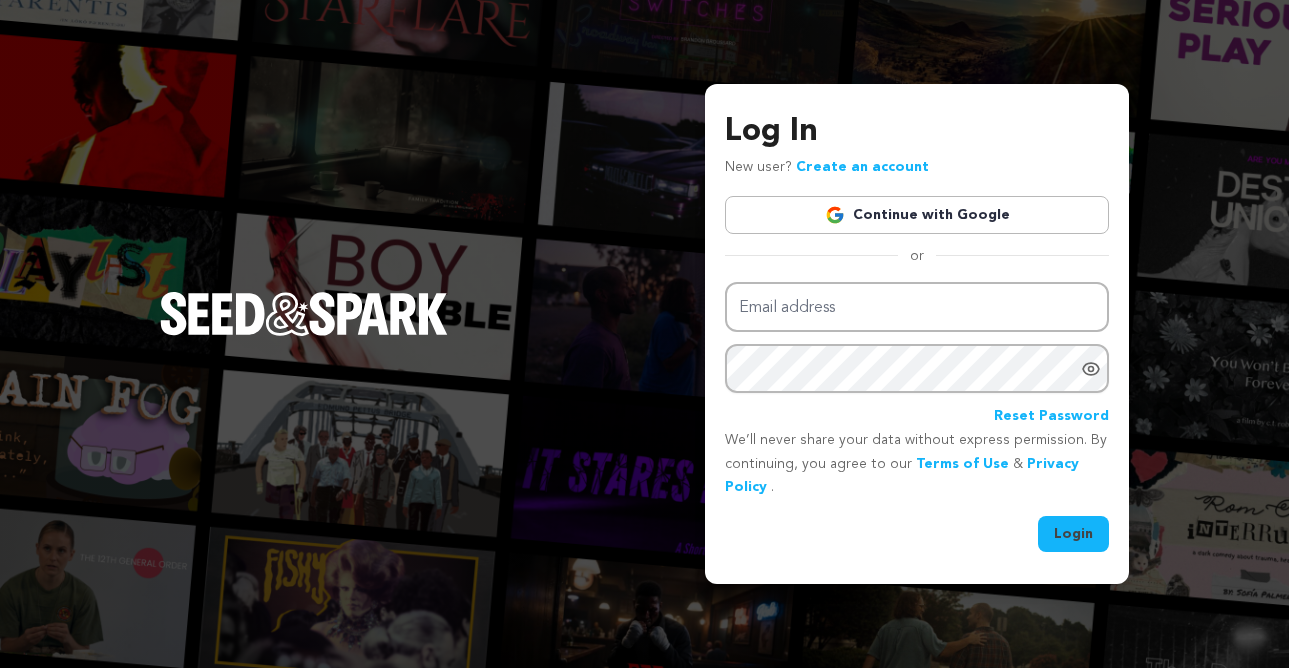scroll, scrollTop: 0, scrollLeft: 0, axis: both 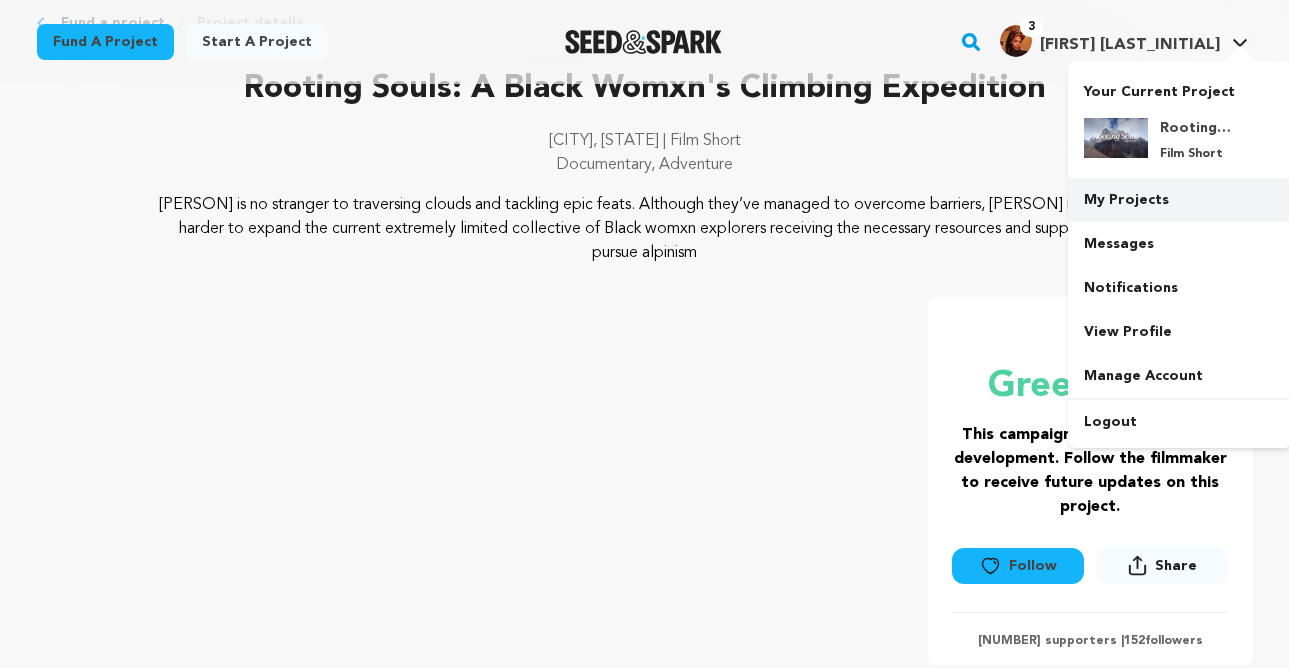 click on "My Projects" at bounding box center (1180, 200) 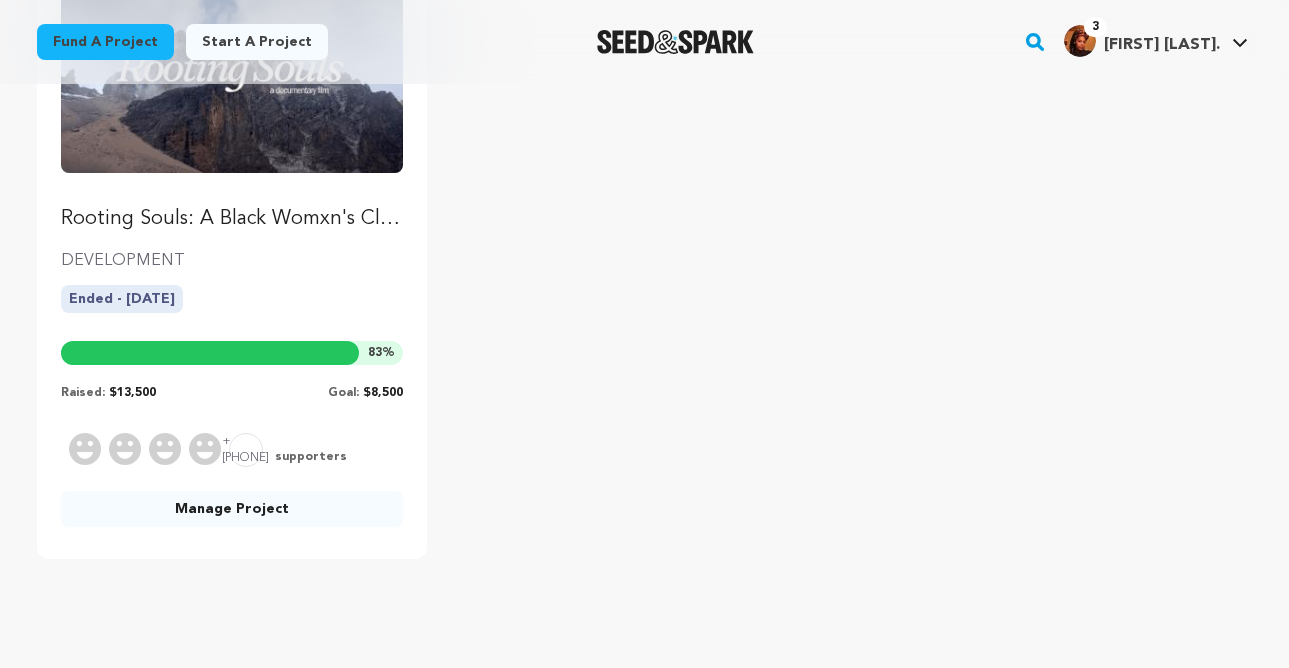 scroll, scrollTop: 335, scrollLeft: 0, axis: vertical 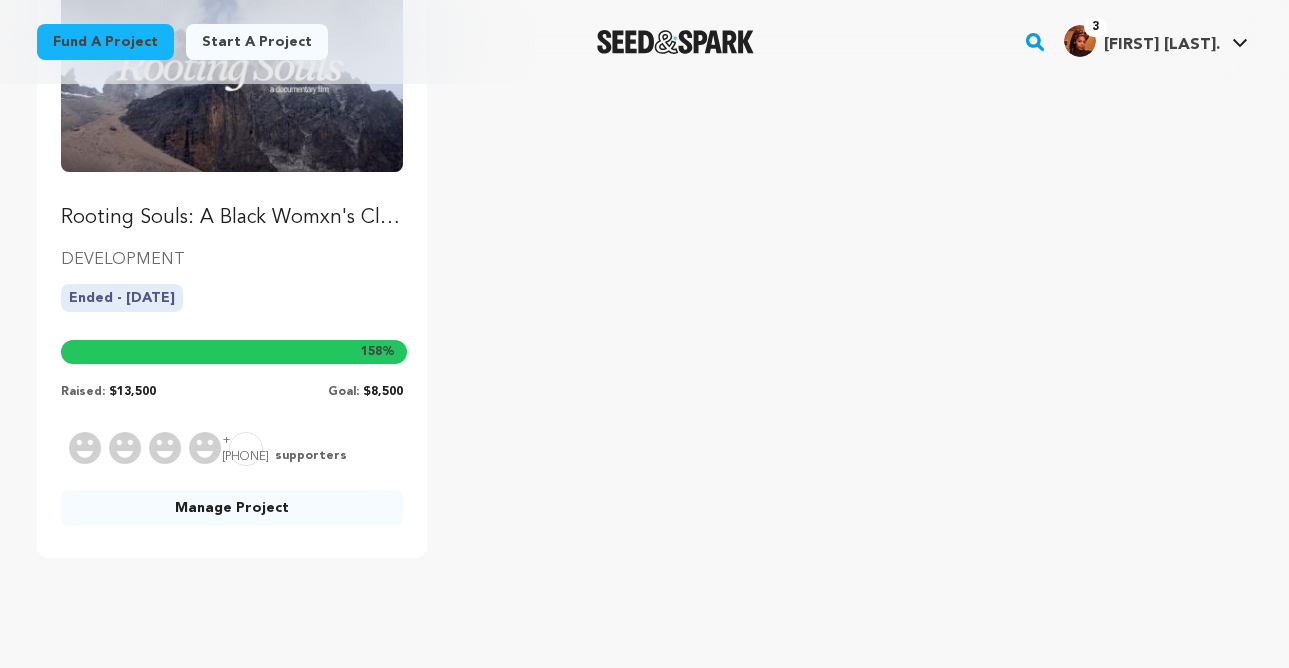 click on "Rooting Souls: A Black Womxn's Climbing Expedition" at bounding box center [232, 218] 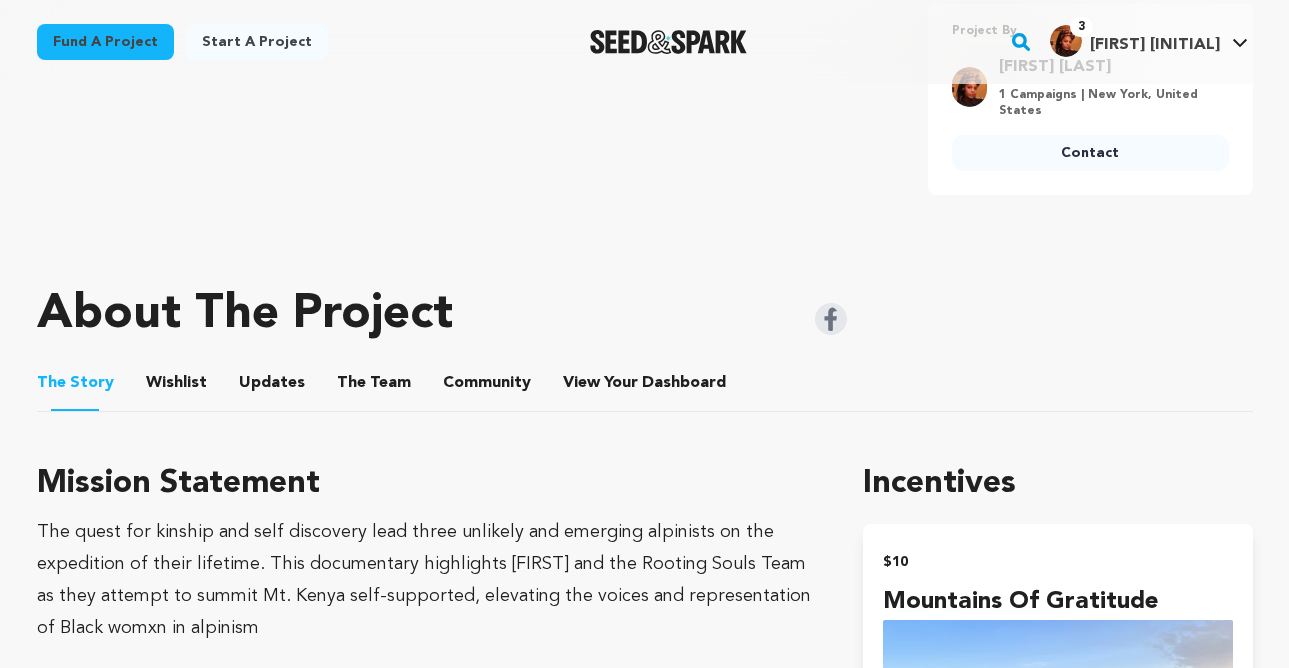 scroll, scrollTop: 781, scrollLeft: 0, axis: vertical 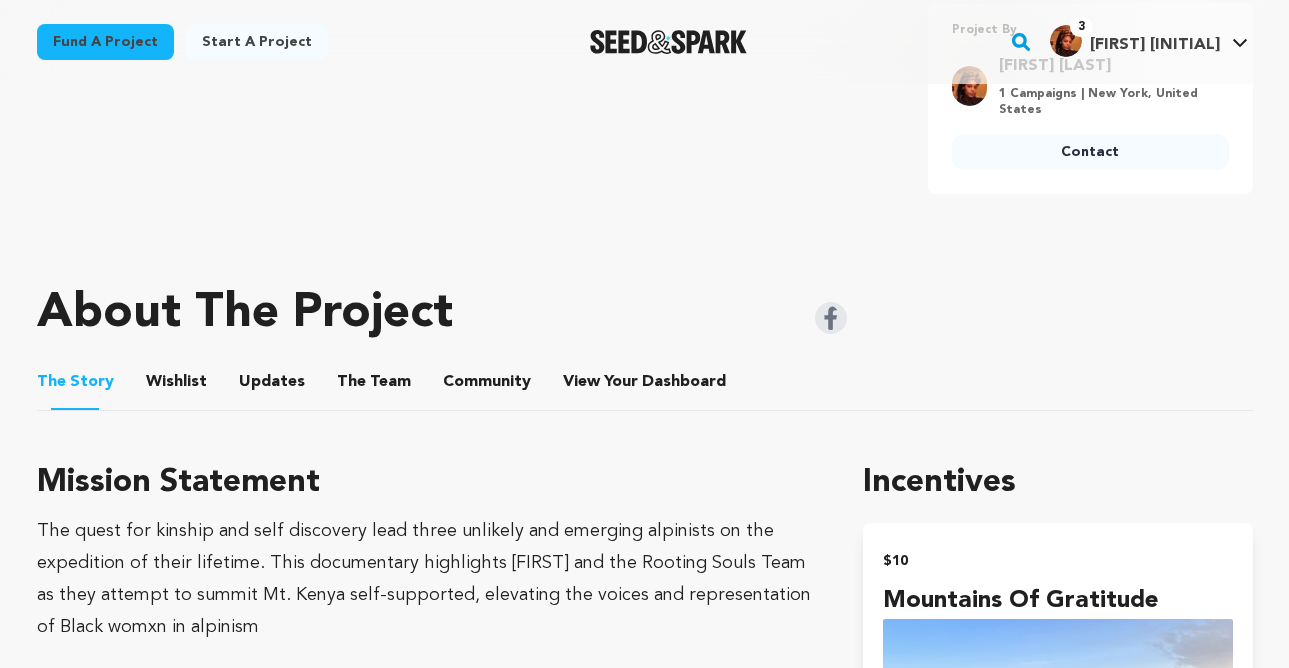 click on "Community" at bounding box center [487, 386] 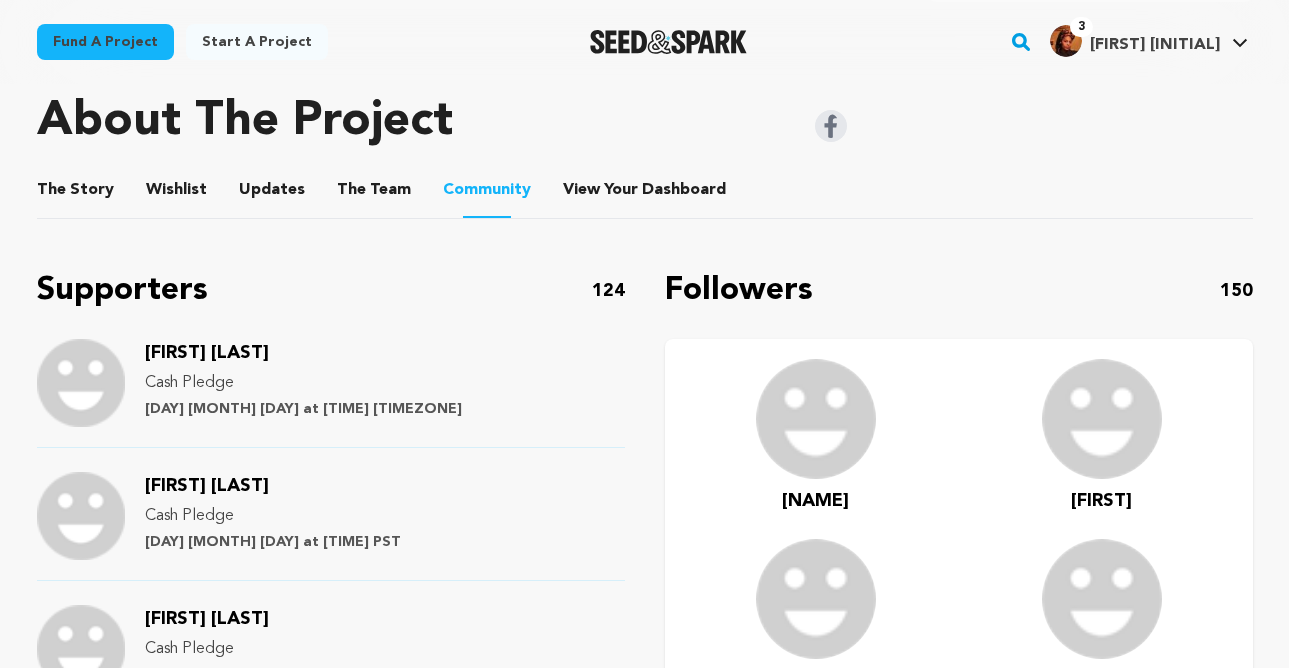 scroll, scrollTop: 971, scrollLeft: 0, axis: vertical 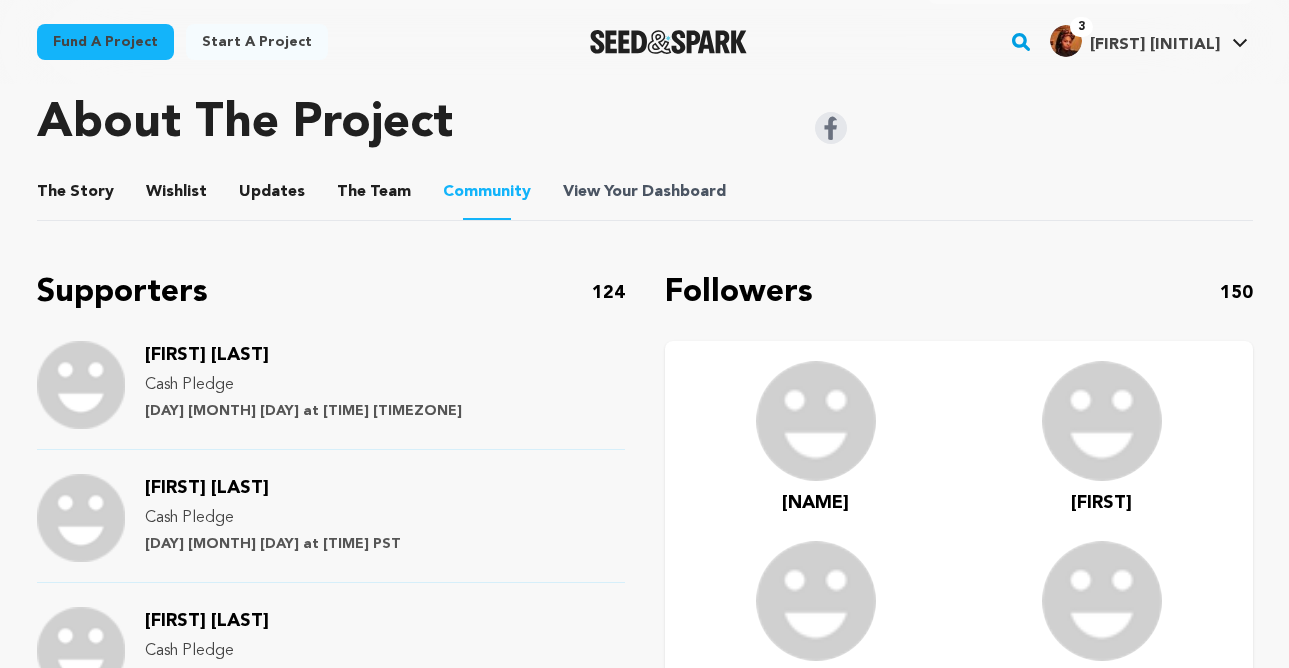 click on "Dashboard" at bounding box center [684, 192] 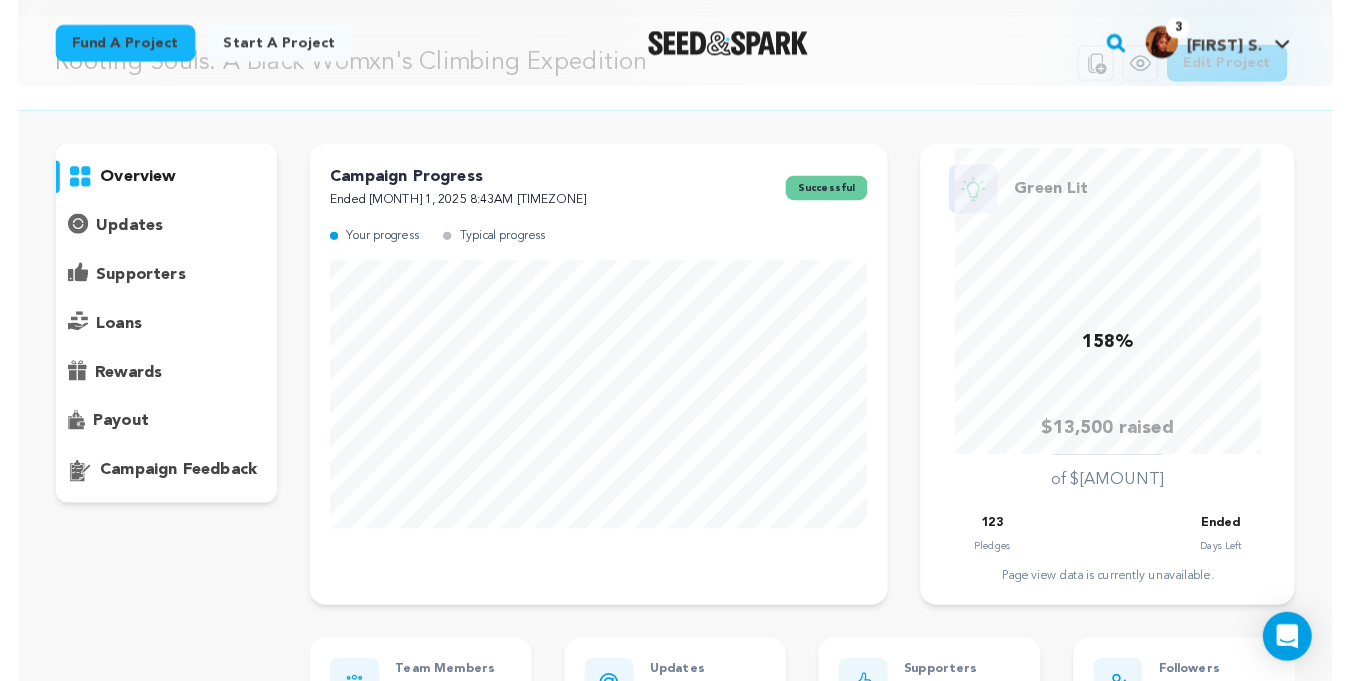 scroll, scrollTop: 69, scrollLeft: 0, axis: vertical 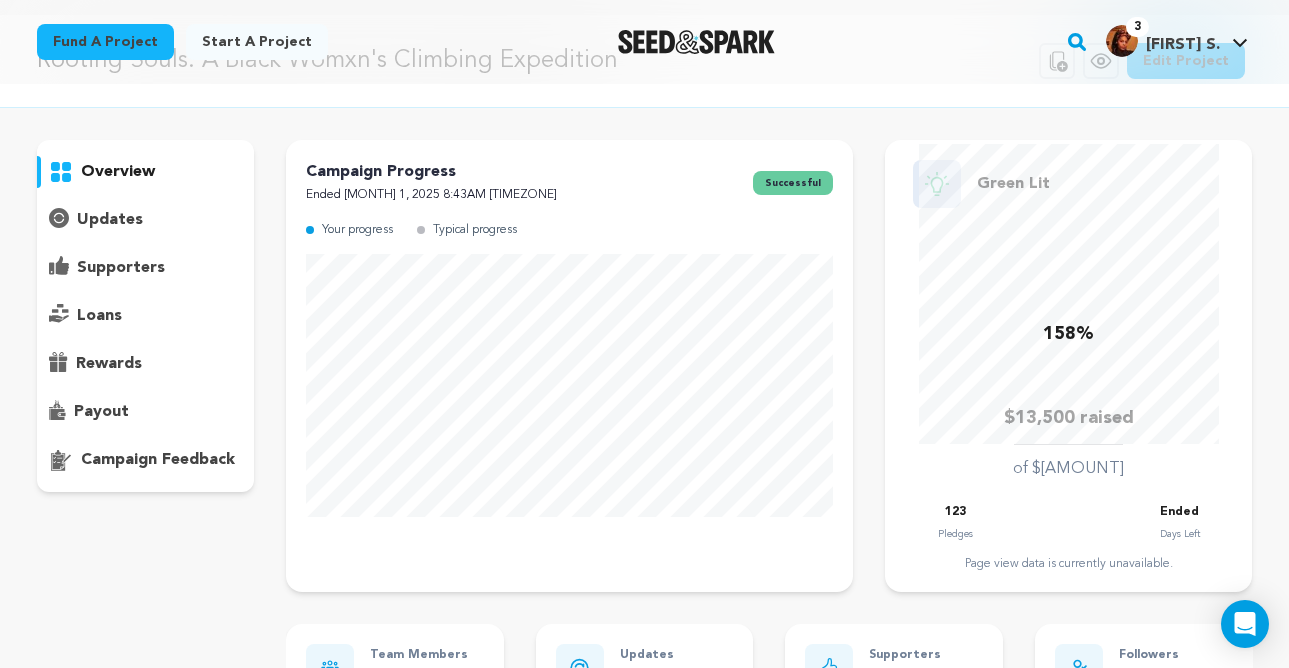 click on "supporters" at bounding box center [121, 268] 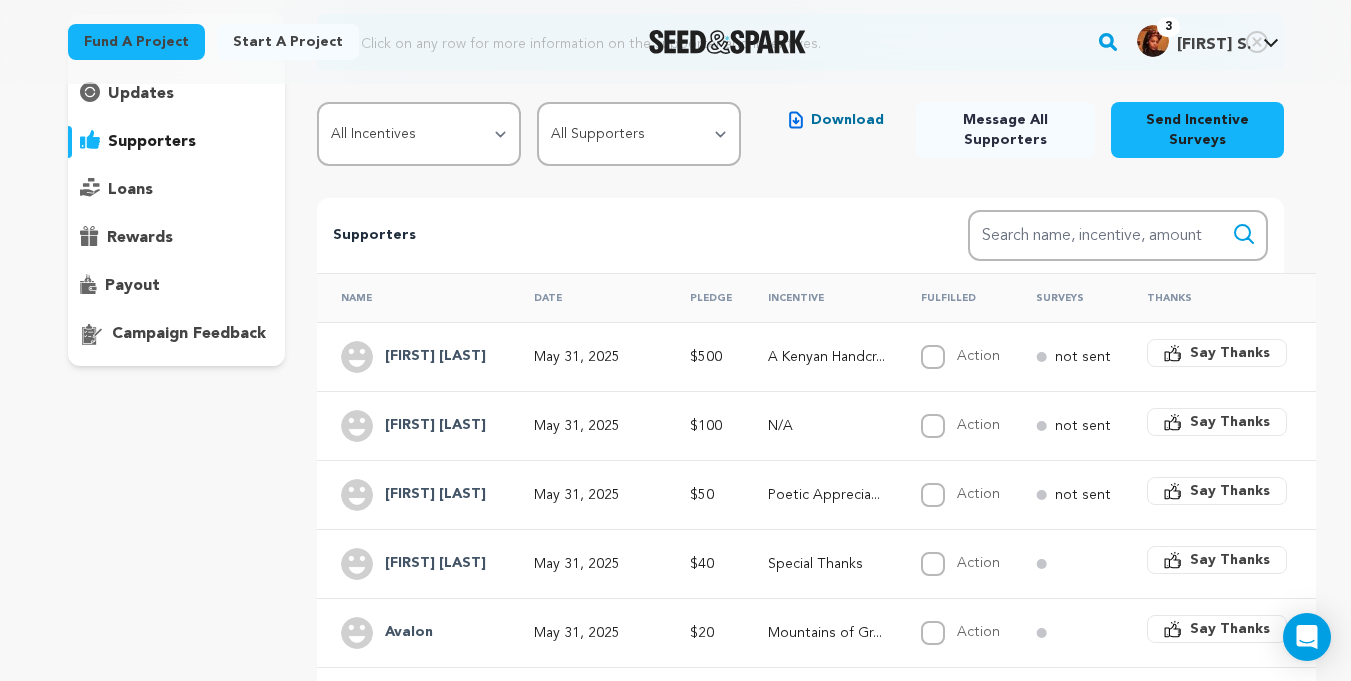 scroll, scrollTop: 196, scrollLeft: 0, axis: vertical 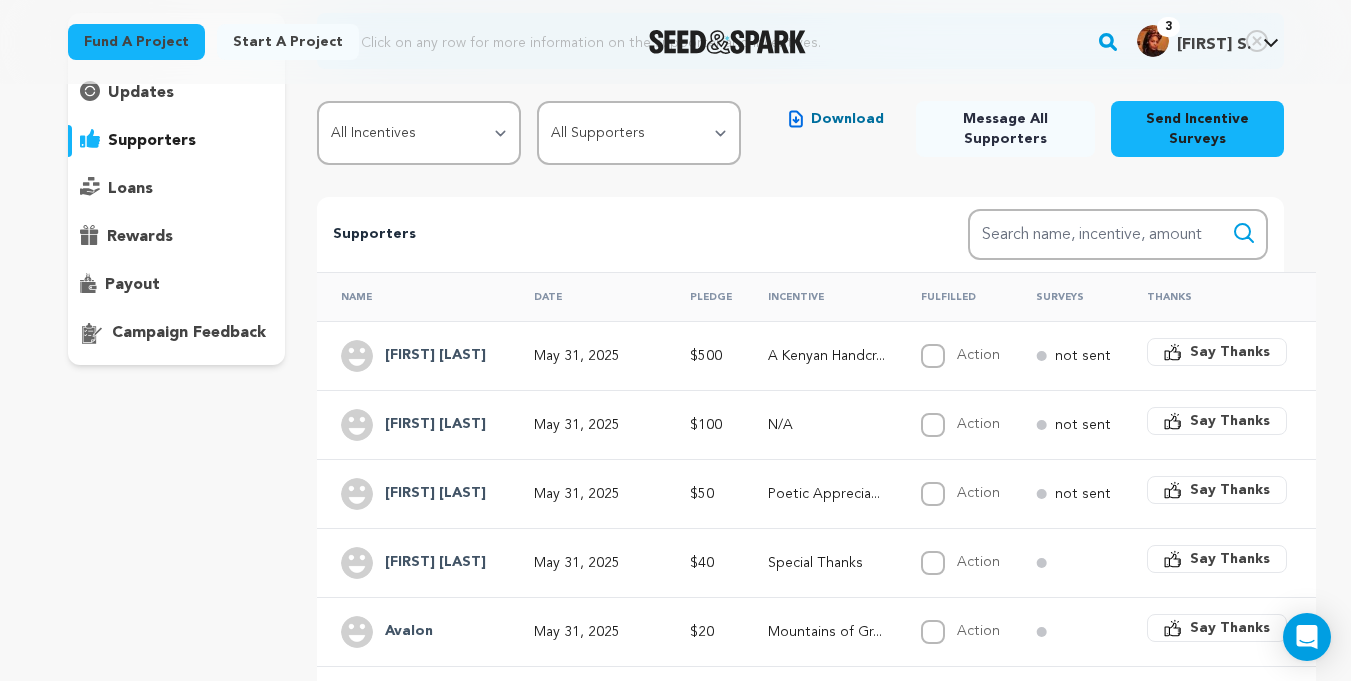 click on "Matias Kalwill" at bounding box center (435, 356) 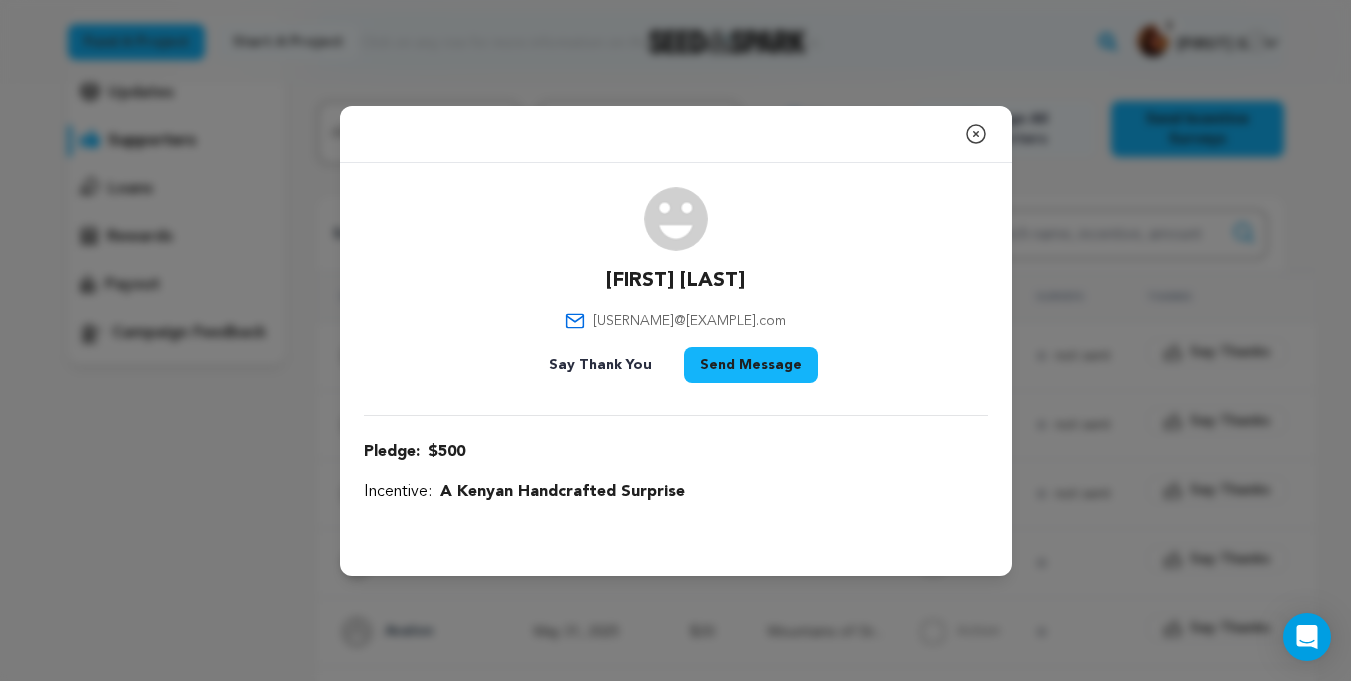 click 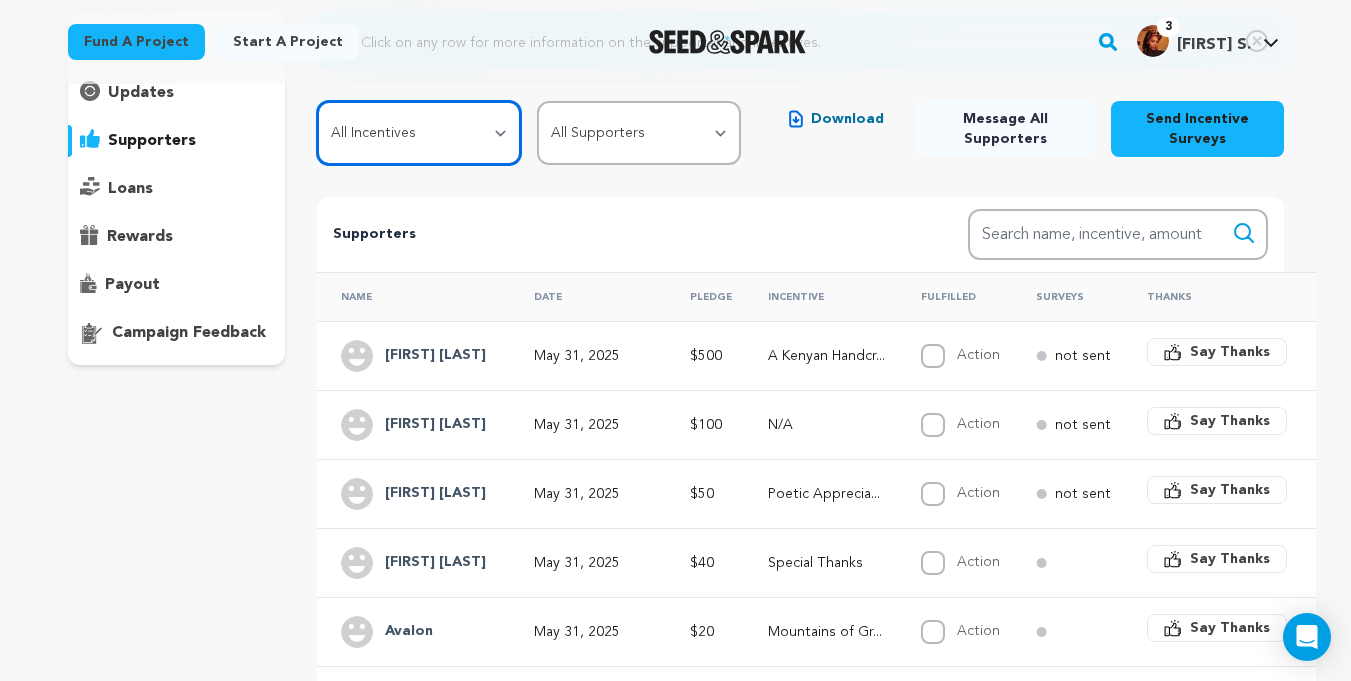 click on "All Incentives
Mountains of Gratitude
Special Thanks
Poetic Appreciation
Rough Play
Take a Hike
A Kenyan Handcrafted Surprise" at bounding box center (419, 133) 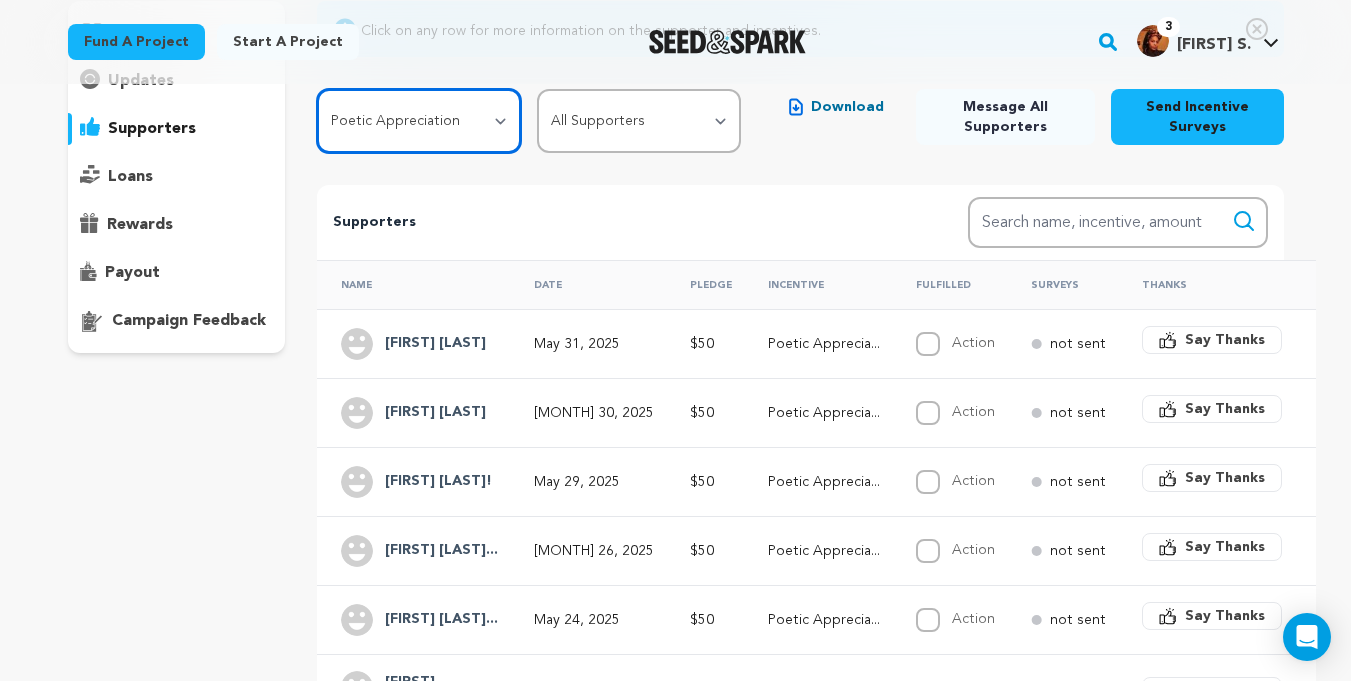 scroll, scrollTop: 203, scrollLeft: 0, axis: vertical 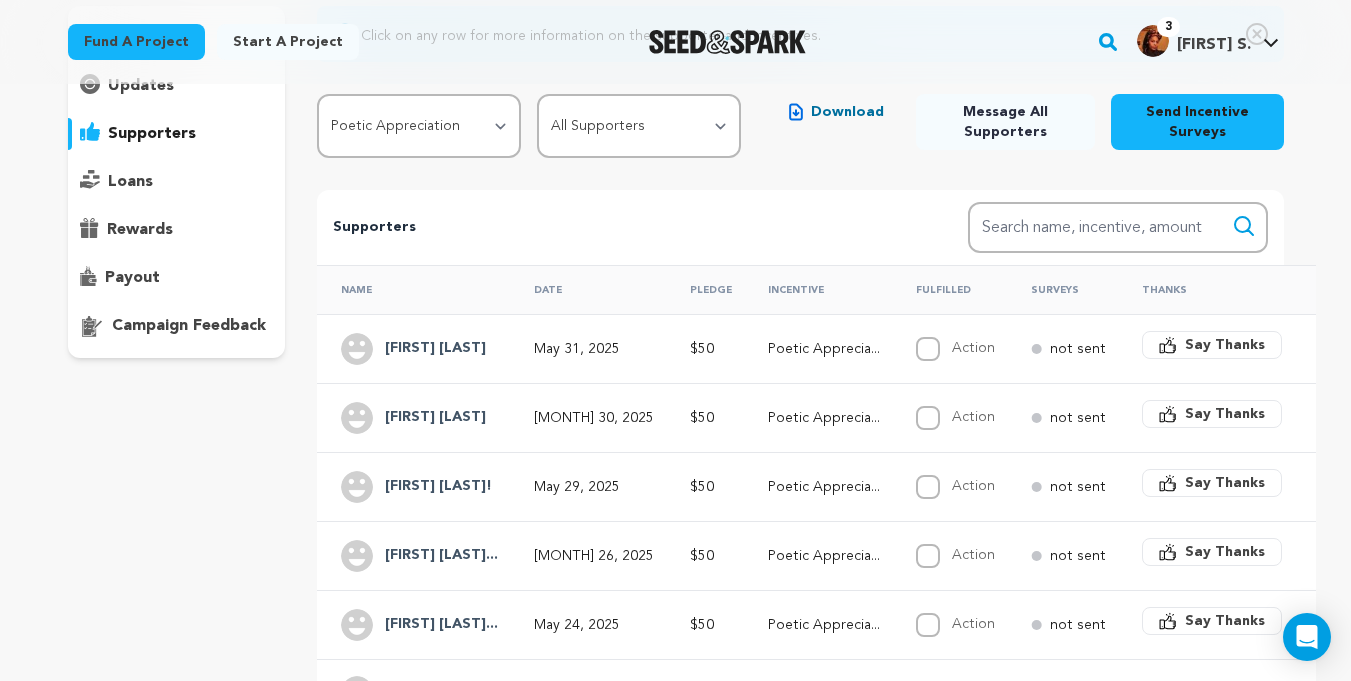 click on "Send Incentive Surveys" at bounding box center [1197, 122] 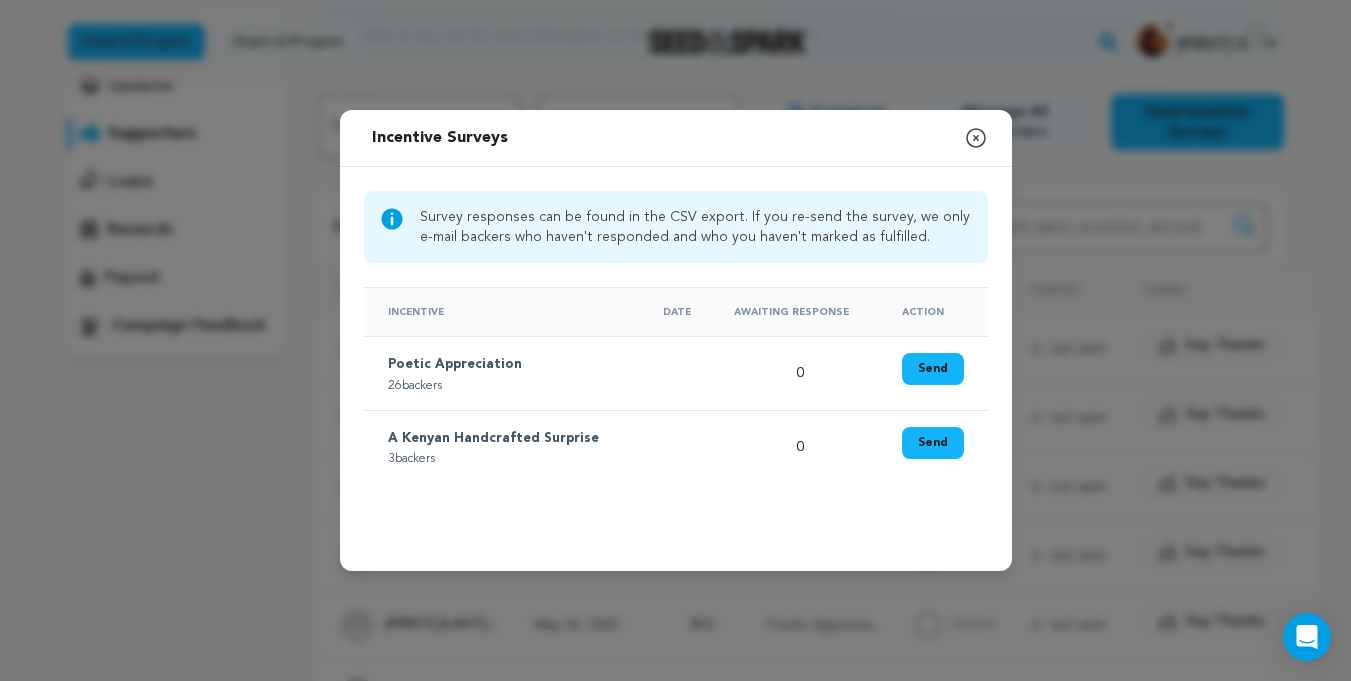 click 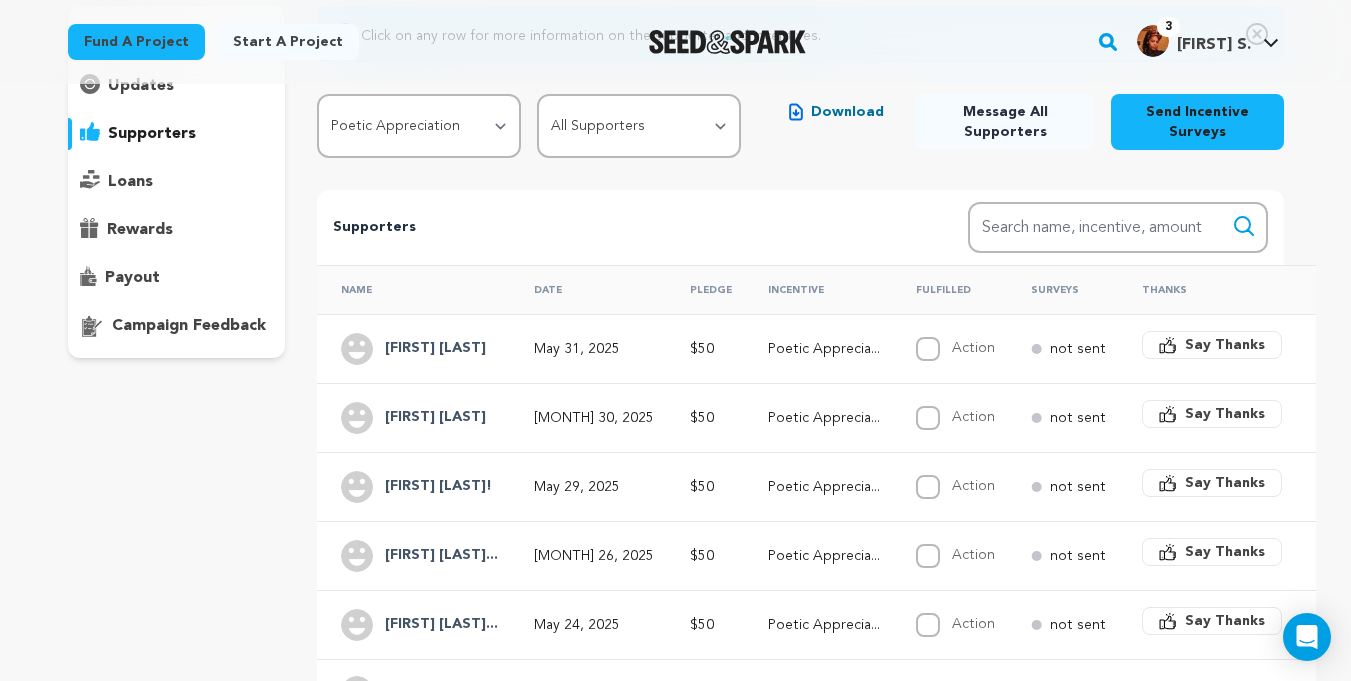 click on "Send Incentive Surveys" at bounding box center [1197, 122] 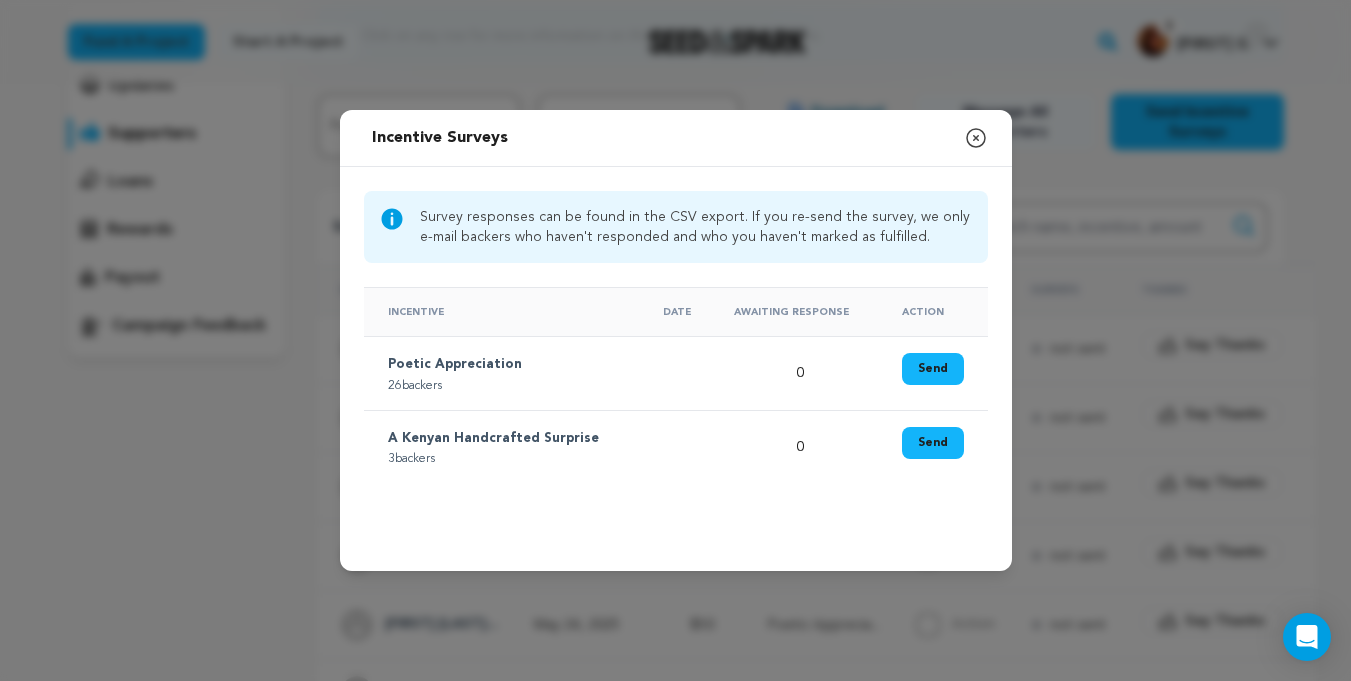click 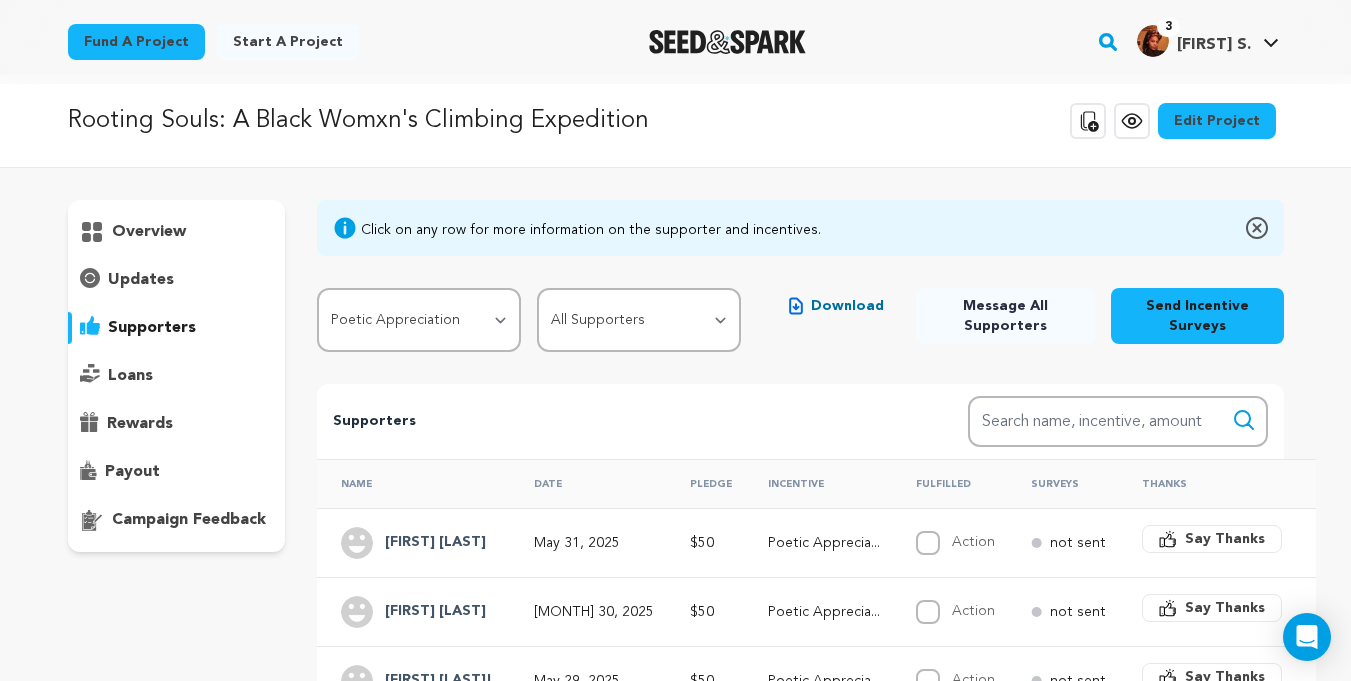 scroll, scrollTop: 8, scrollLeft: 0, axis: vertical 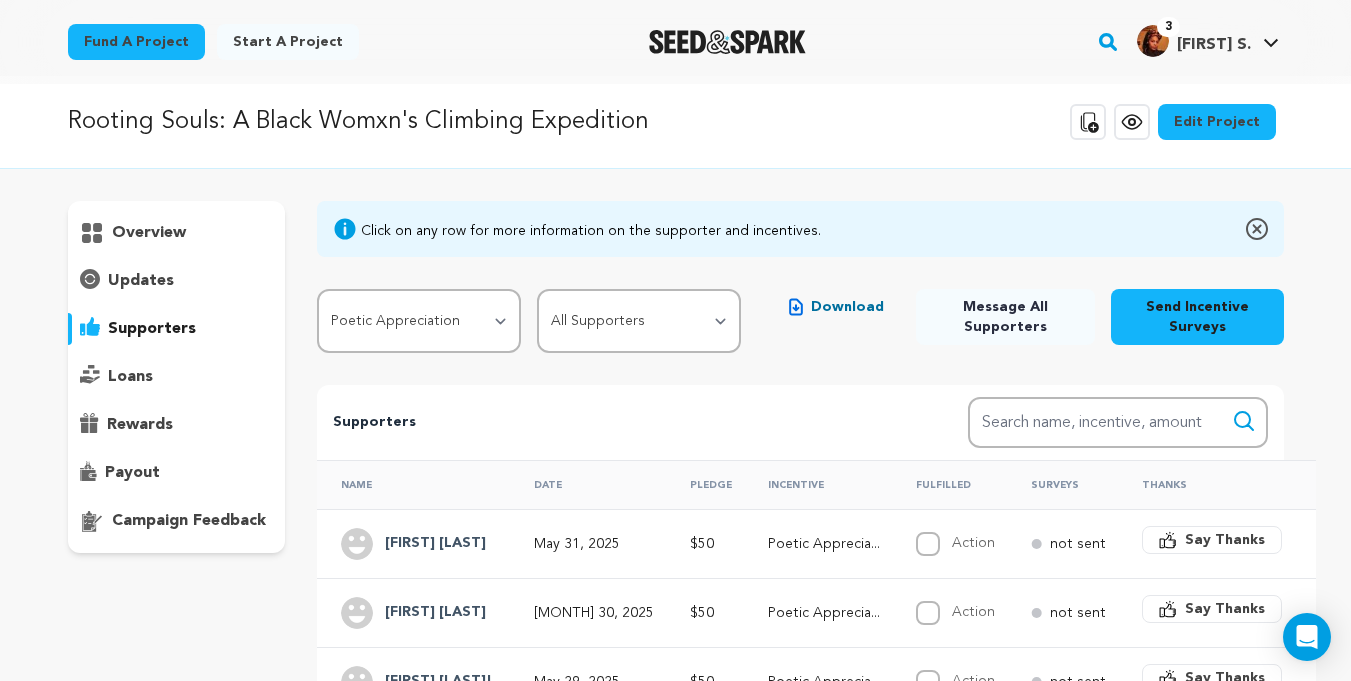 click 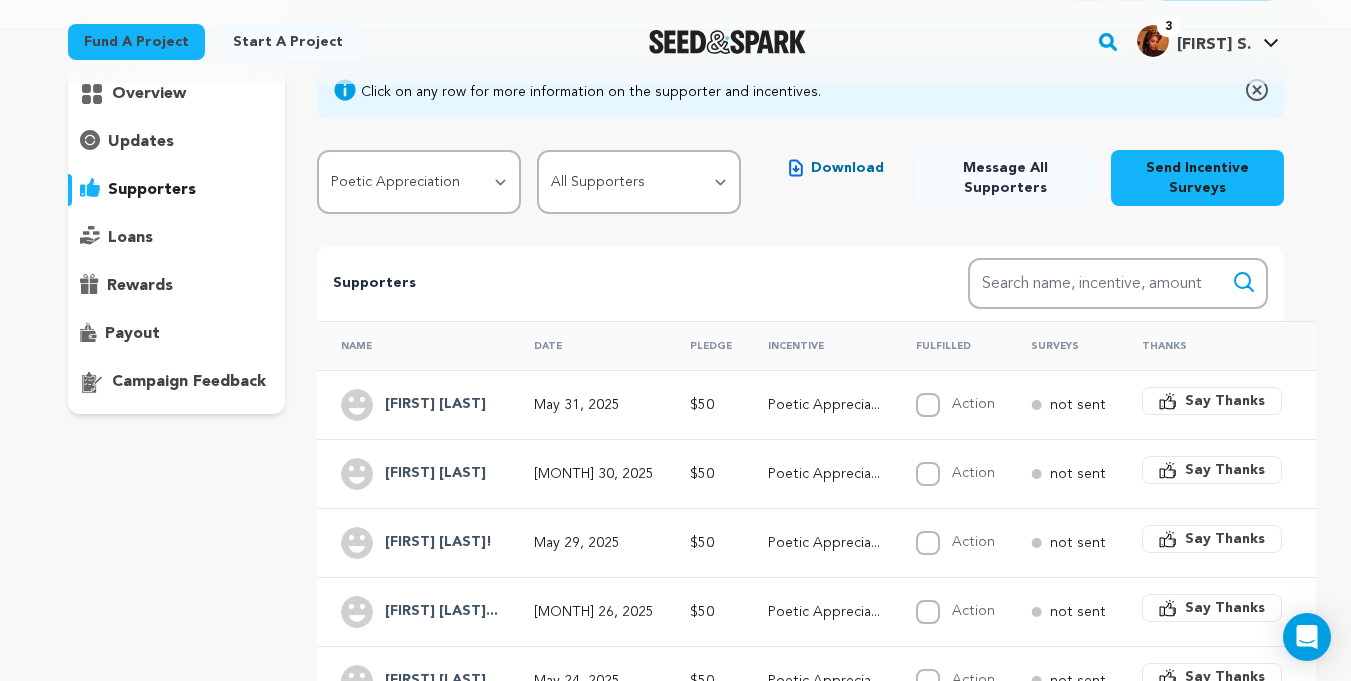 scroll, scrollTop: 149, scrollLeft: 0, axis: vertical 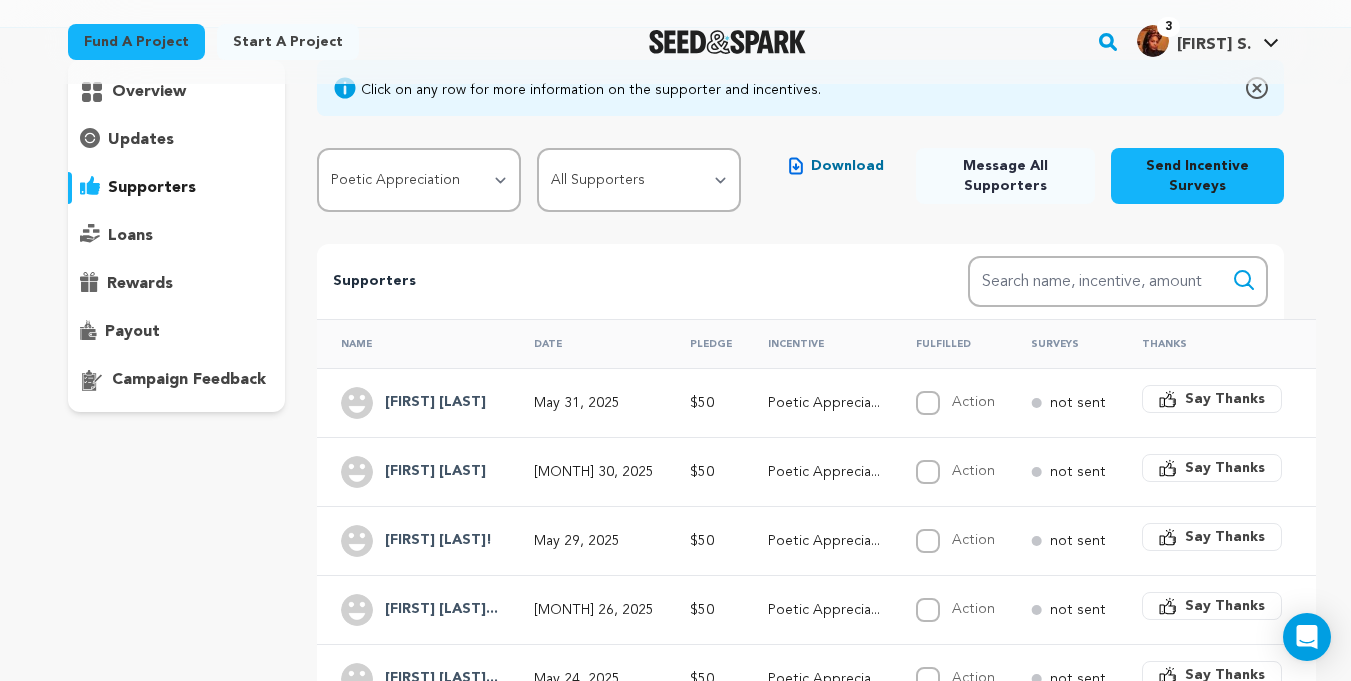 click on "May 31, 2025" at bounding box center [594, 403] 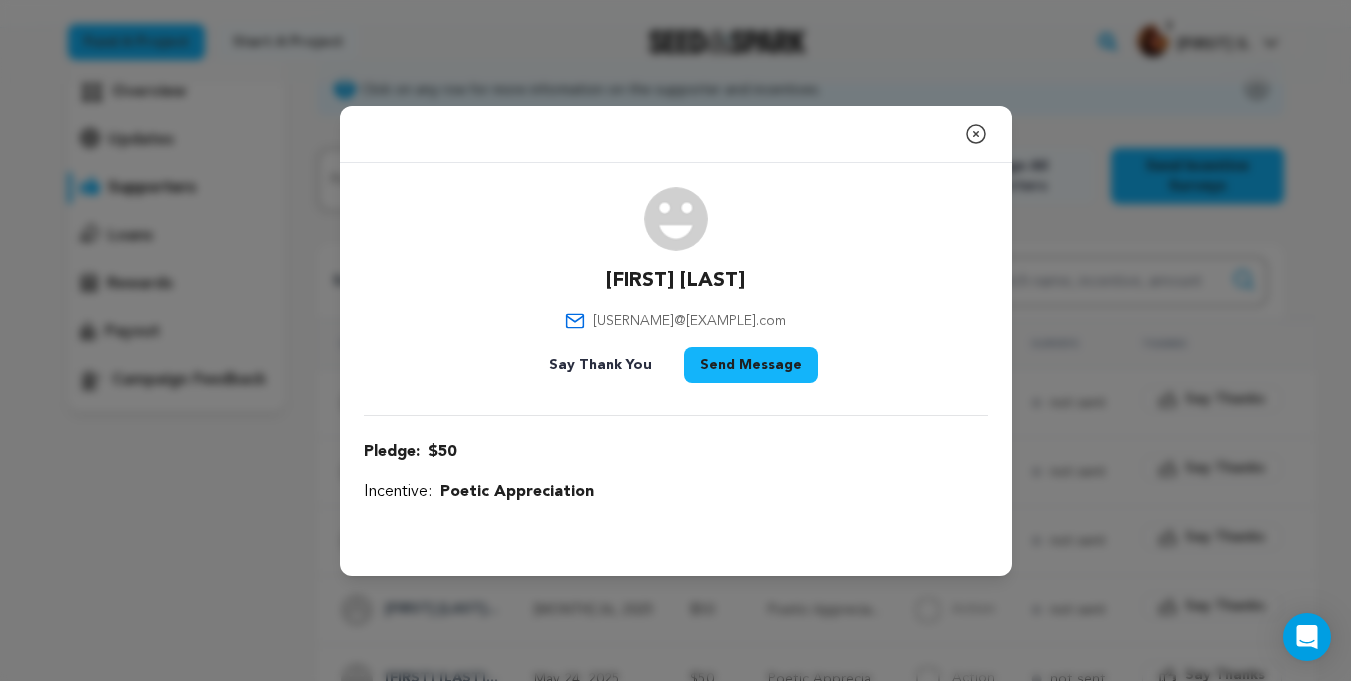 click on "Close modal" at bounding box center [676, 134] 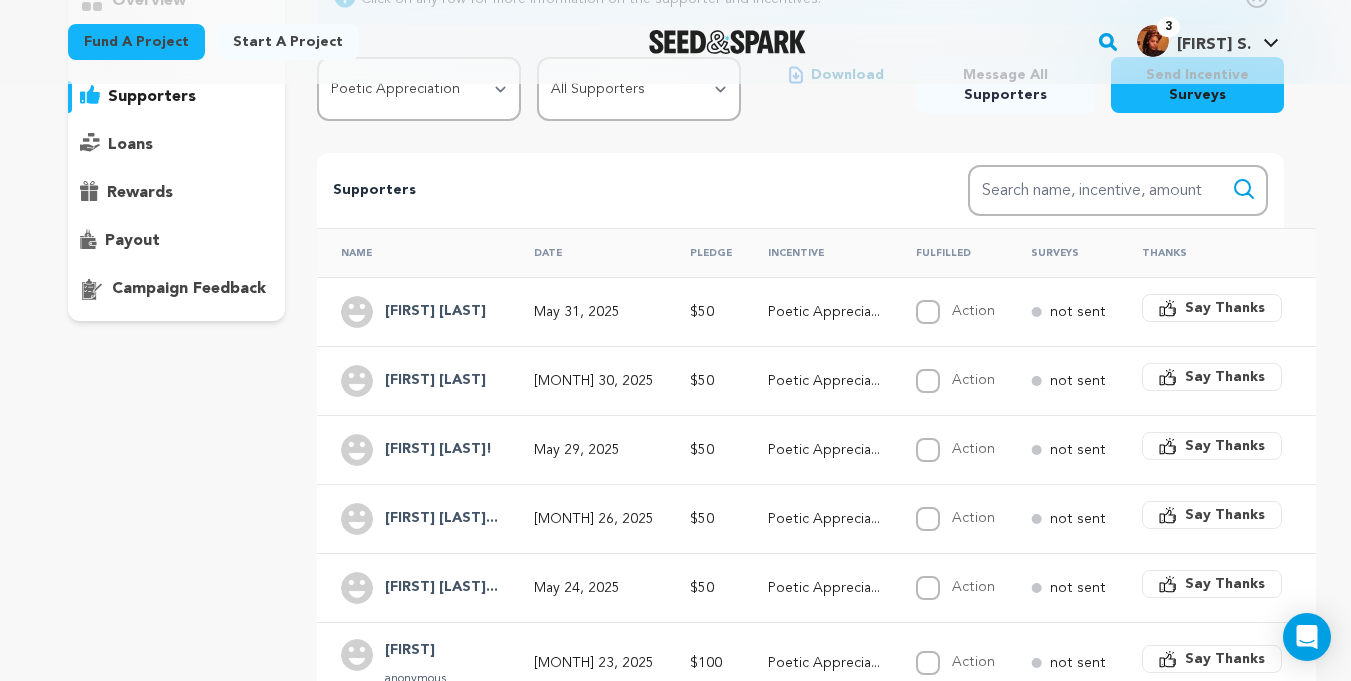 scroll, scrollTop: 242, scrollLeft: 0, axis: vertical 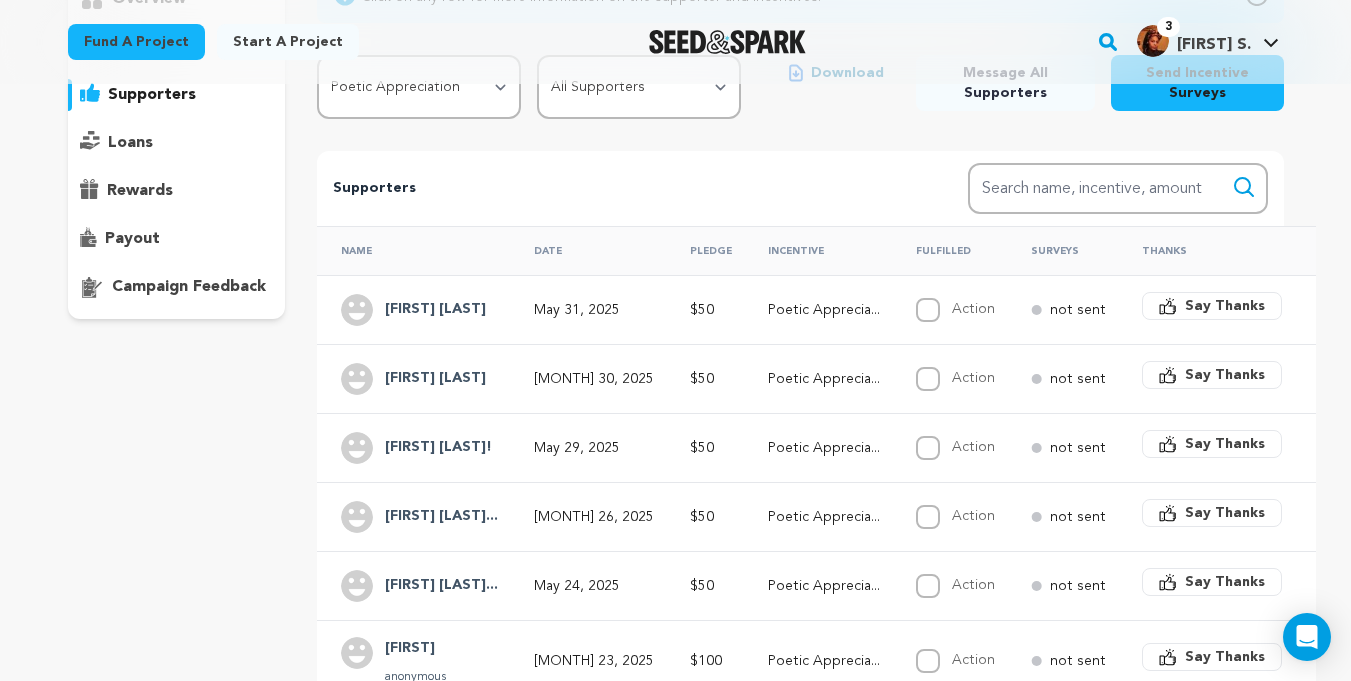 click on "May 31, 2025" at bounding box center [594, 310] 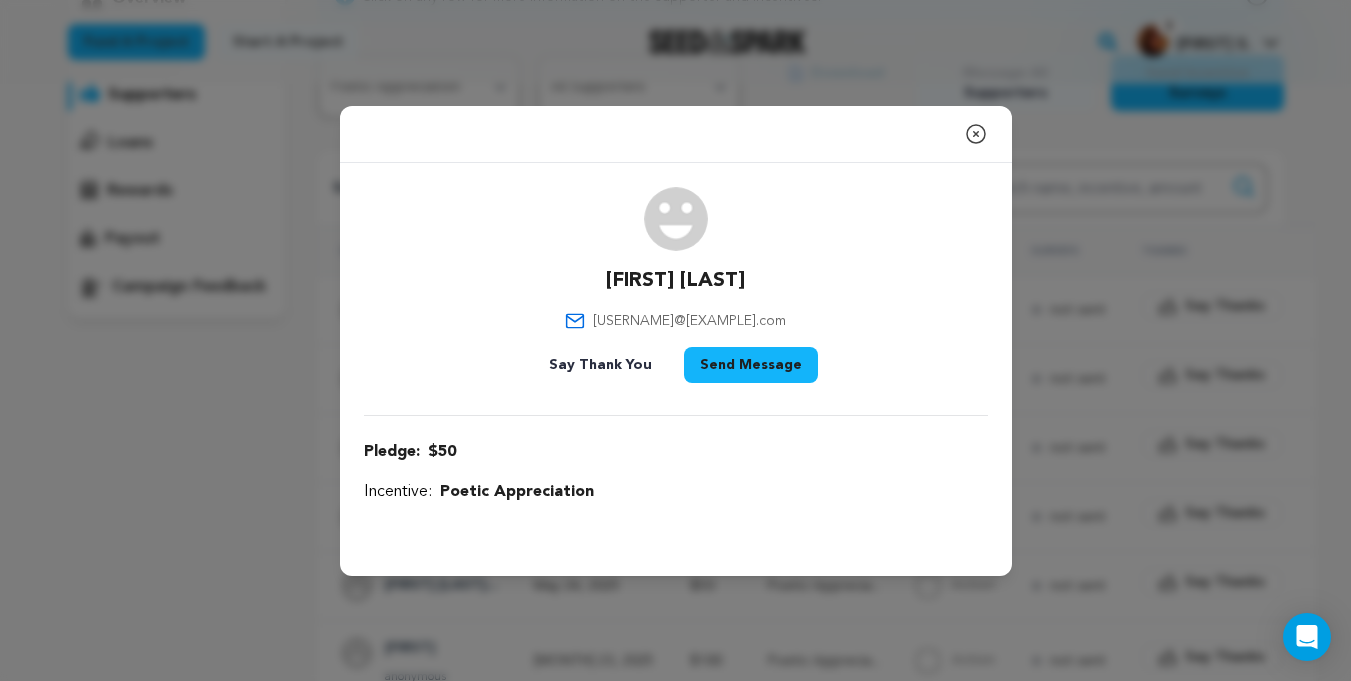 click on "Send Message" at bounding box center (751, 365) 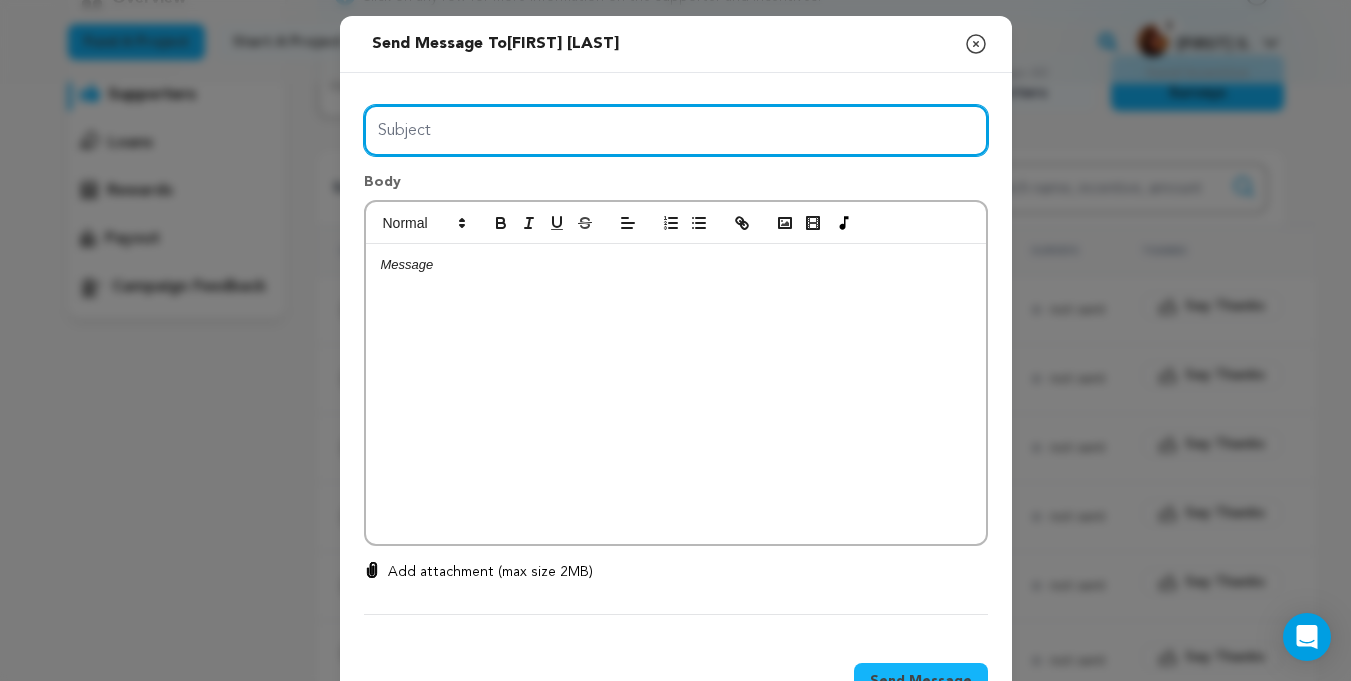 click on "Subject" at bounding box center [676, 130] 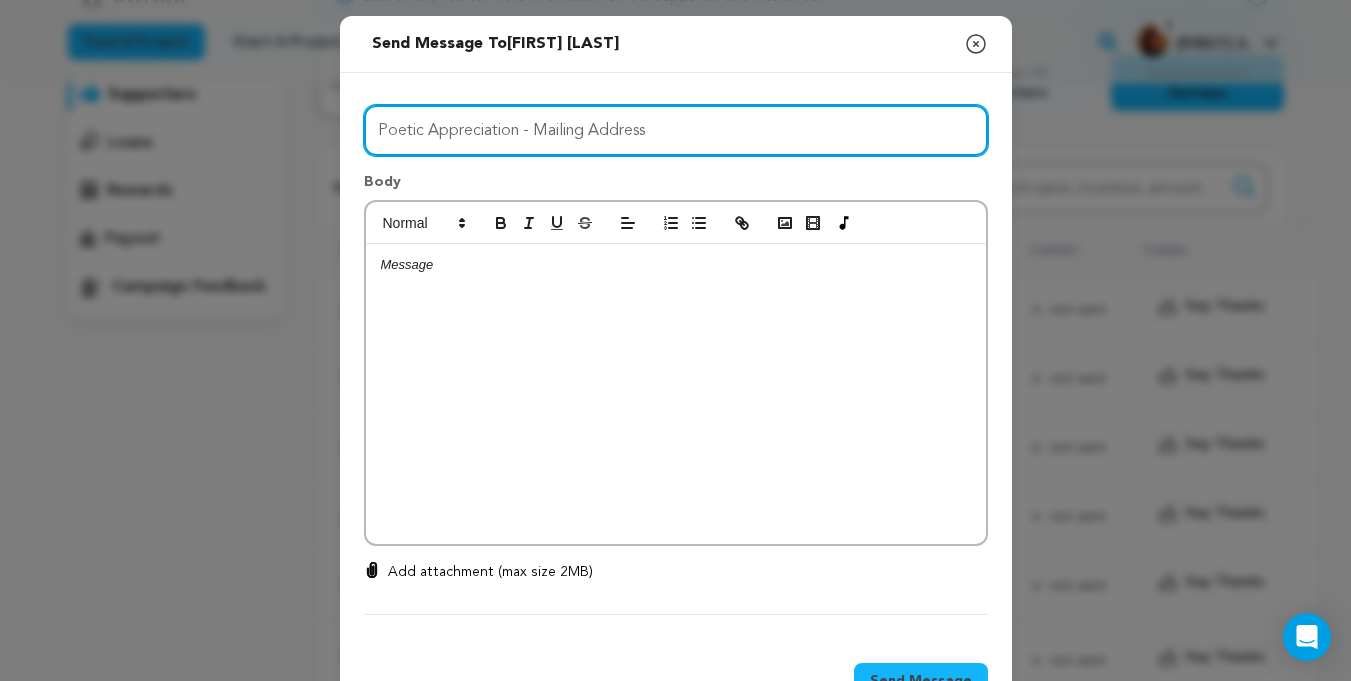 type on "Poetic Appreciation - Mailing Address" 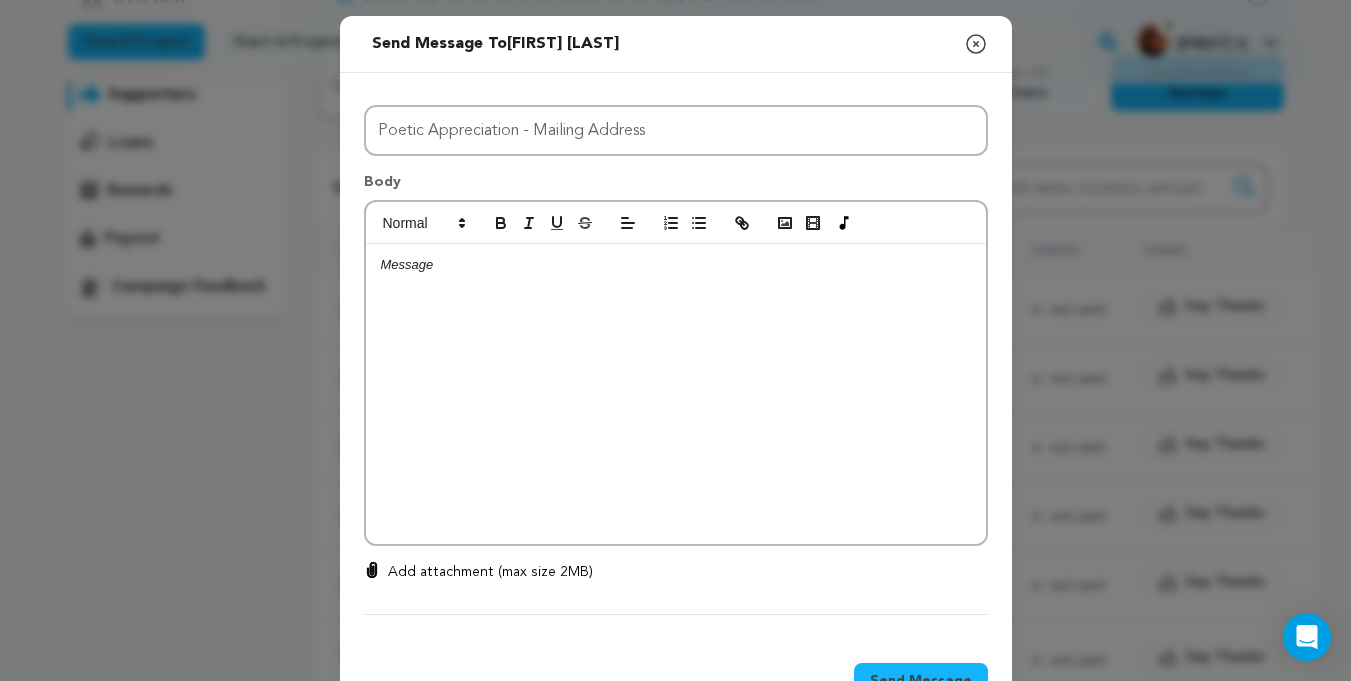 click at bounding box center [676, 394] 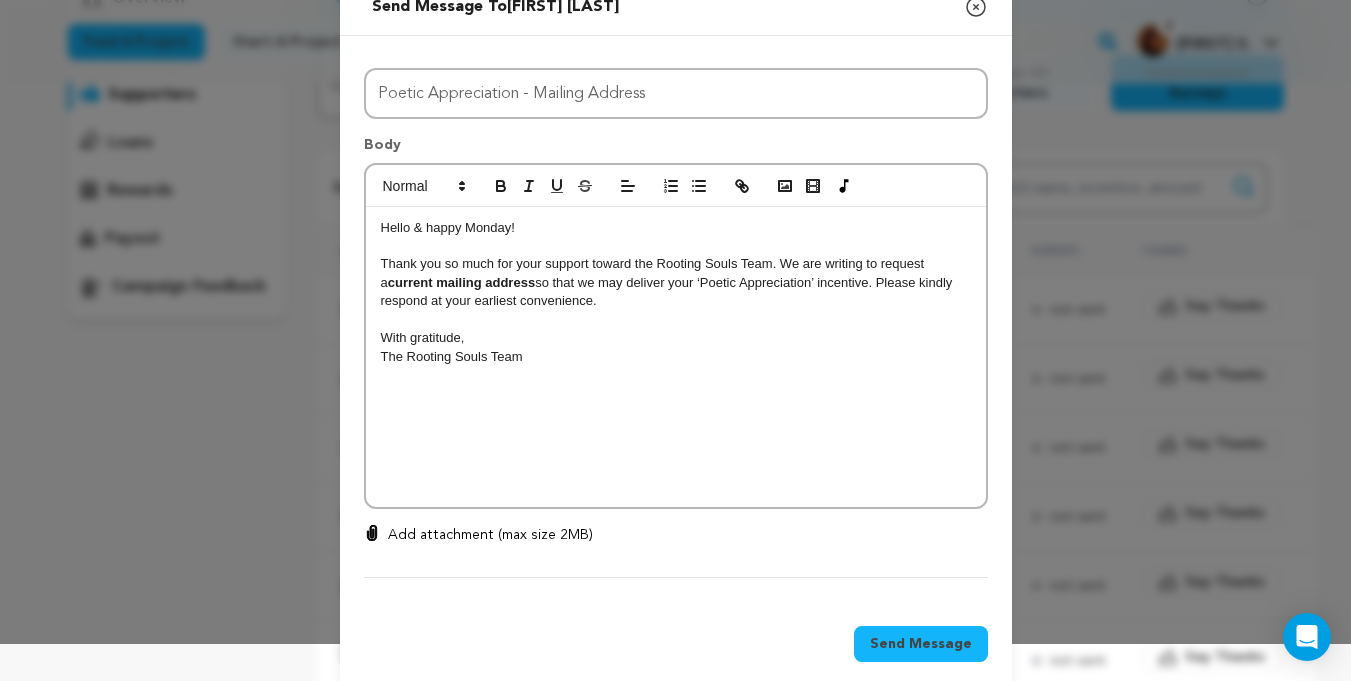 scroll, scrollTop: 0, scrollLeft: 0, axis: both 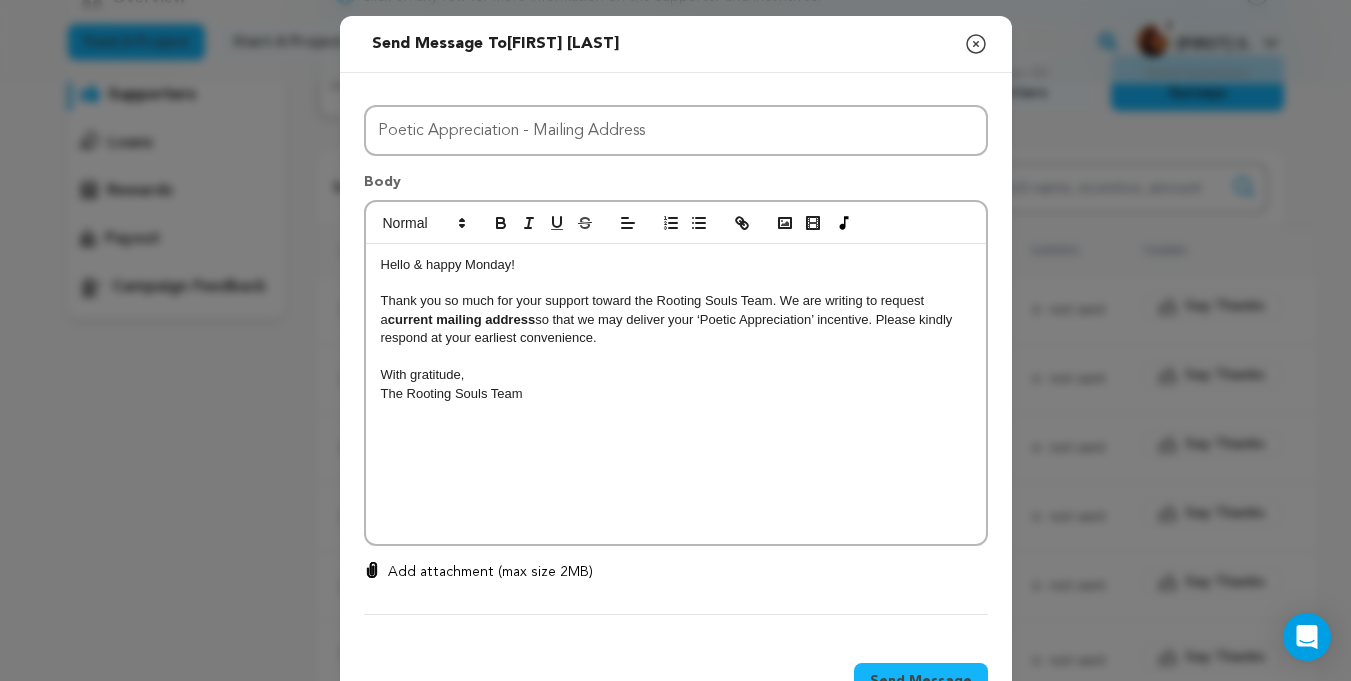 click on "Send Message" at bounding box center (921, 681) 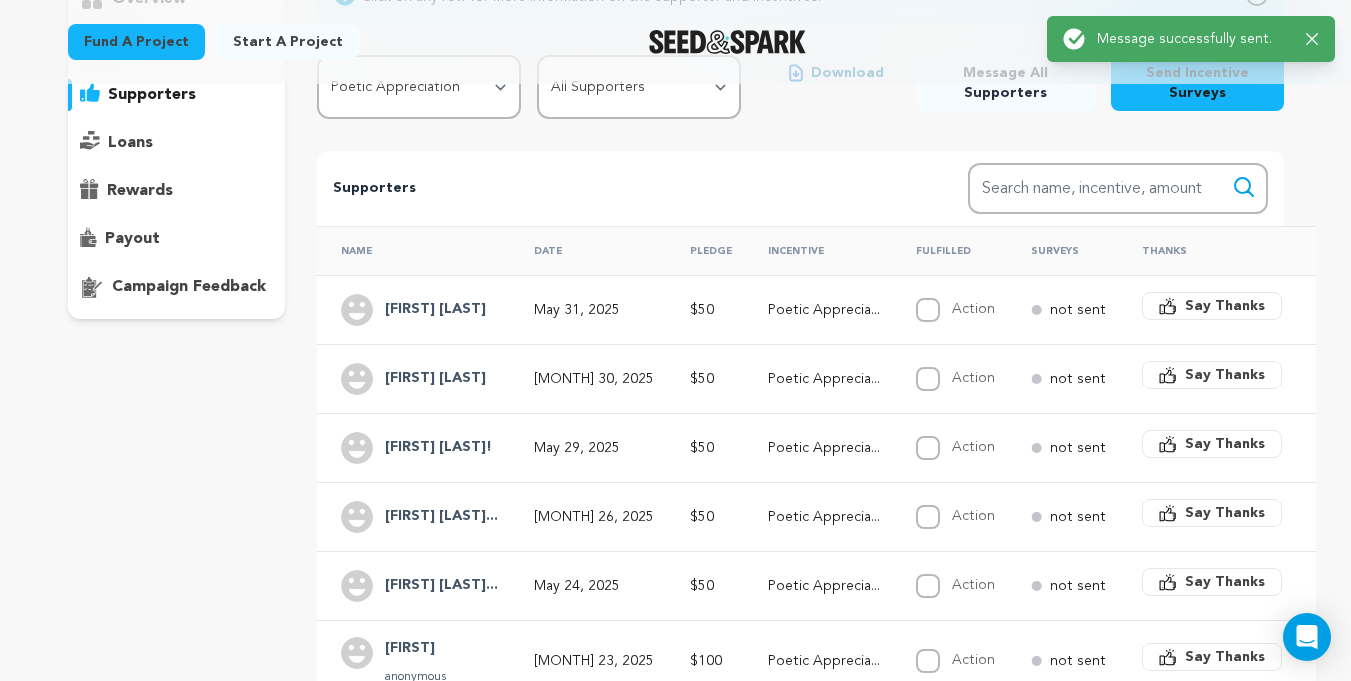 click on "[DATE]" at bounding box center (594, 379) 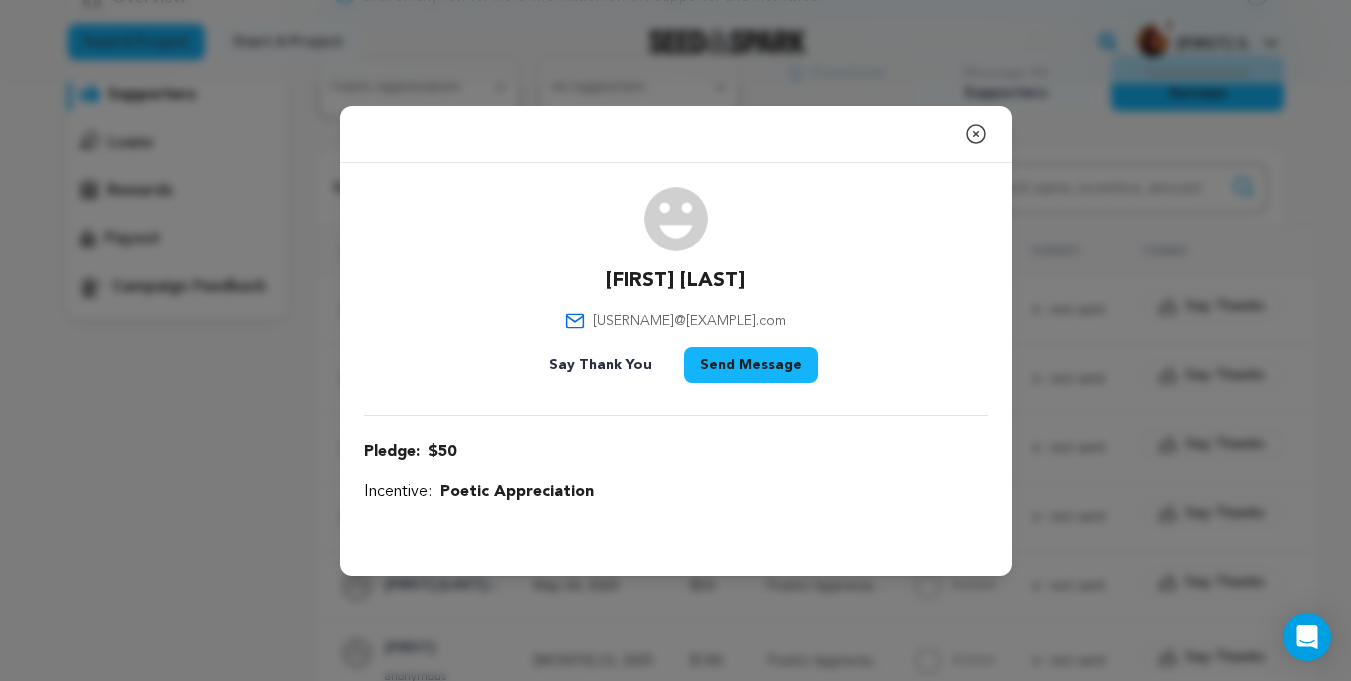 click on "Send Message" at bounding box center [751, 365] 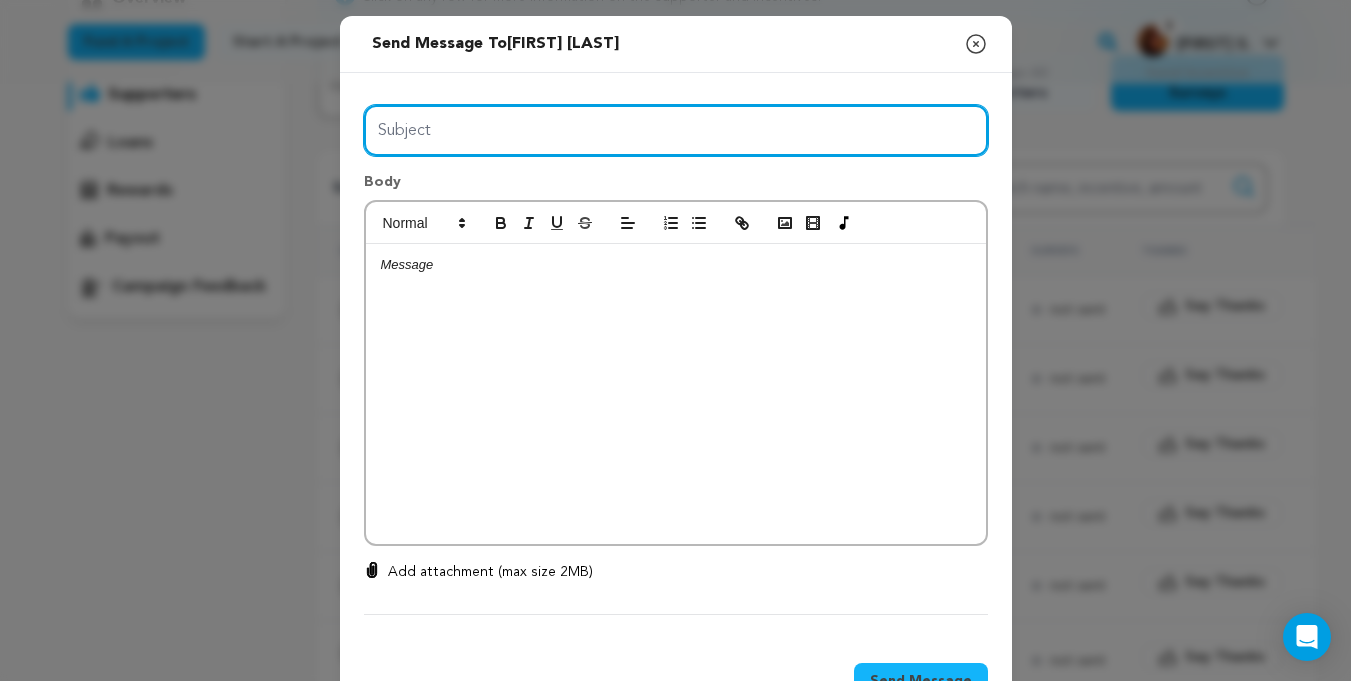 click on "Subject" at bounding box center [676, 130] 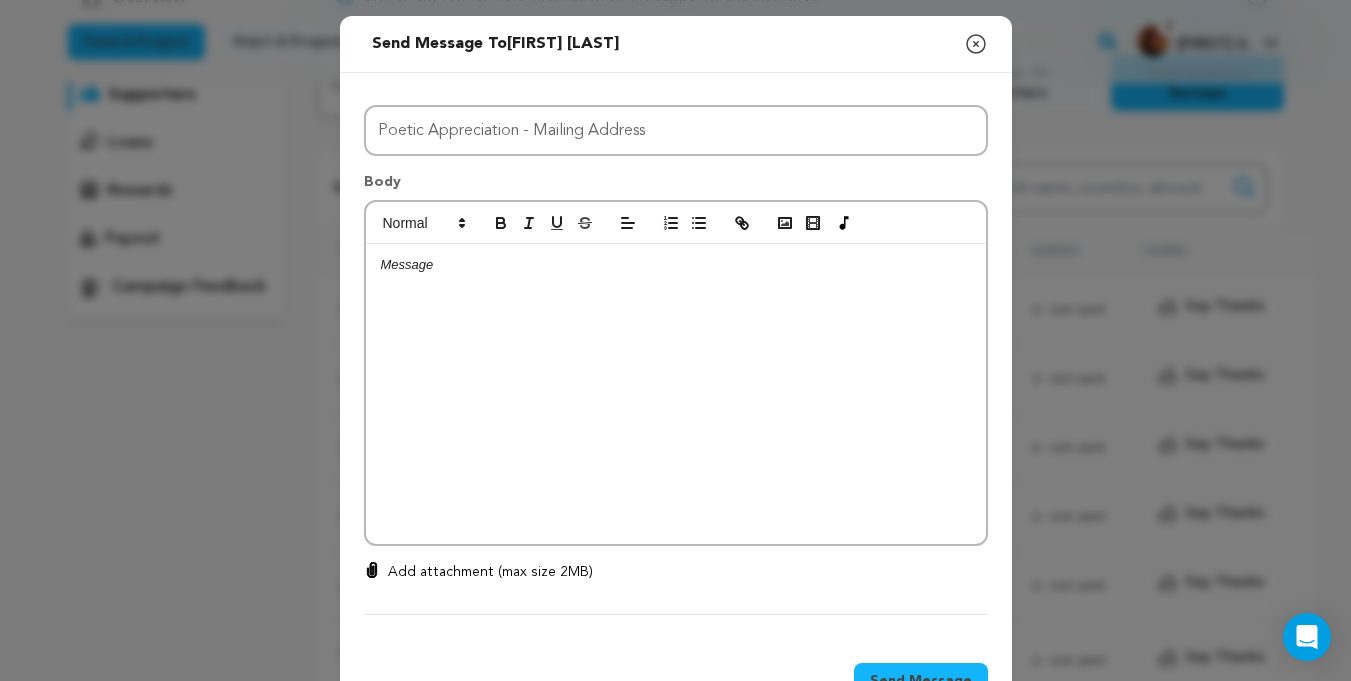 click at bounding box center (676, 394) 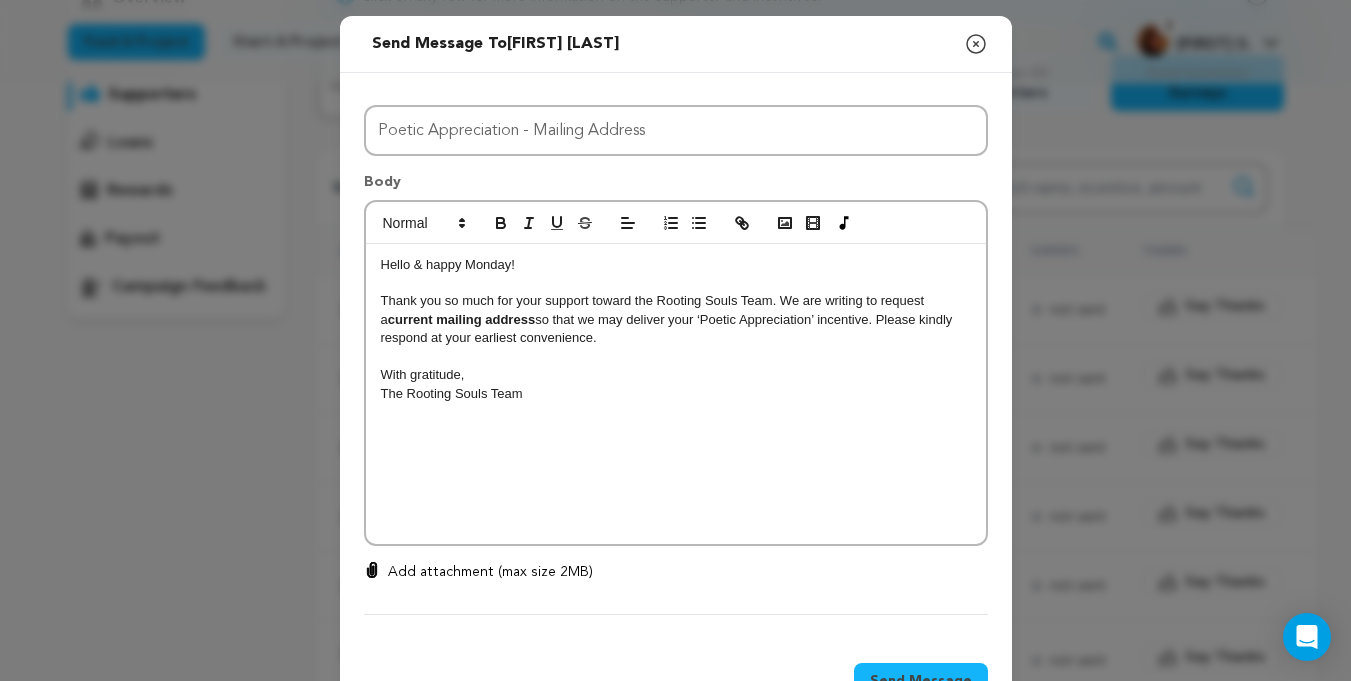 scroll, scrollTop: 0, scrollLeft: 0, axis: both 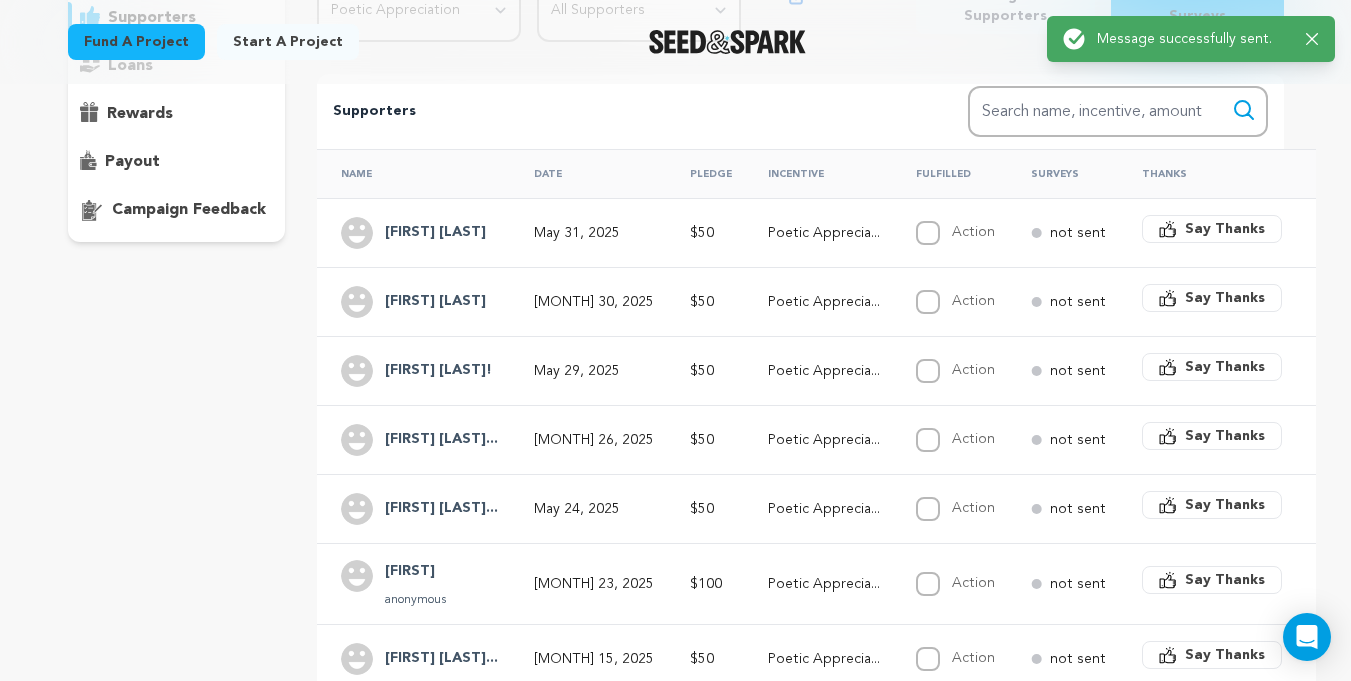 click on "May 29, 2025" at bounding box center (594, 371) 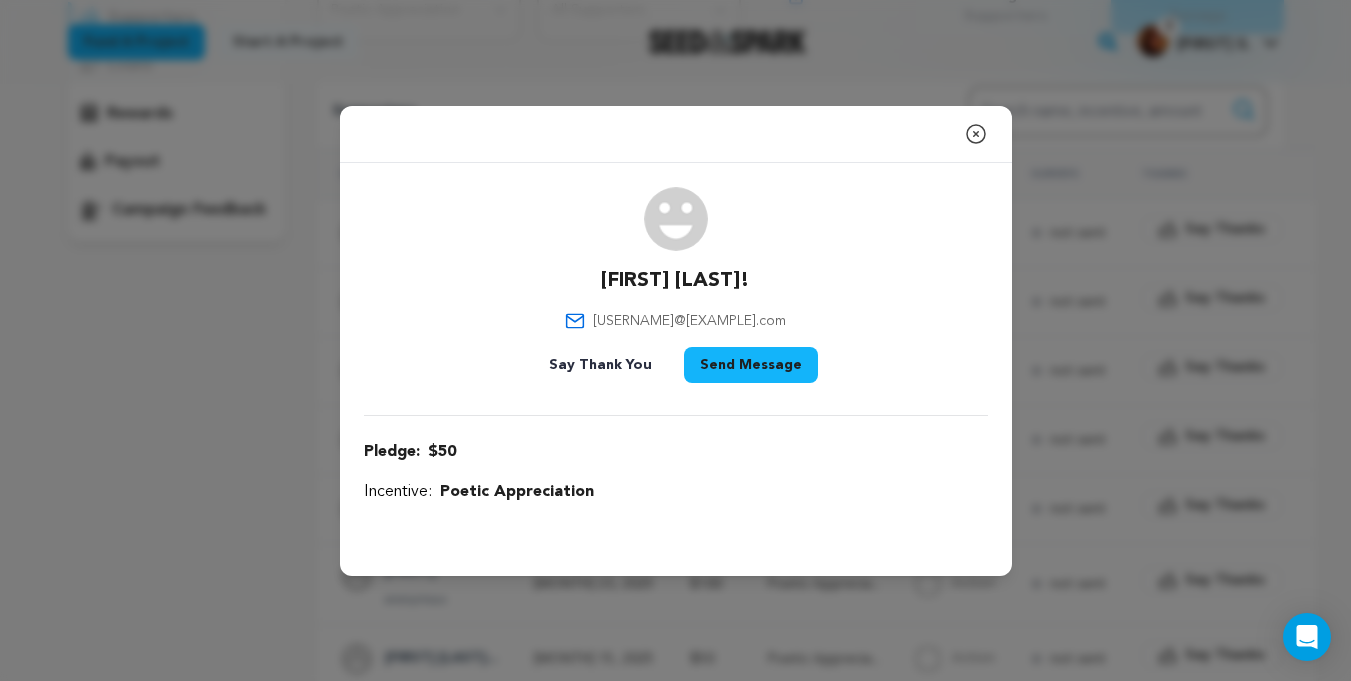 click on "Send Message" at bounding box center (751, 365) 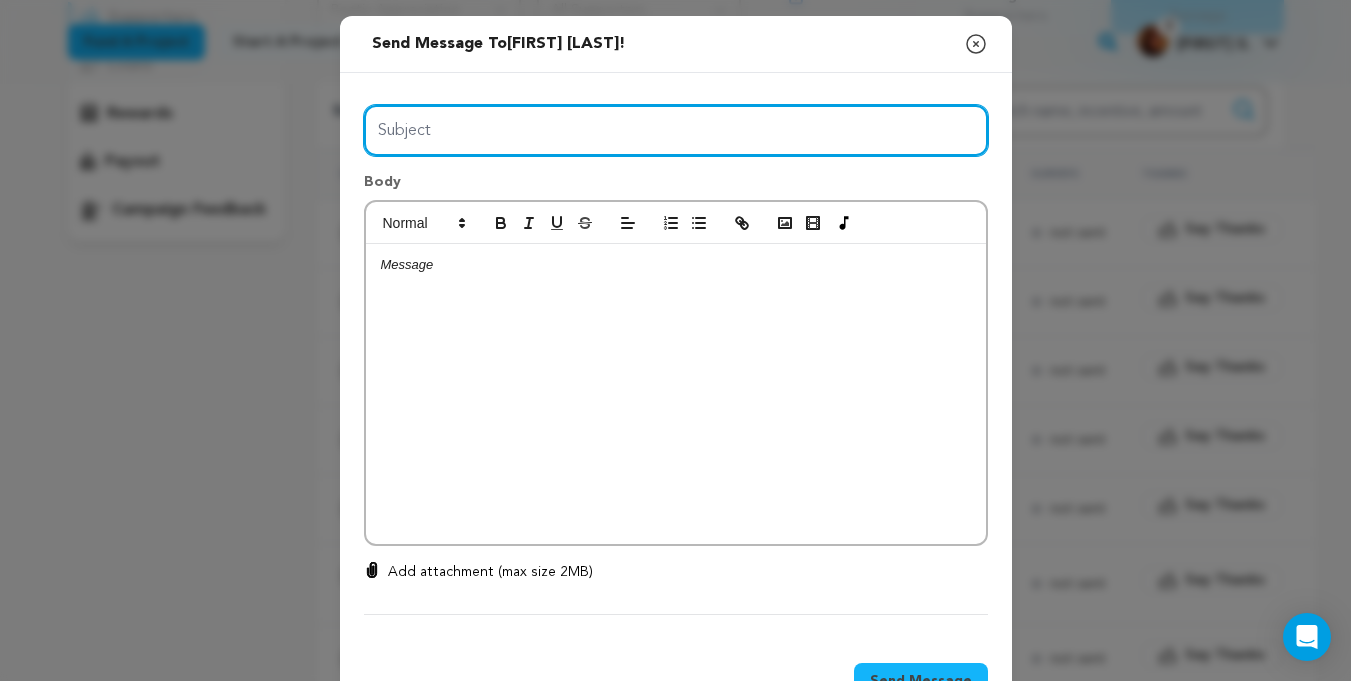 click on "Subject" at bounding box center [676, 130] 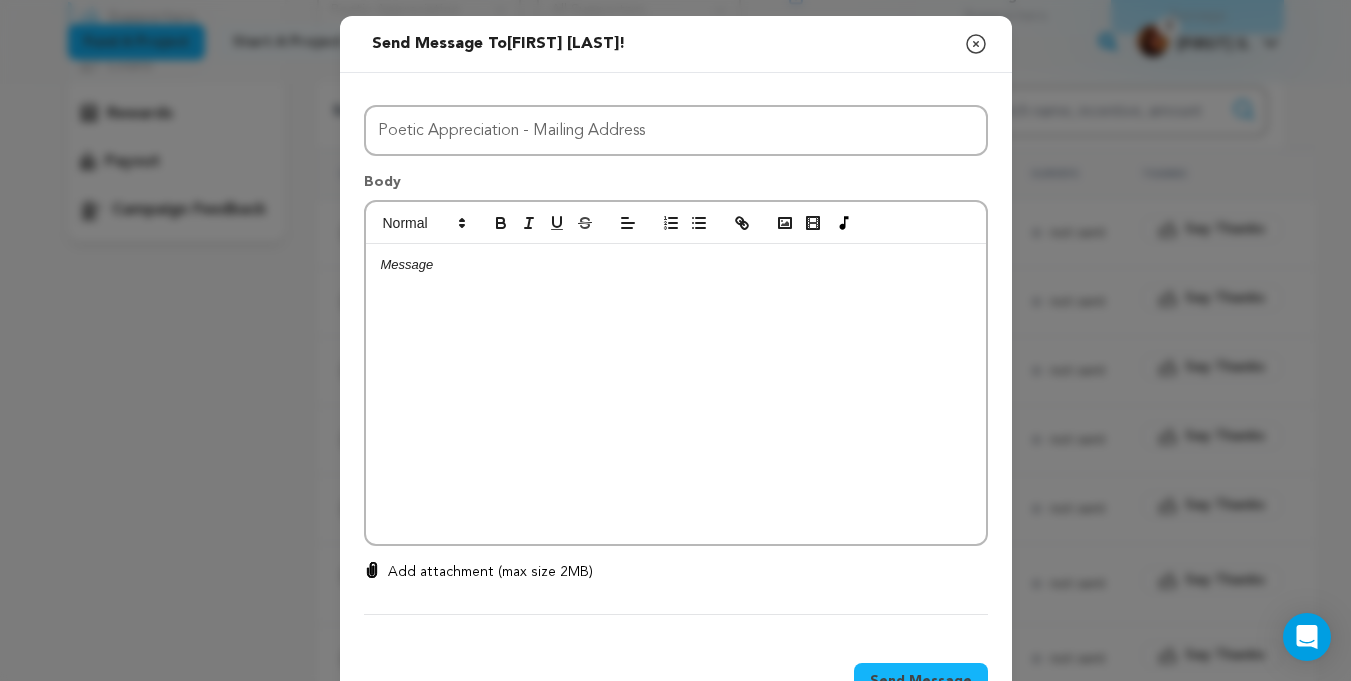 click at bounding box center [676, 394] 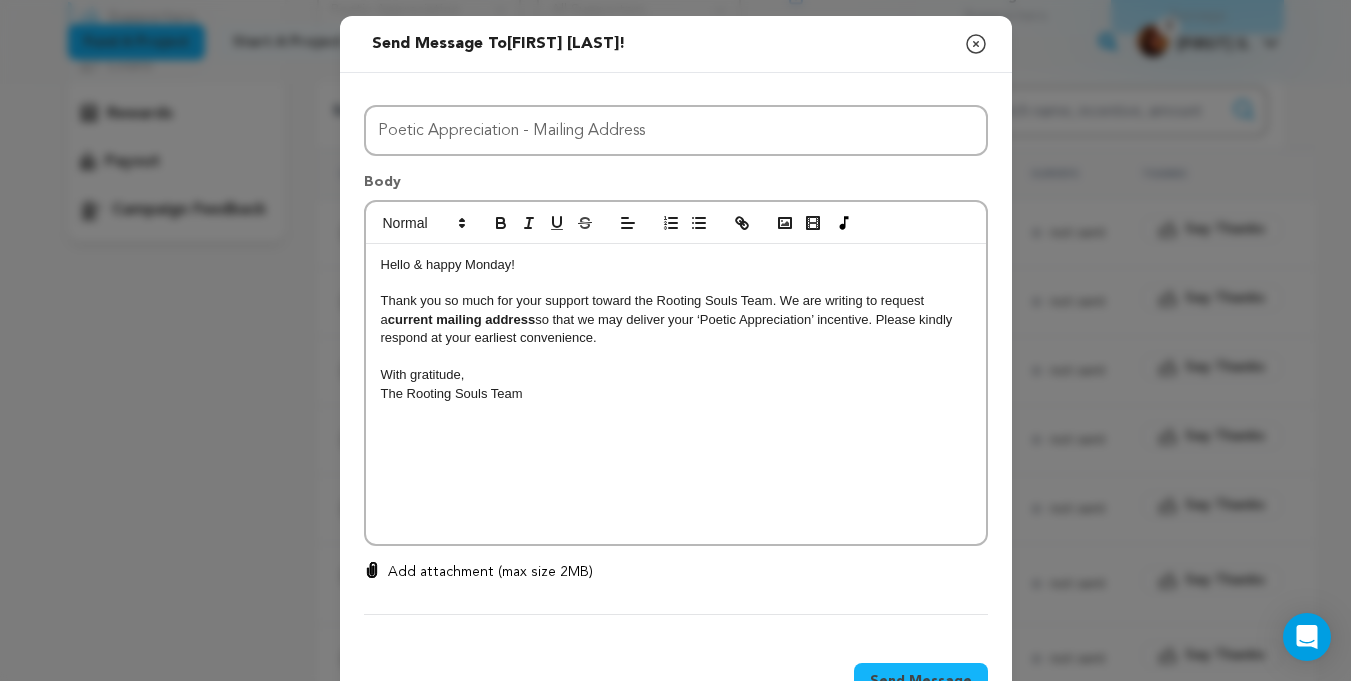 click on "Send Message" at bounding box center [921, 681] 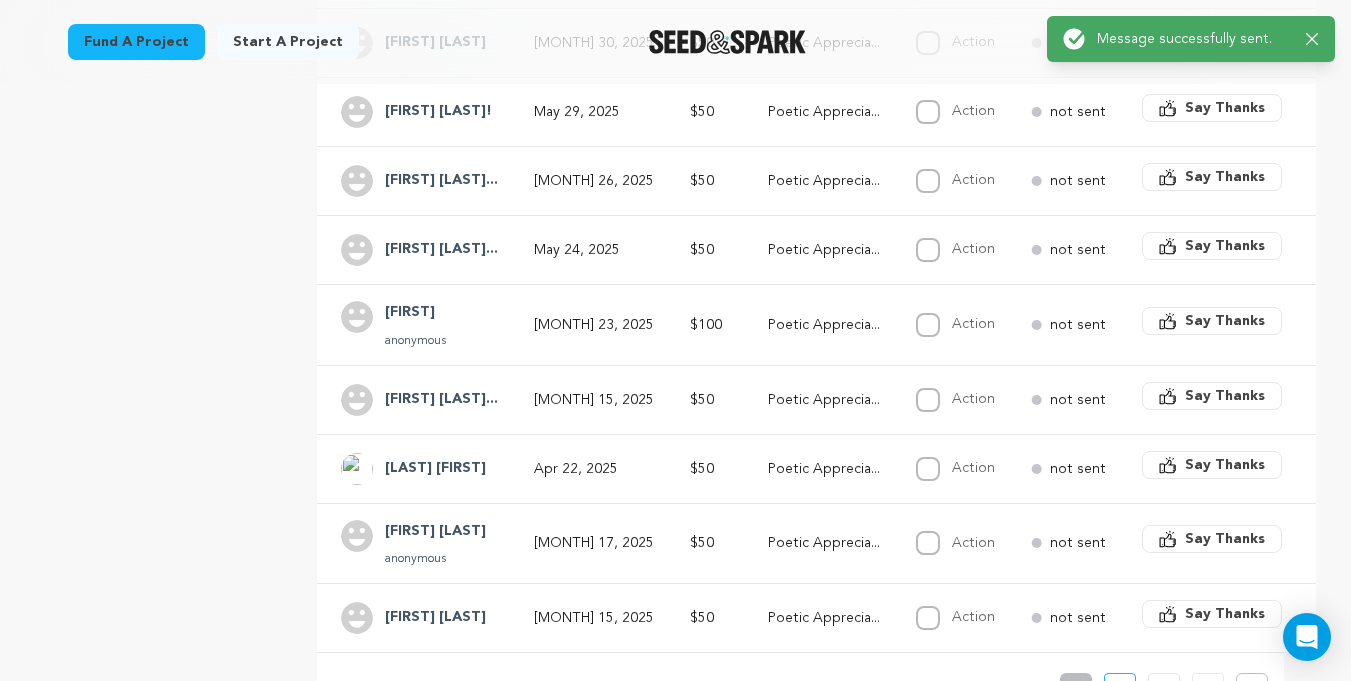 scroll, scrollTop: 580, scrollLeft: 0, axis: vertical 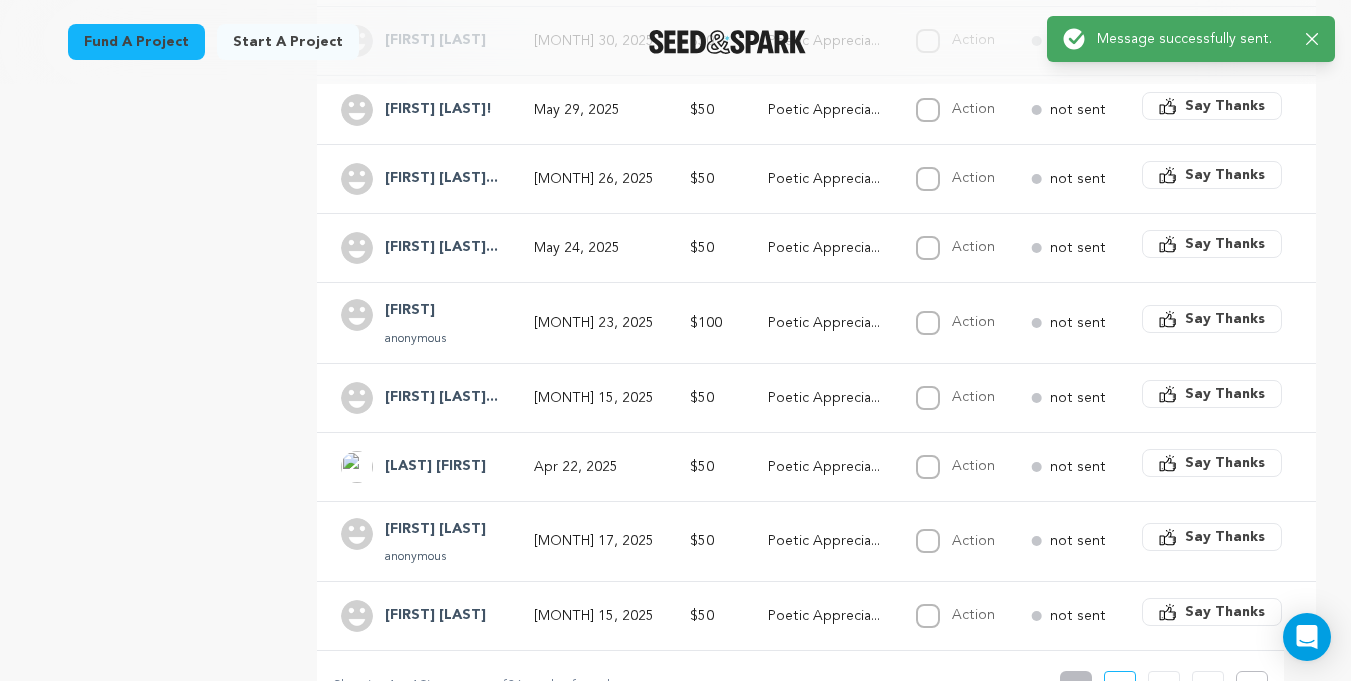 click on "Lautaro Furrer..." at bounding box center (441, 179) 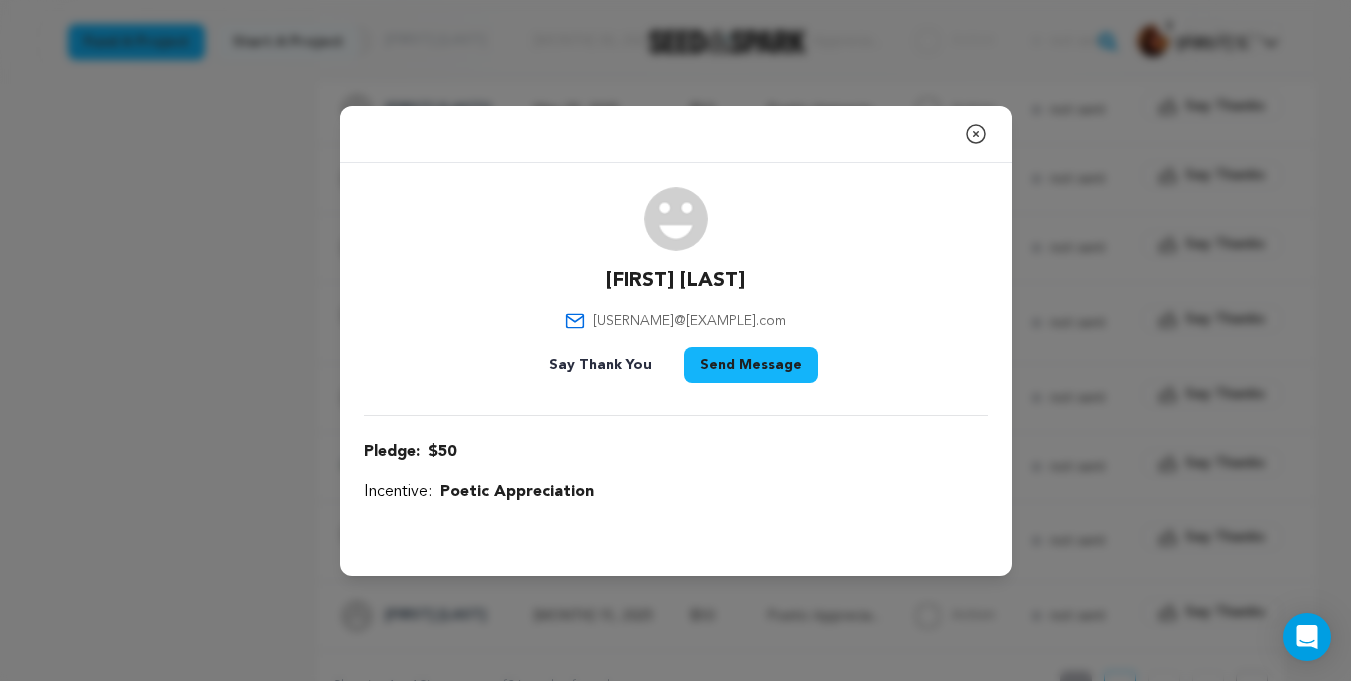 click on "Send Message" at bounding box center (751, 365) 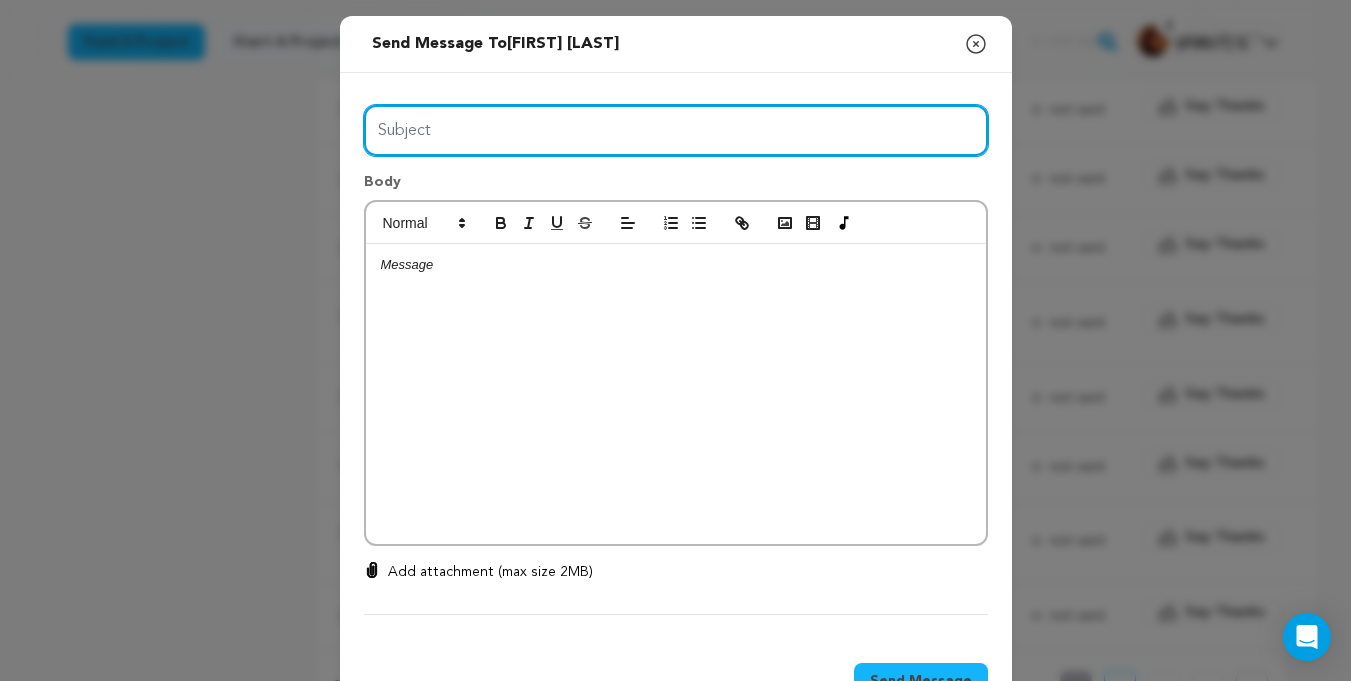 click on "Subject" at bounding box center (676, 130) 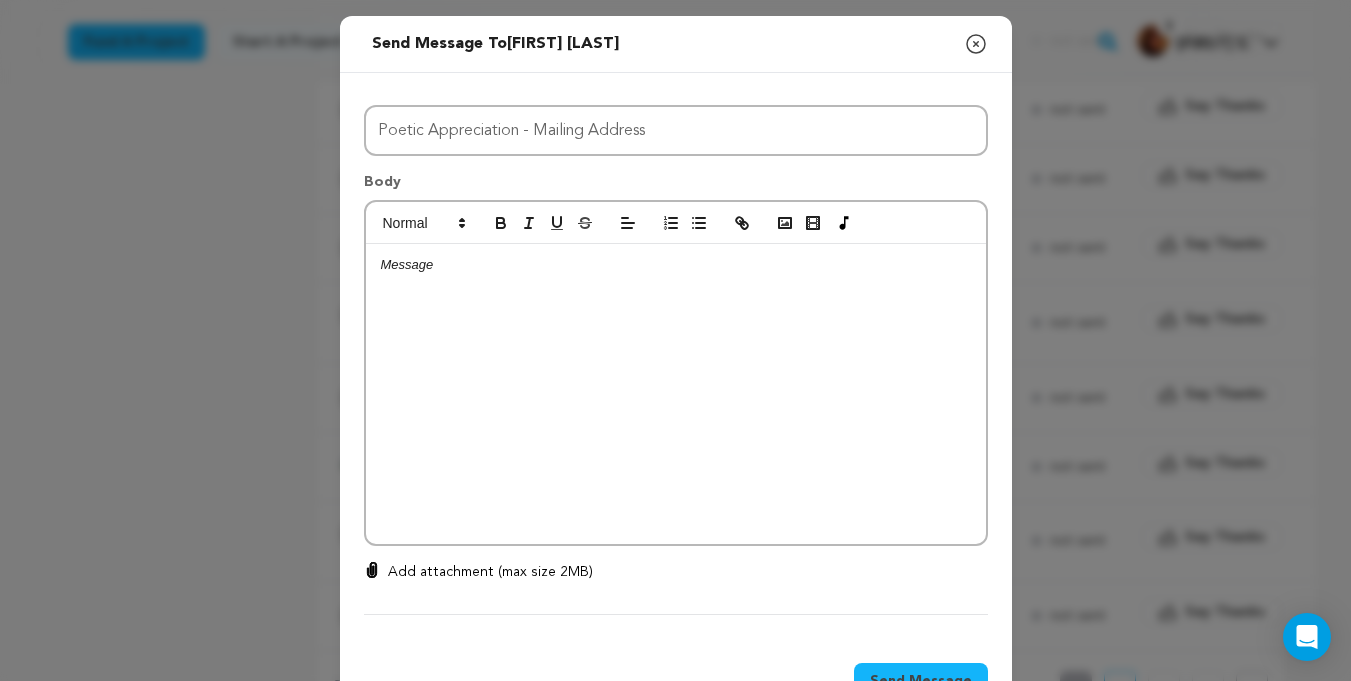 click at bounding box center (676, 265) 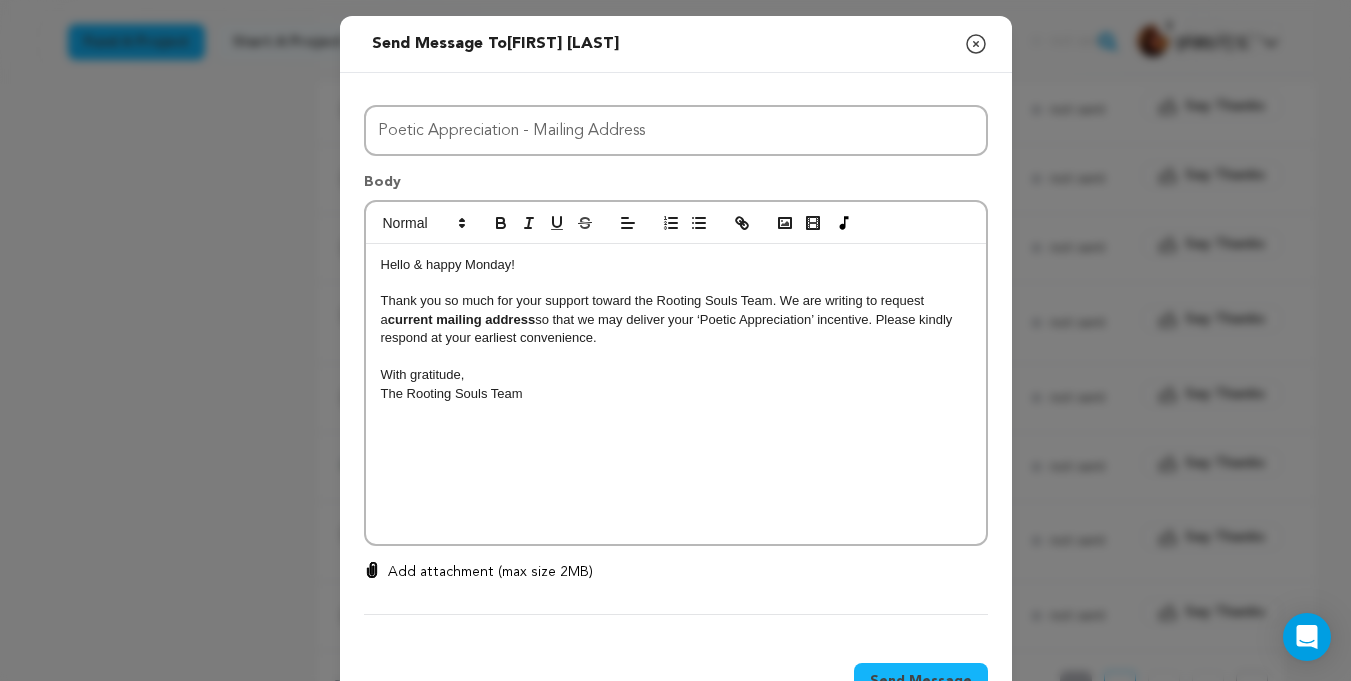 scroll, scrollTop: 0, scrollLeft: 0, axis: both 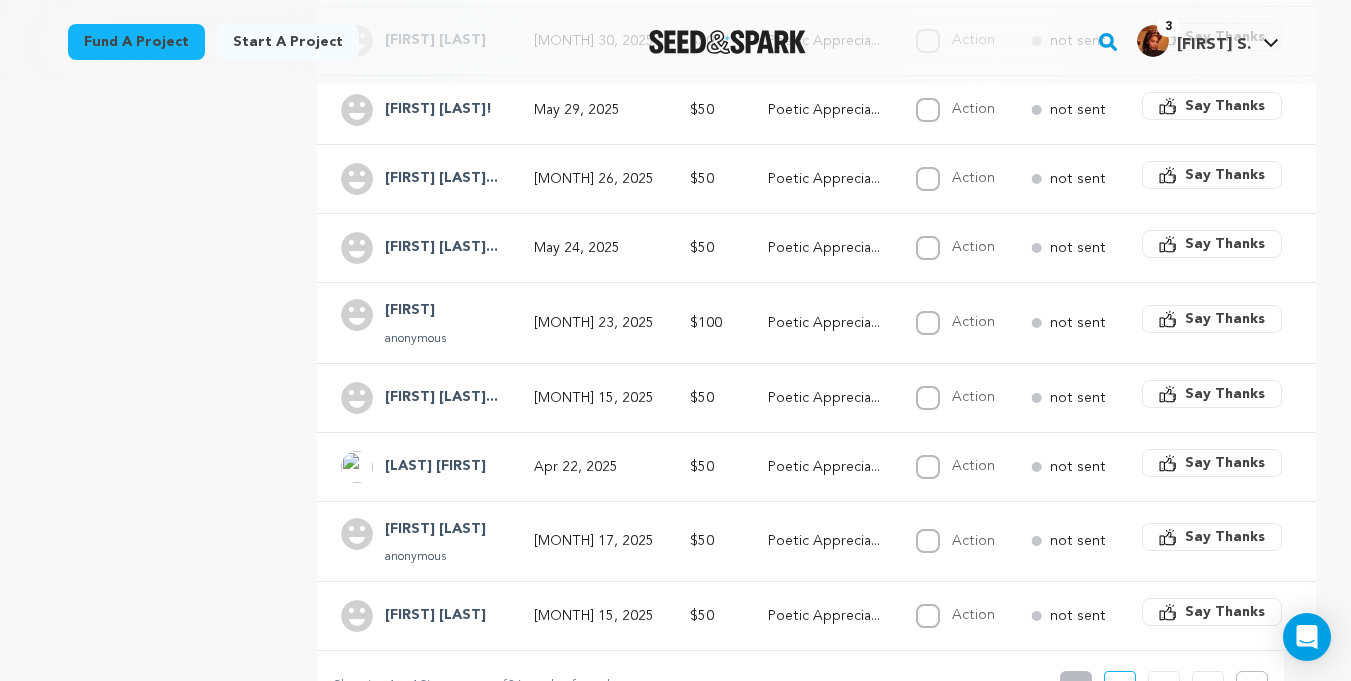 click on "May 24, 2025" at bounding box center [594, 248] 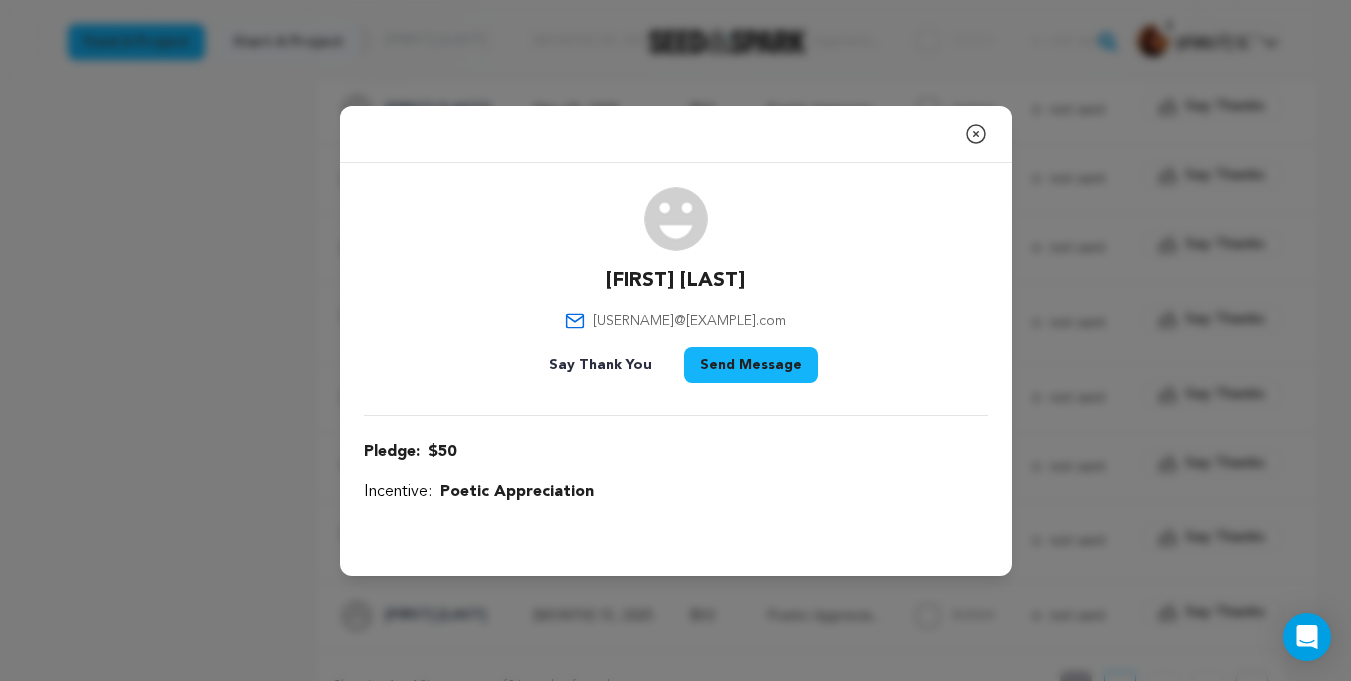 click on "Send Message" at bounding box center (751, 365) 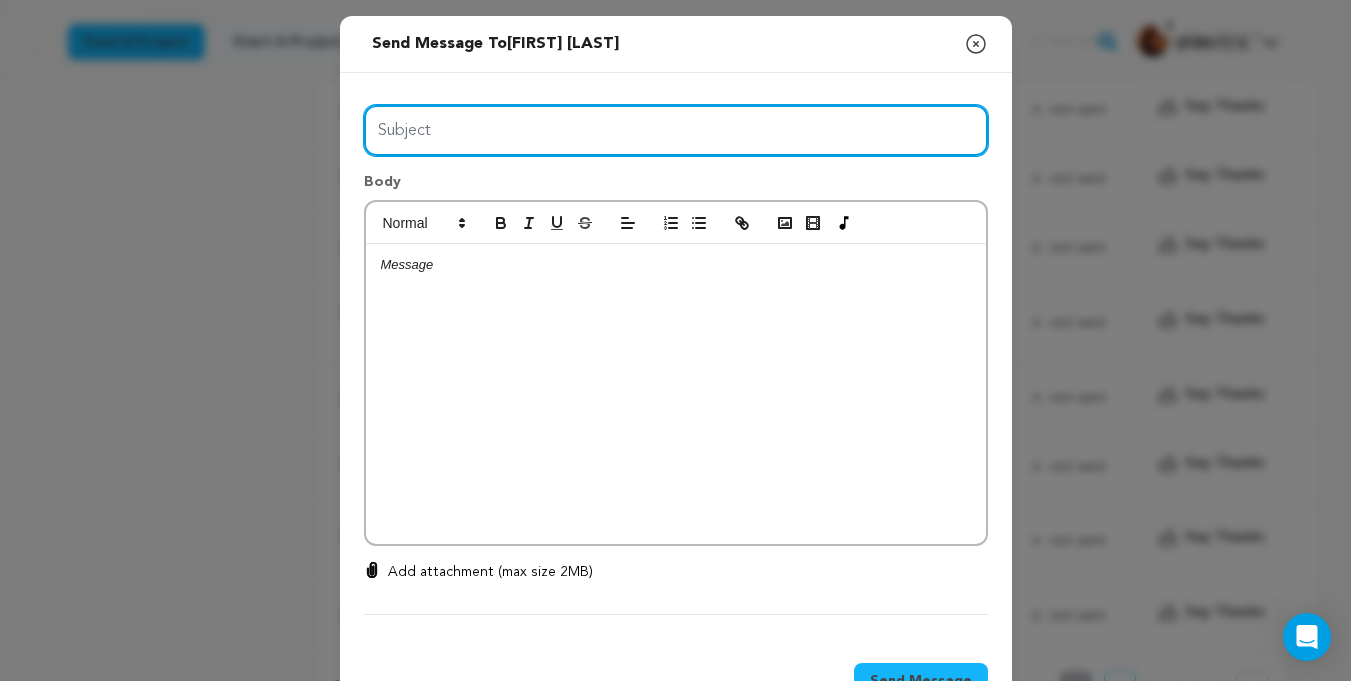 click on "Subject" at bounding box center [676, 130] 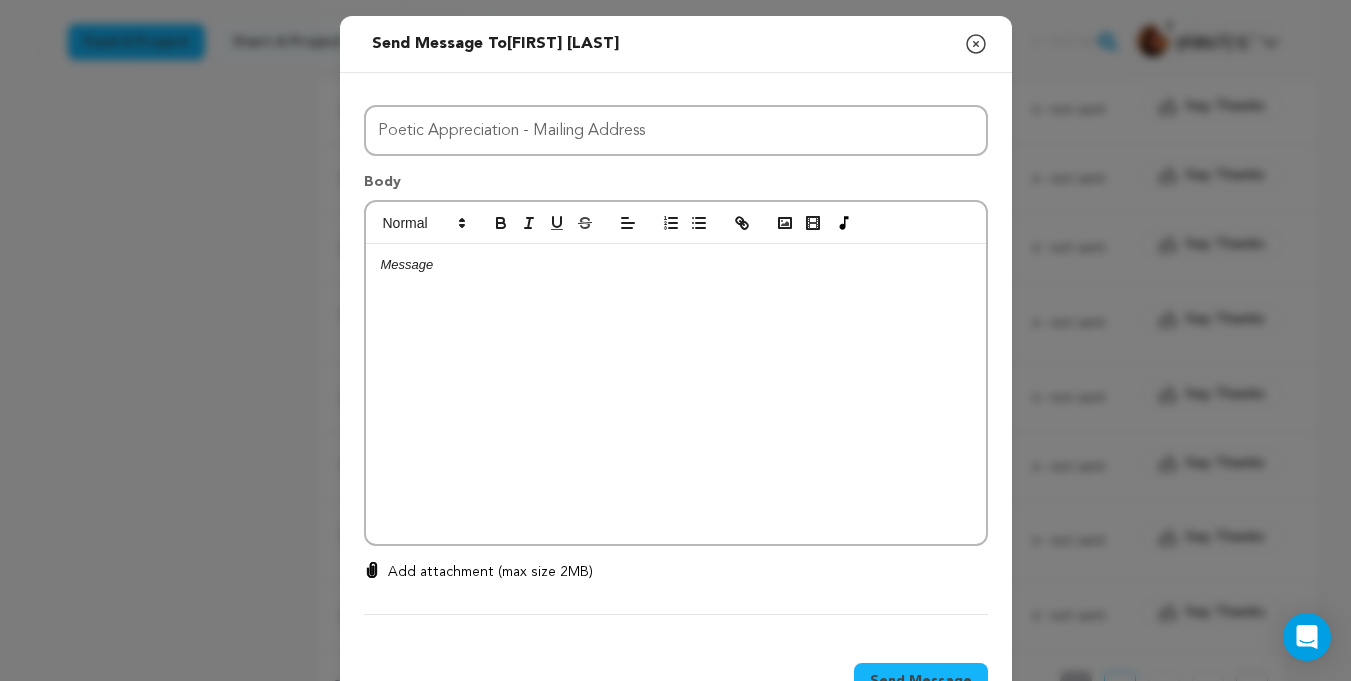 click at bounding box center (676, 394) 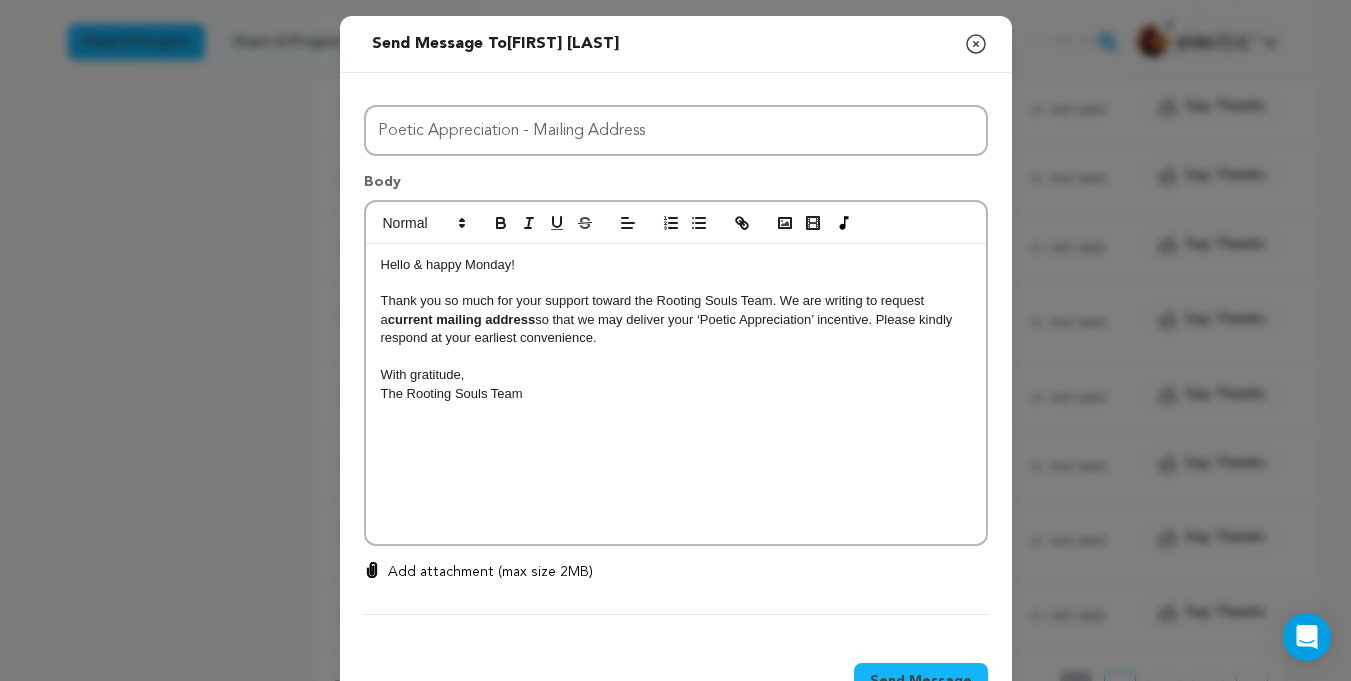 click on "Send Message" at bounding box center [921, 681] 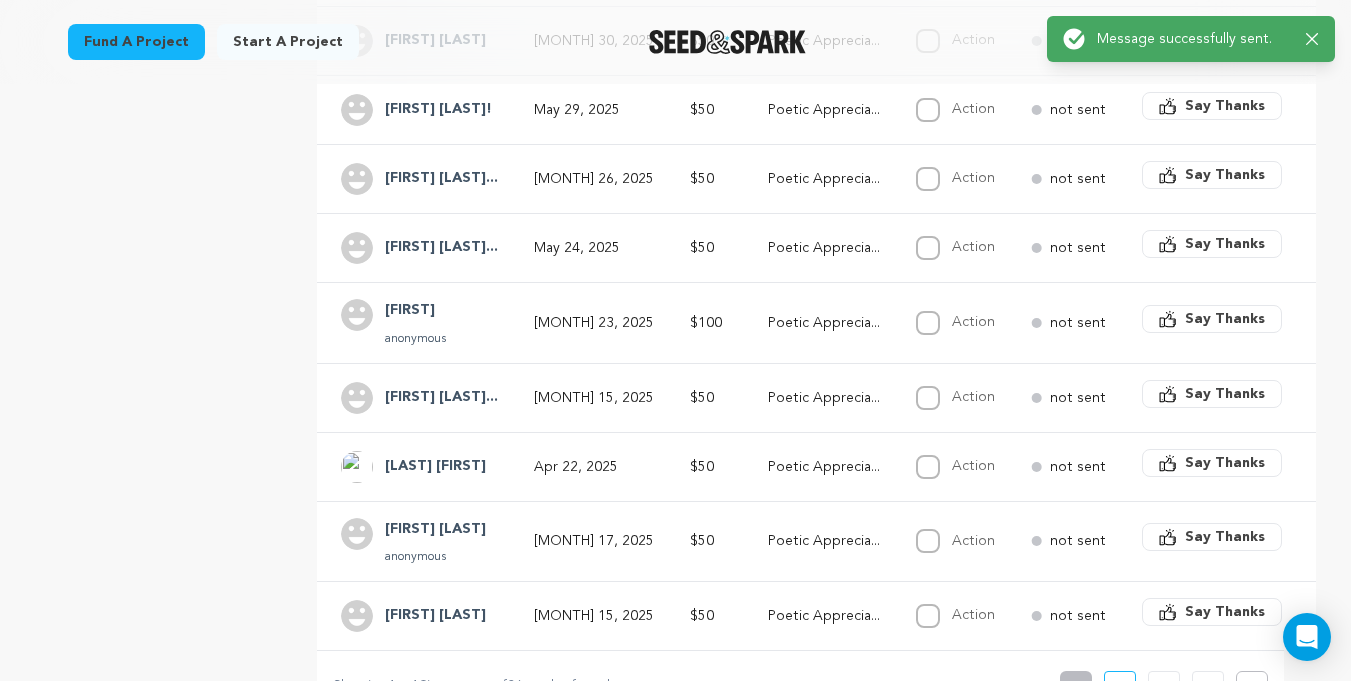click on "May 23, 2025" at bounding box center [594, 323] 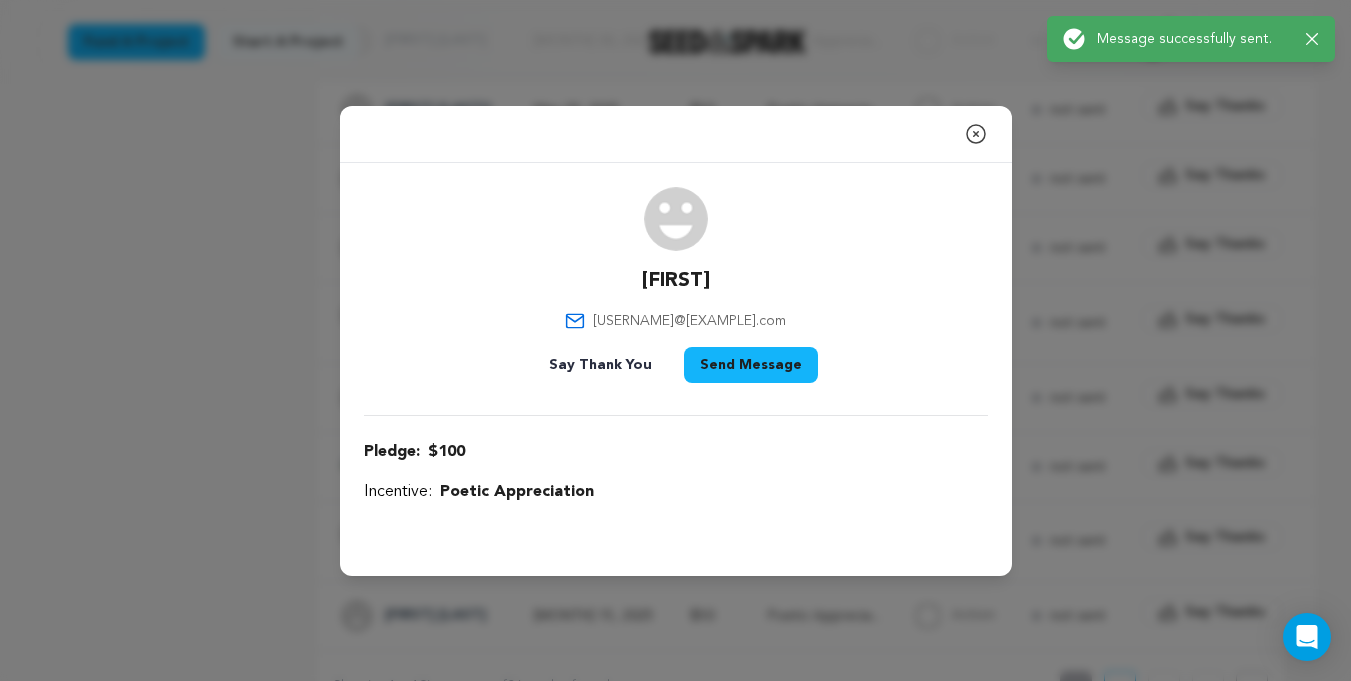 click on "Send Message" at bounding box center (751, 365) 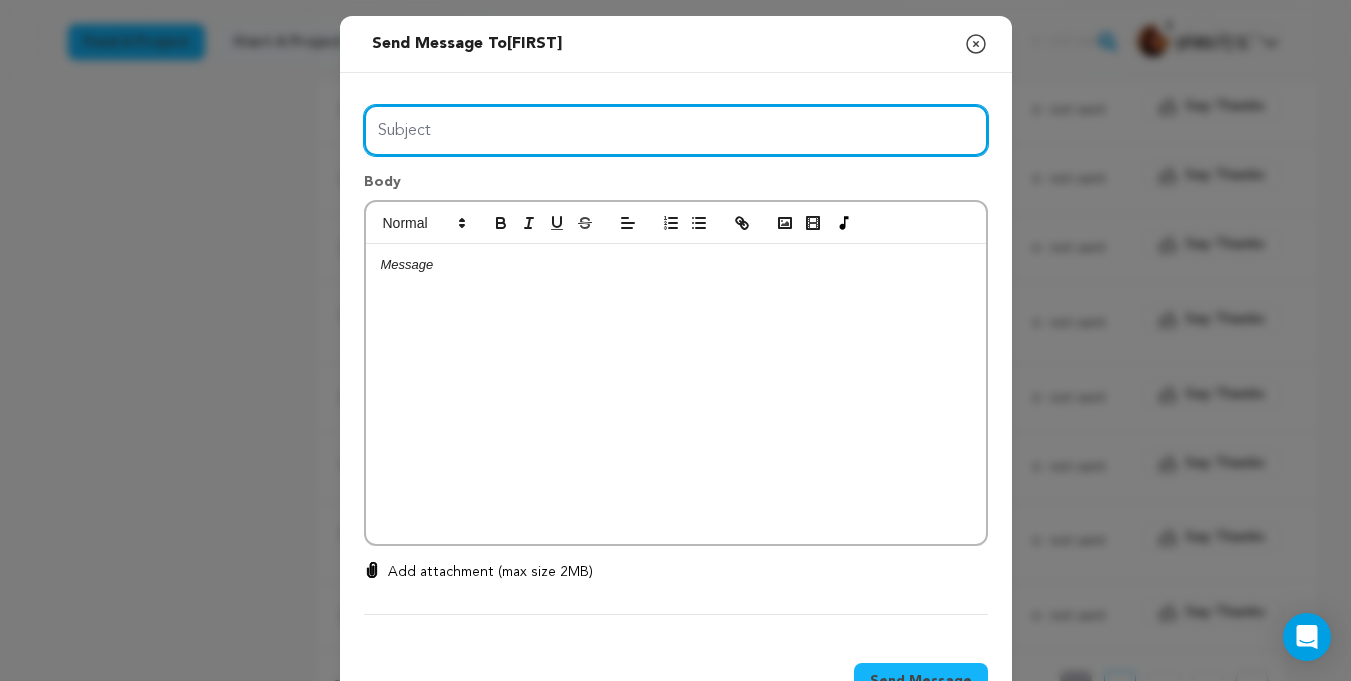 click on "Subject" at bounding box center (676, 130) 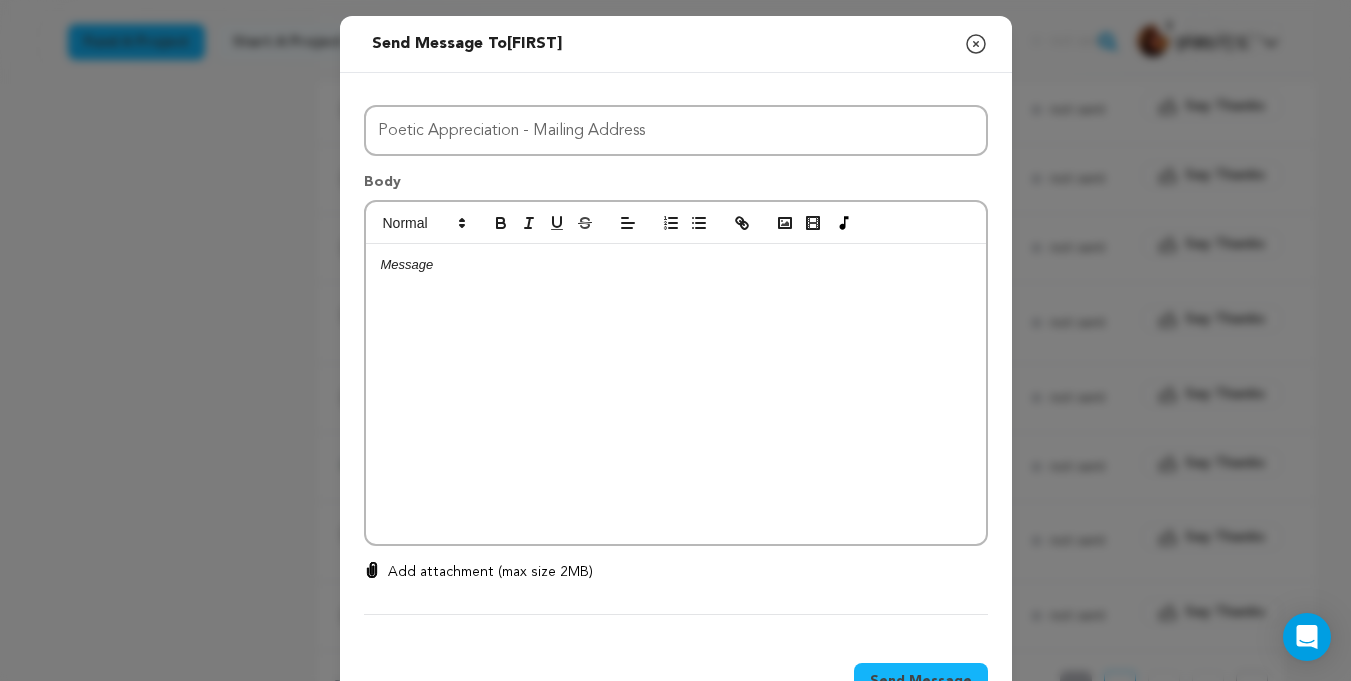 click at bounding box center [676, 394] 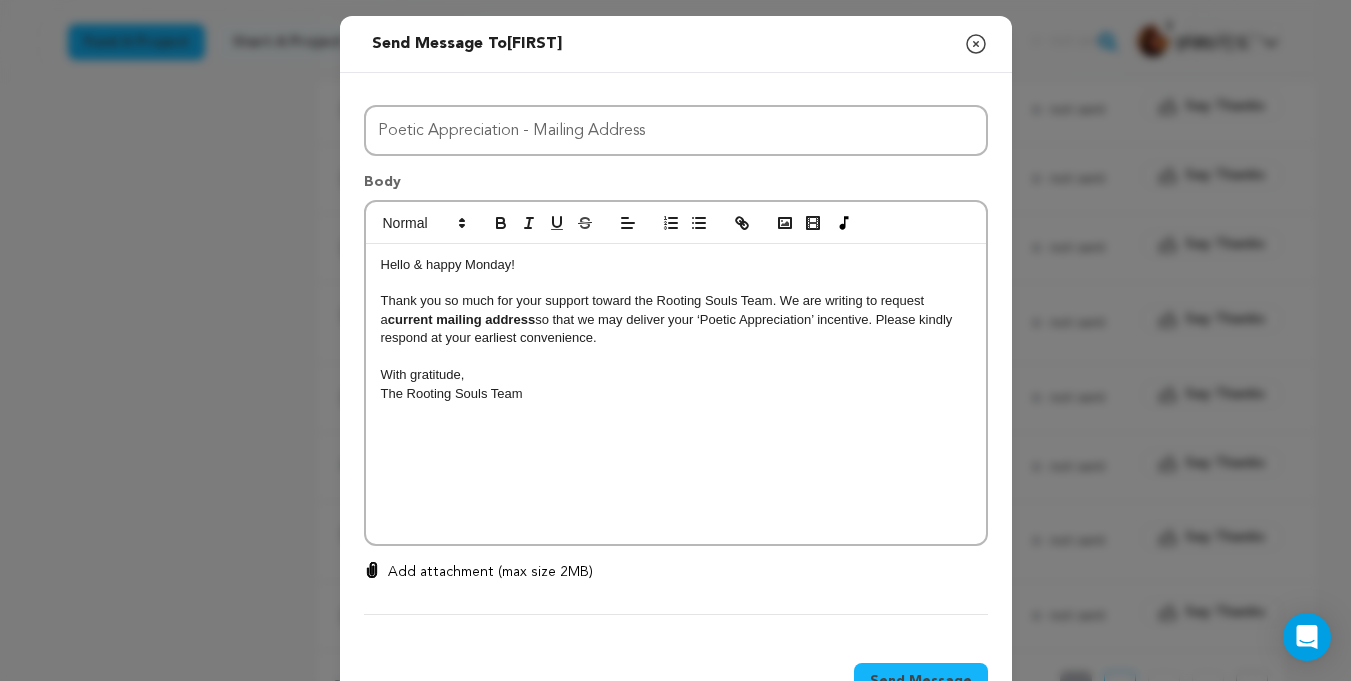 click on "Send Message" at bounding box center [921, 681] 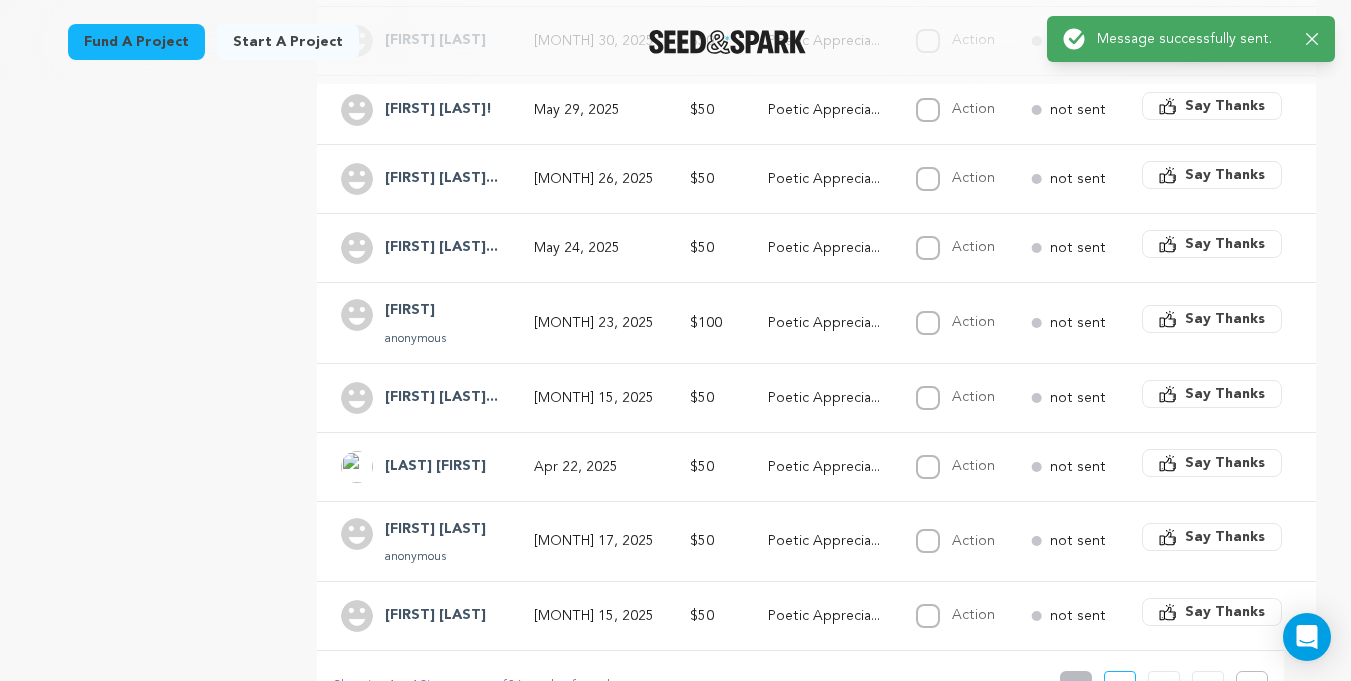 click on "May 15, 2025" at bounding box center (588, 397) 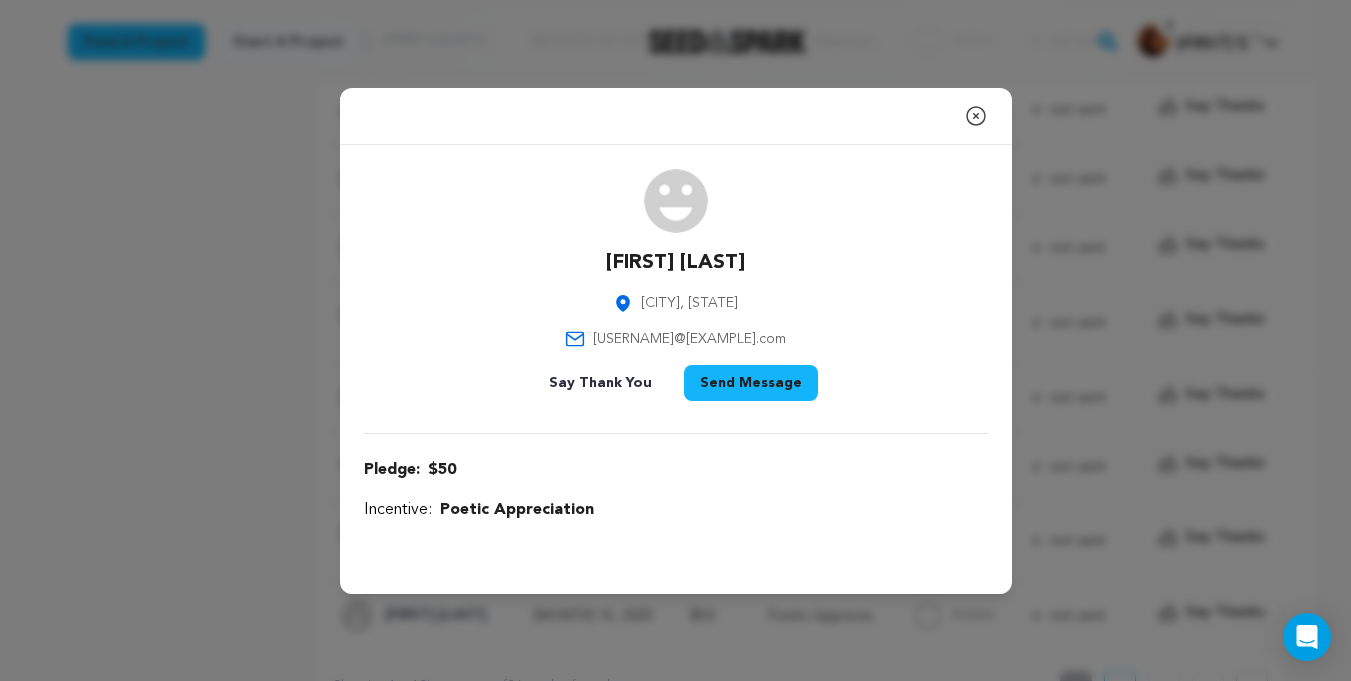 click on "Send Message" at bounding box center [751, 383] 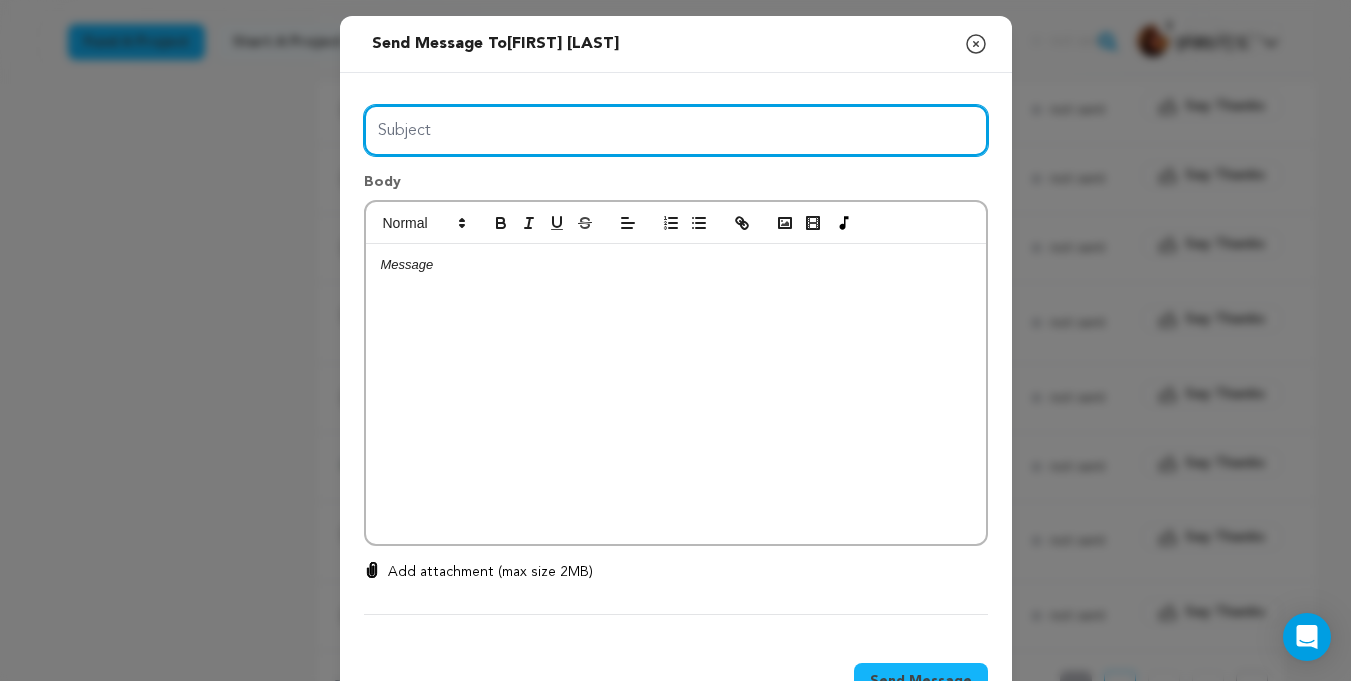 click on "Subject" at bounding box center (676, 130) 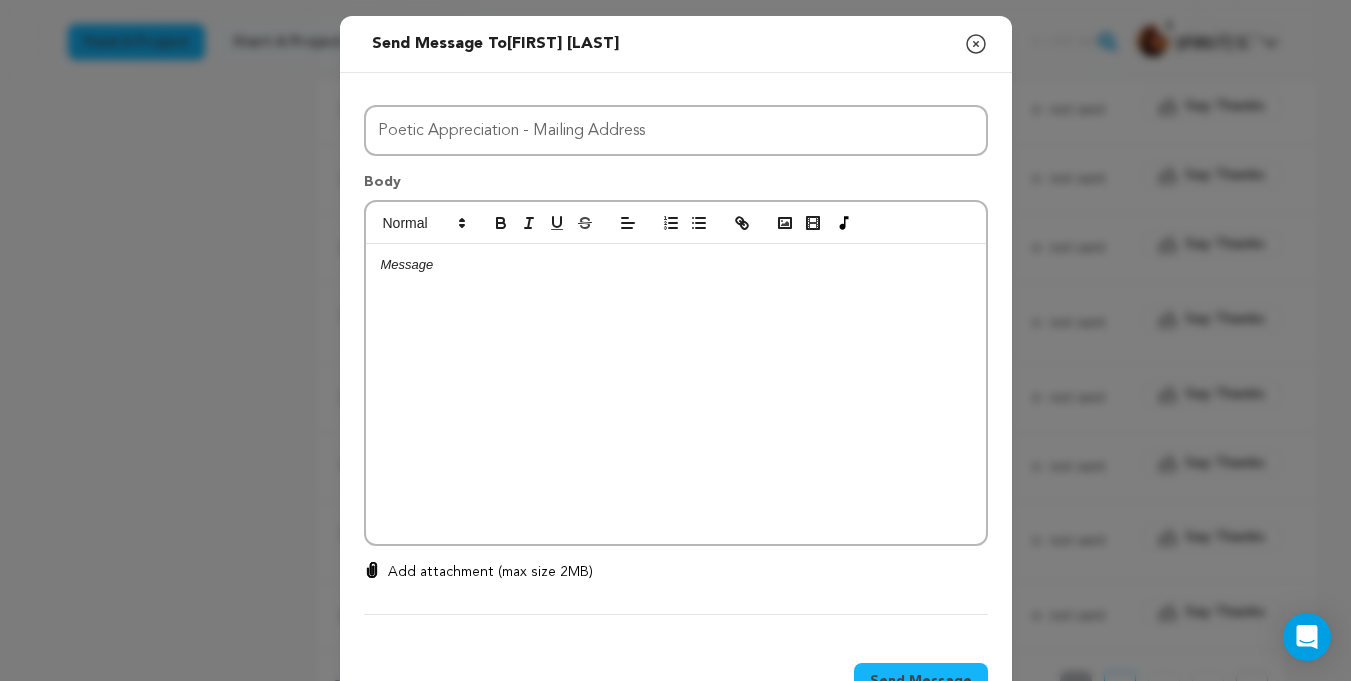 click at bounding box center [676, 265] 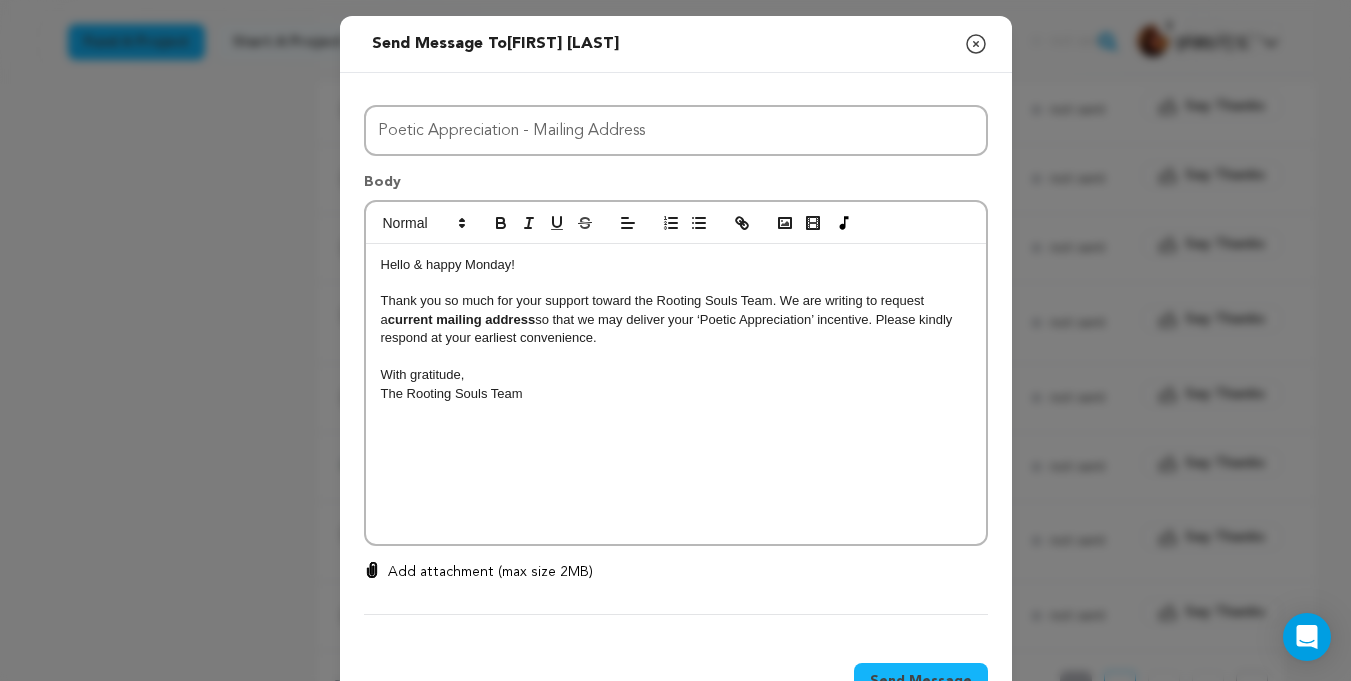 scroll, scrollTop: 0, scrollLeft: 0, axis: both 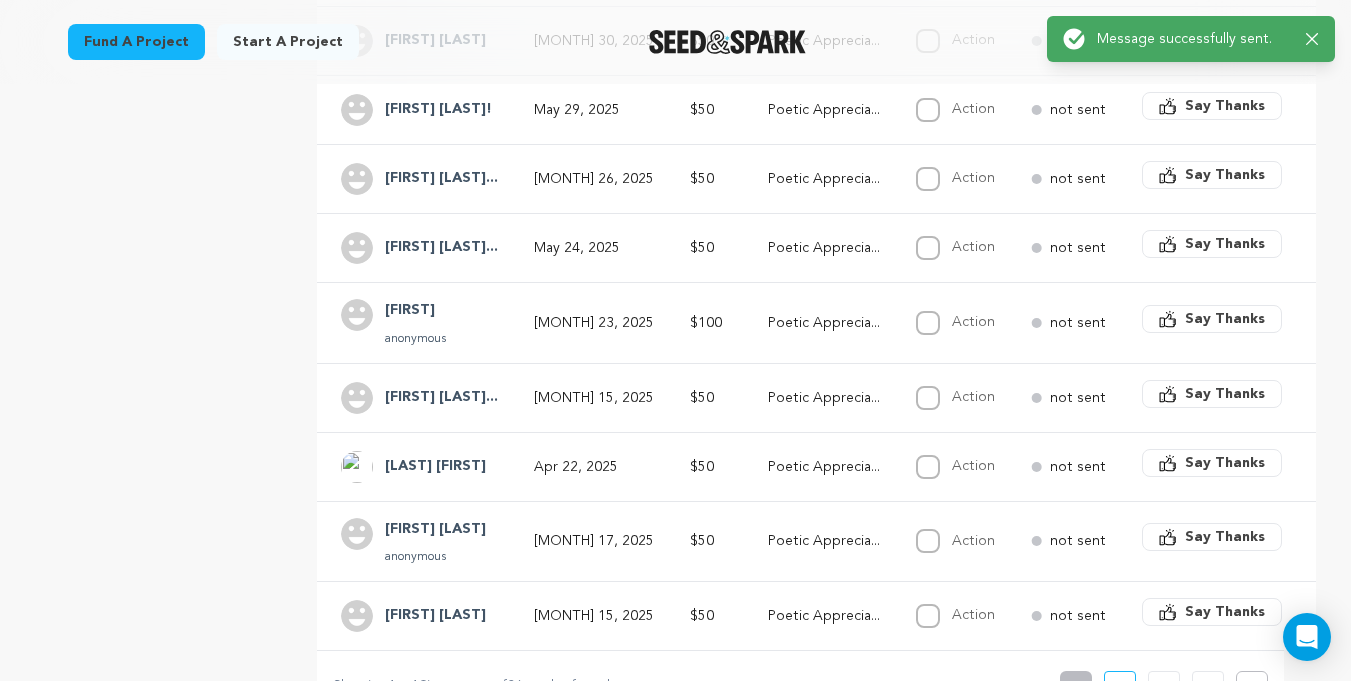 click on "Apr 22, 2025" at bounding box center (588, 466) 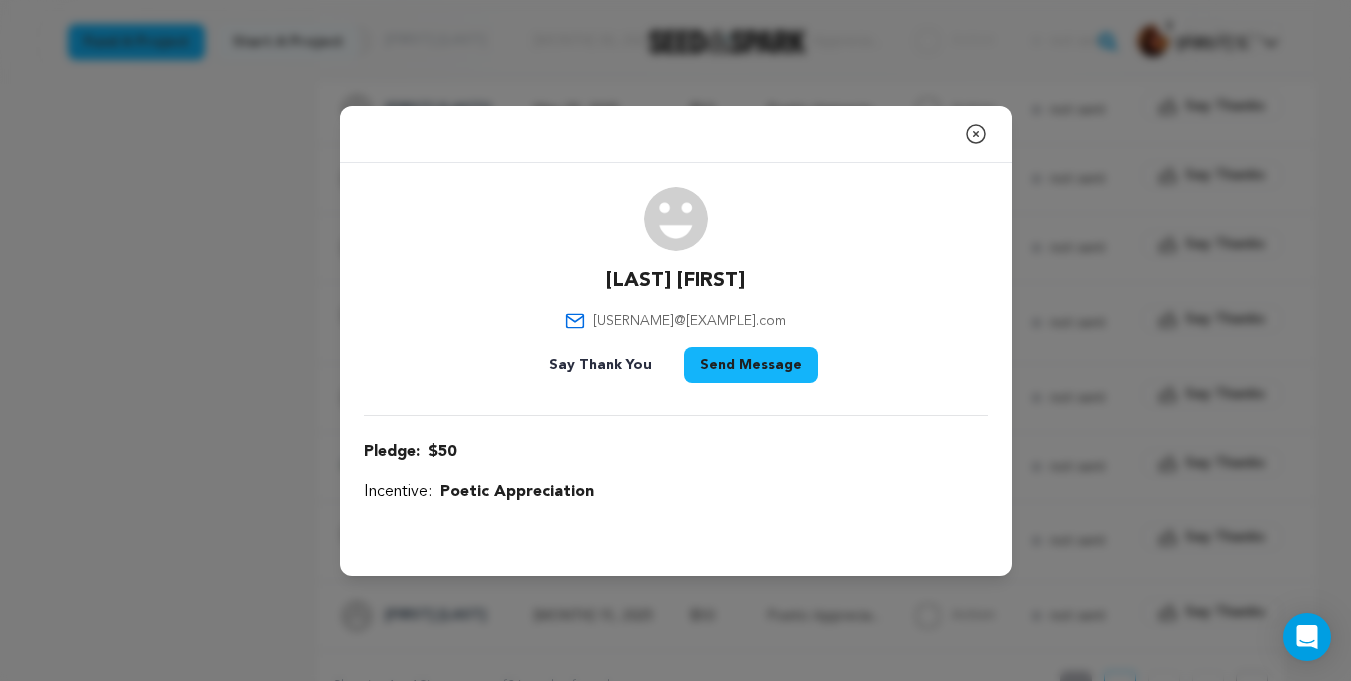 click on "Hall Madeline
madelinehall97@gmail.com
Say Thank You
Send Message" at bounding box center [676, 289] 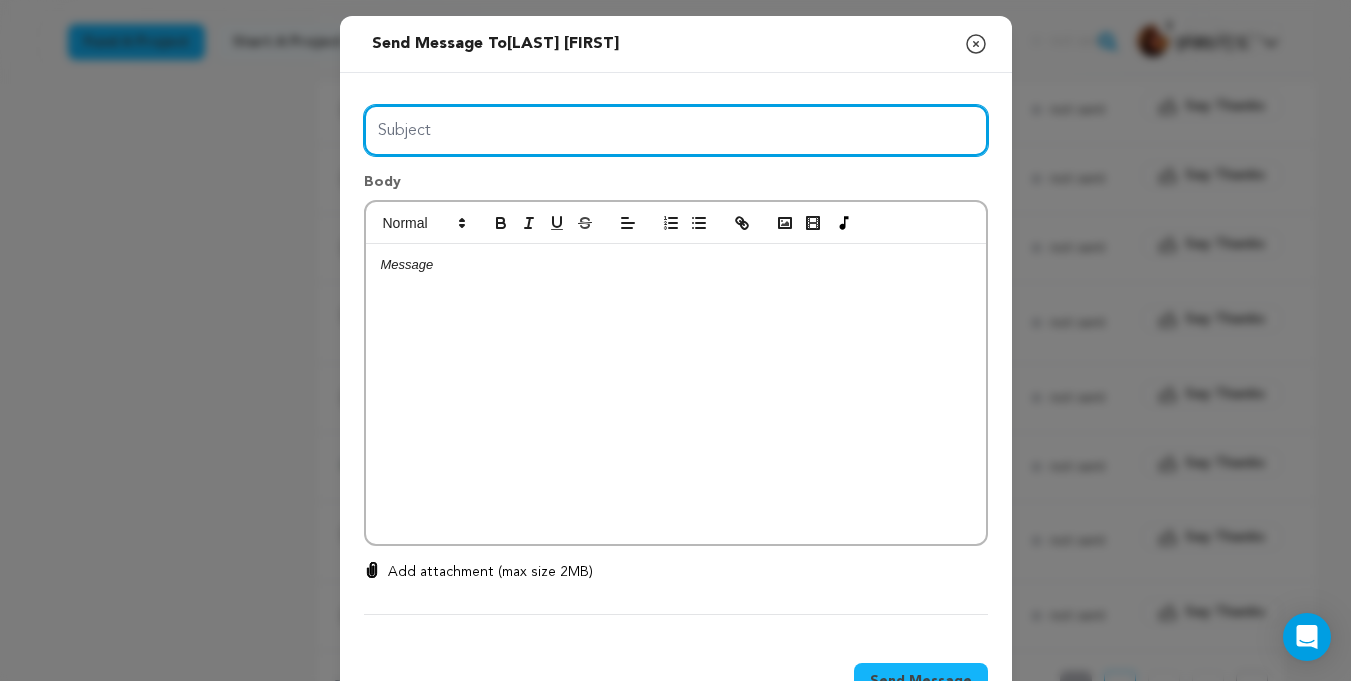click on "Subject" at bounding box center (676, 130) 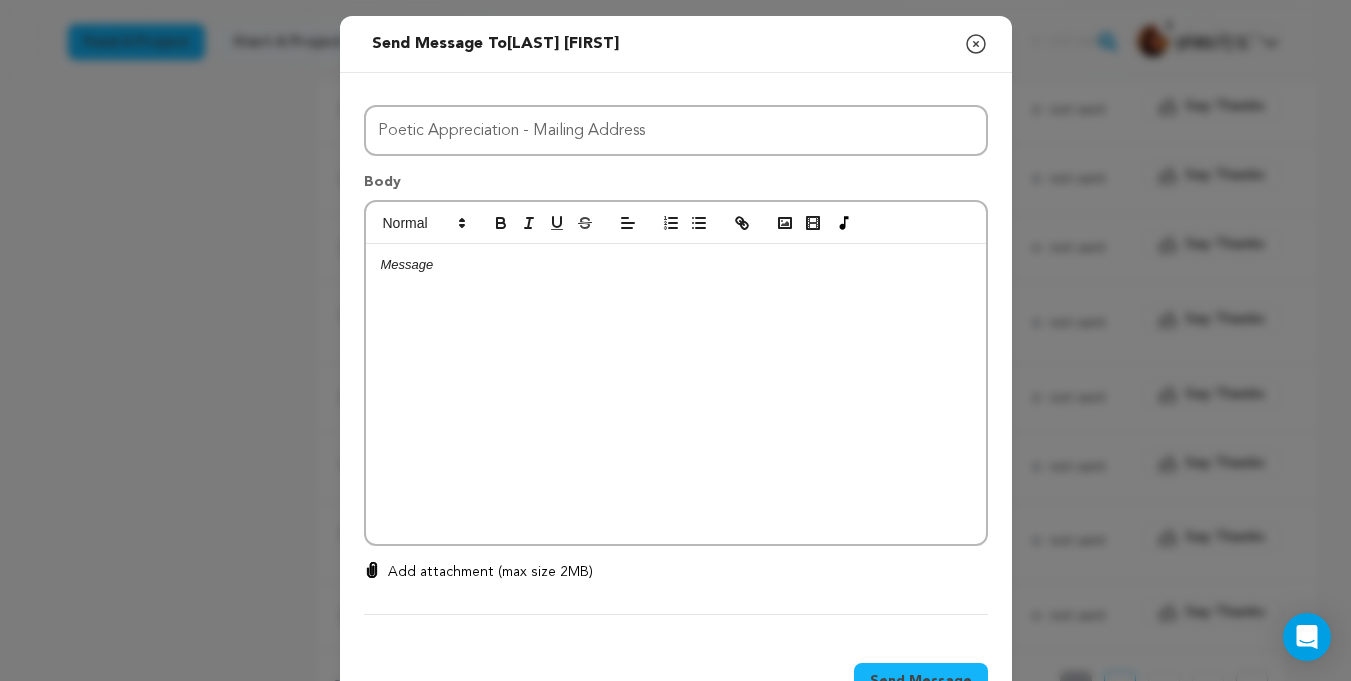 click at bounding box center [676, 394] 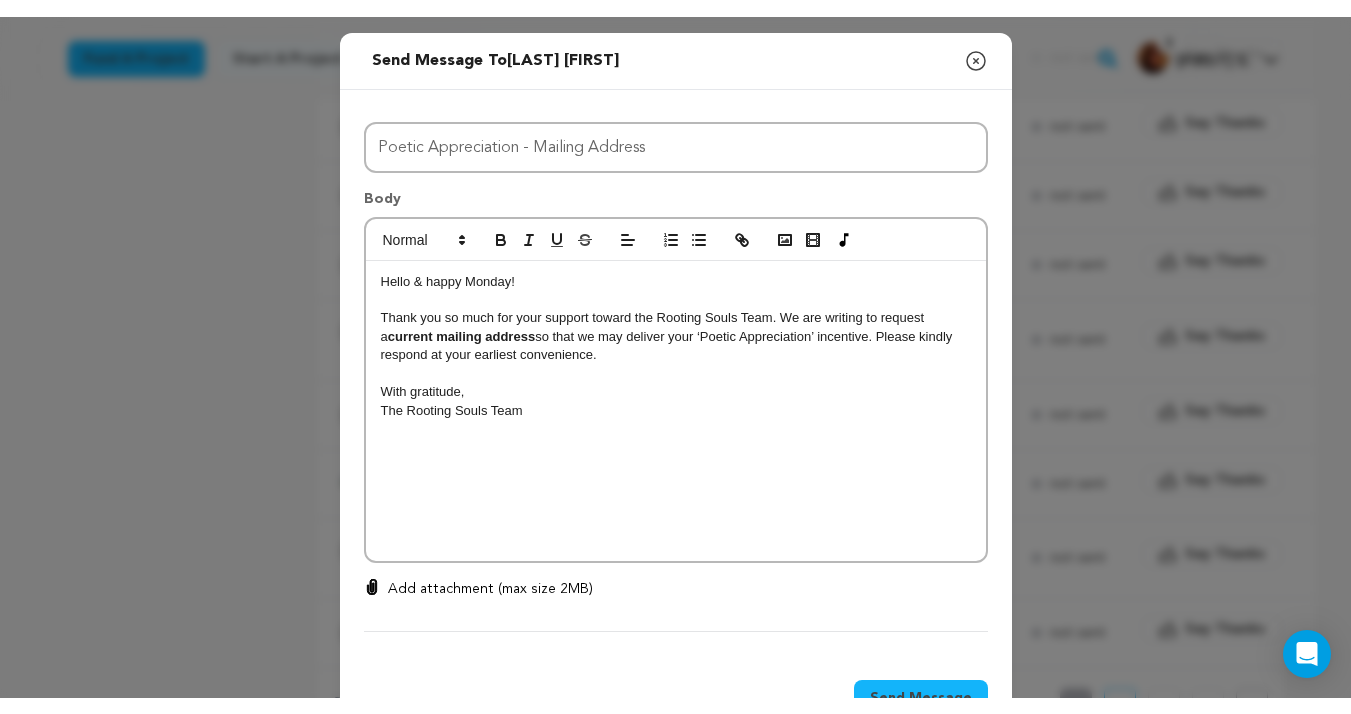 scroll, scrollTop: 0, scrollLeft: 0, axis: both 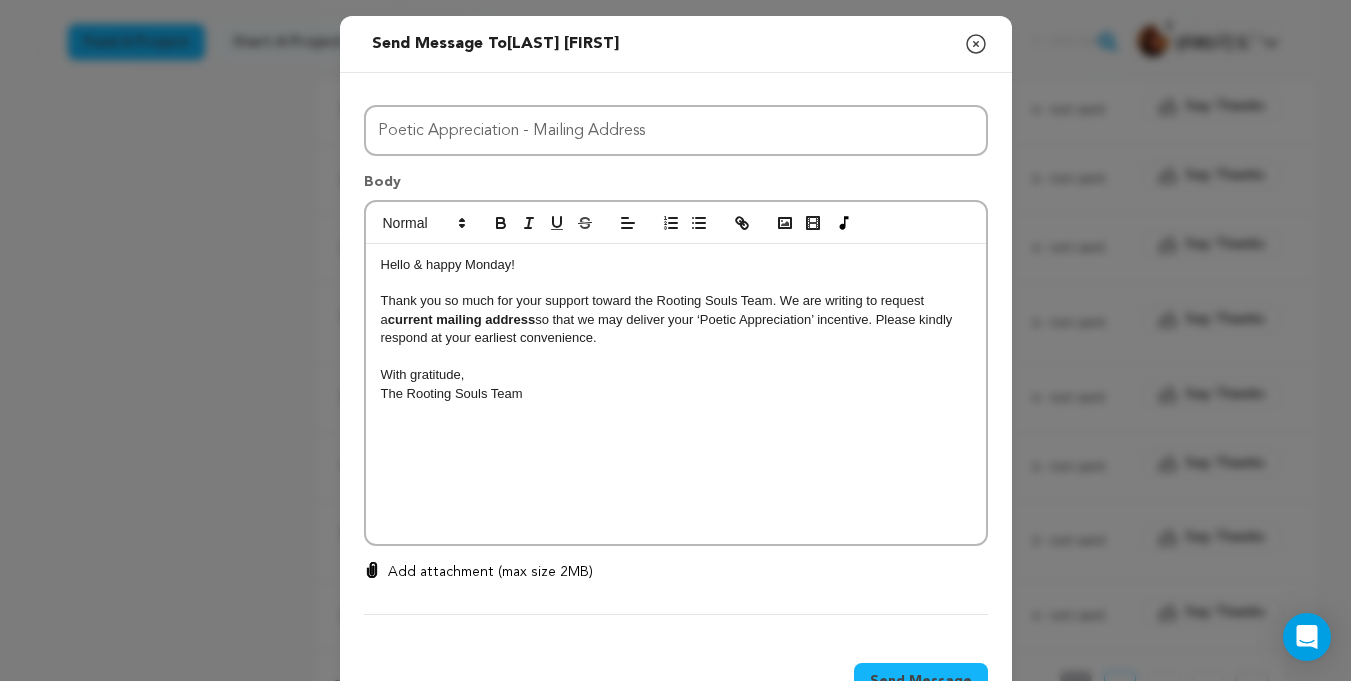 click on "Send Message" at bounding box center [921, 681] 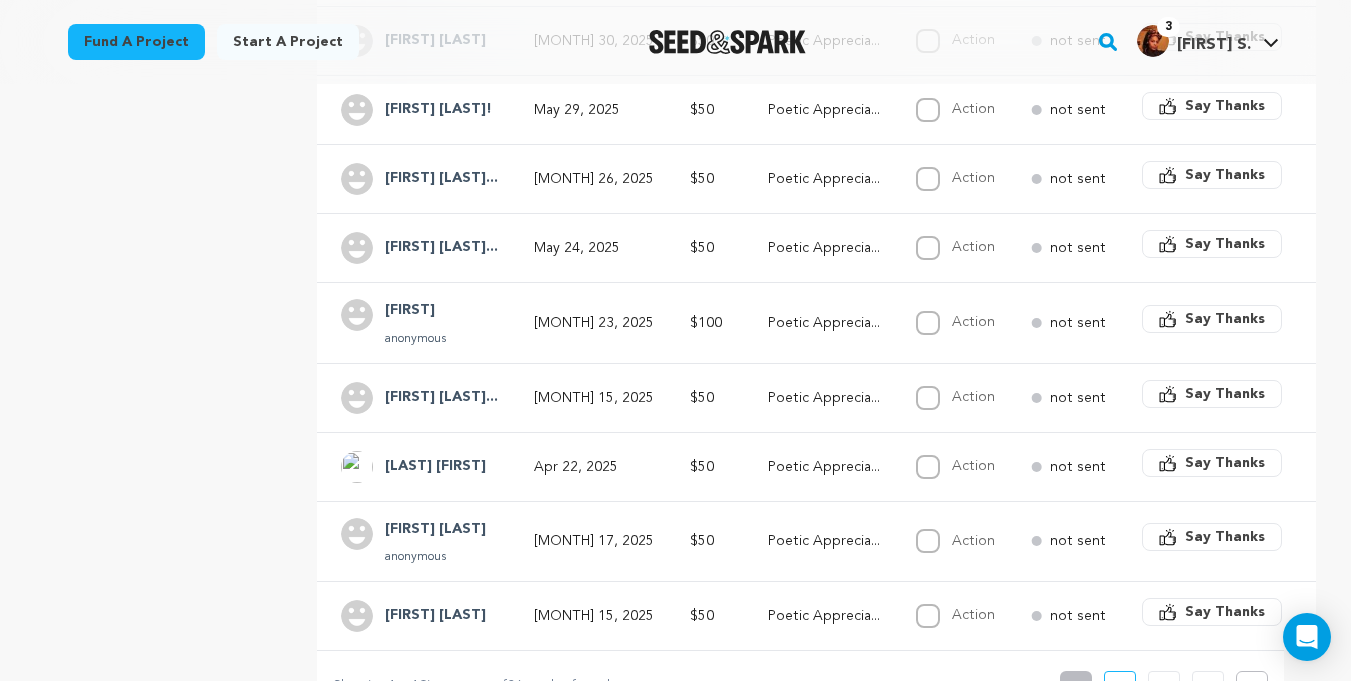 click on "overview
updates" at bounding box center [177, 174] 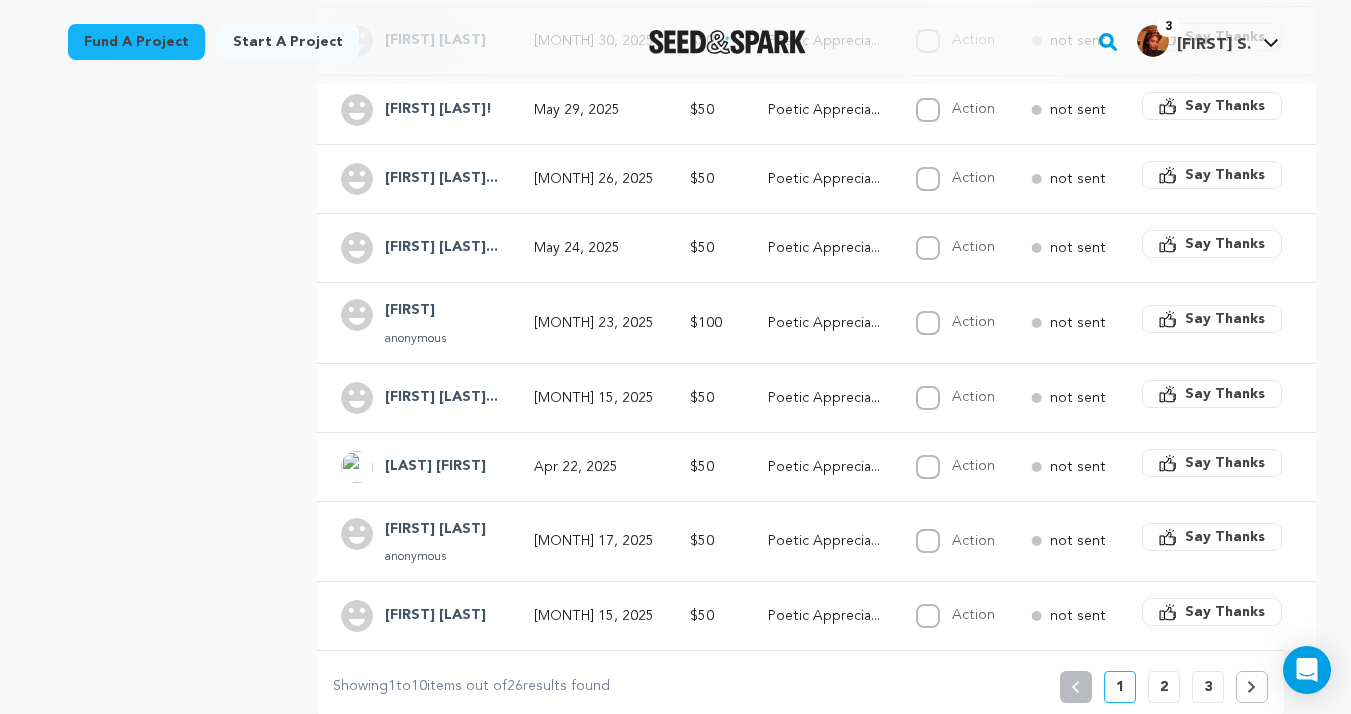 click on "2" at bounding box center (1164, 687) 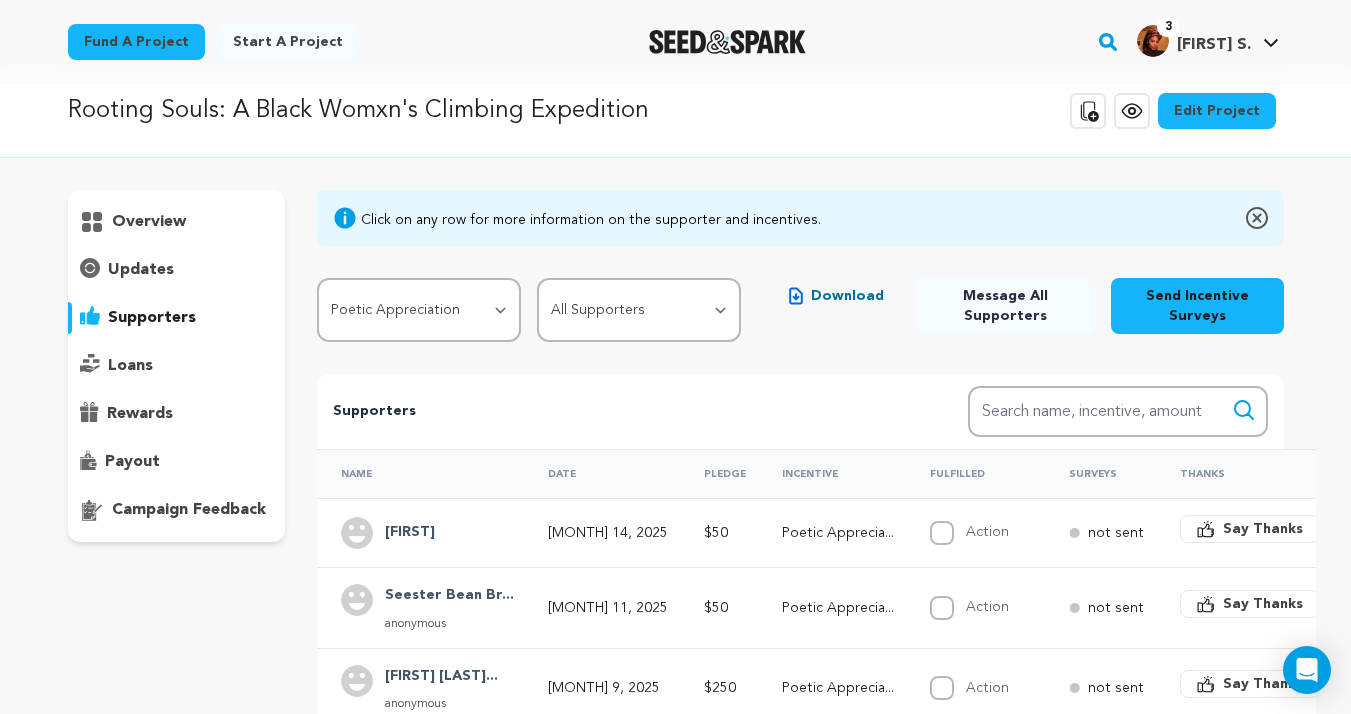 scroll, scrollTop: 0, scrollLeft: 0, axis: both 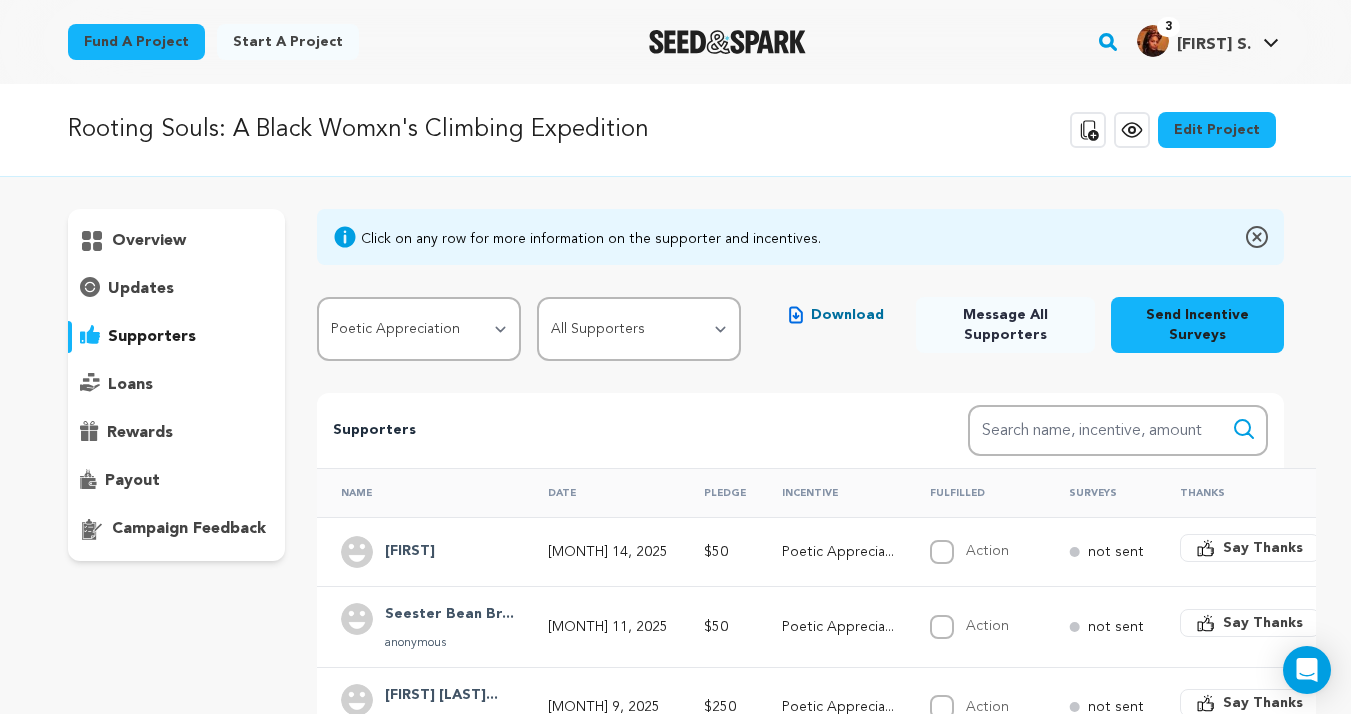 click on "Apr 11, 2025" at bounding box center [608, 627] 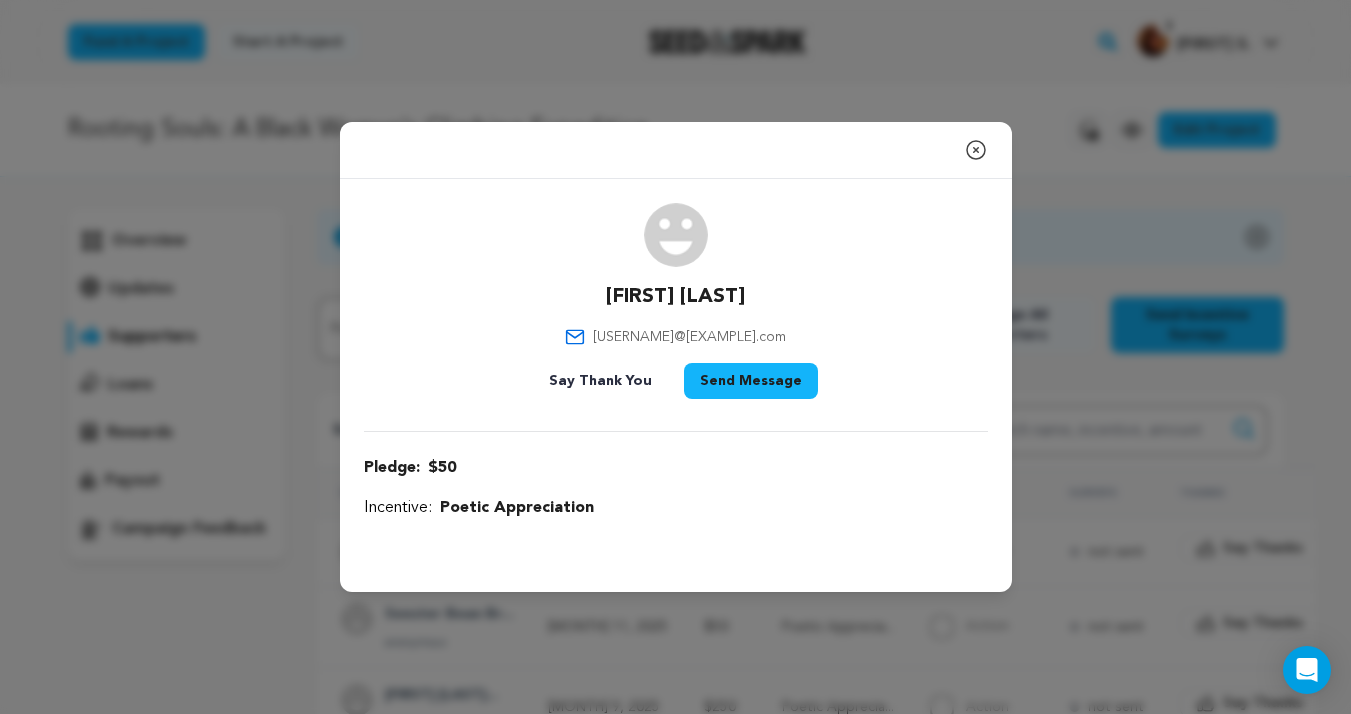 click on "Send Message" at bounding box center (751, 381) 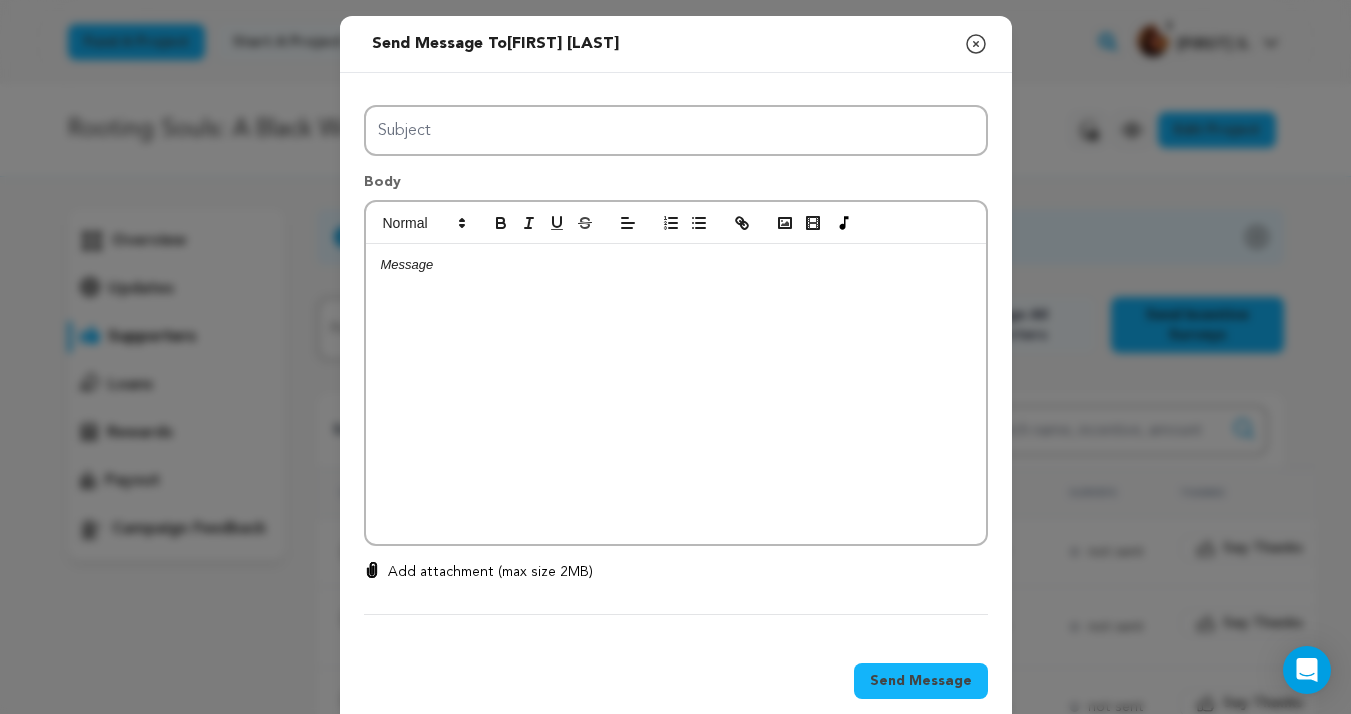 click 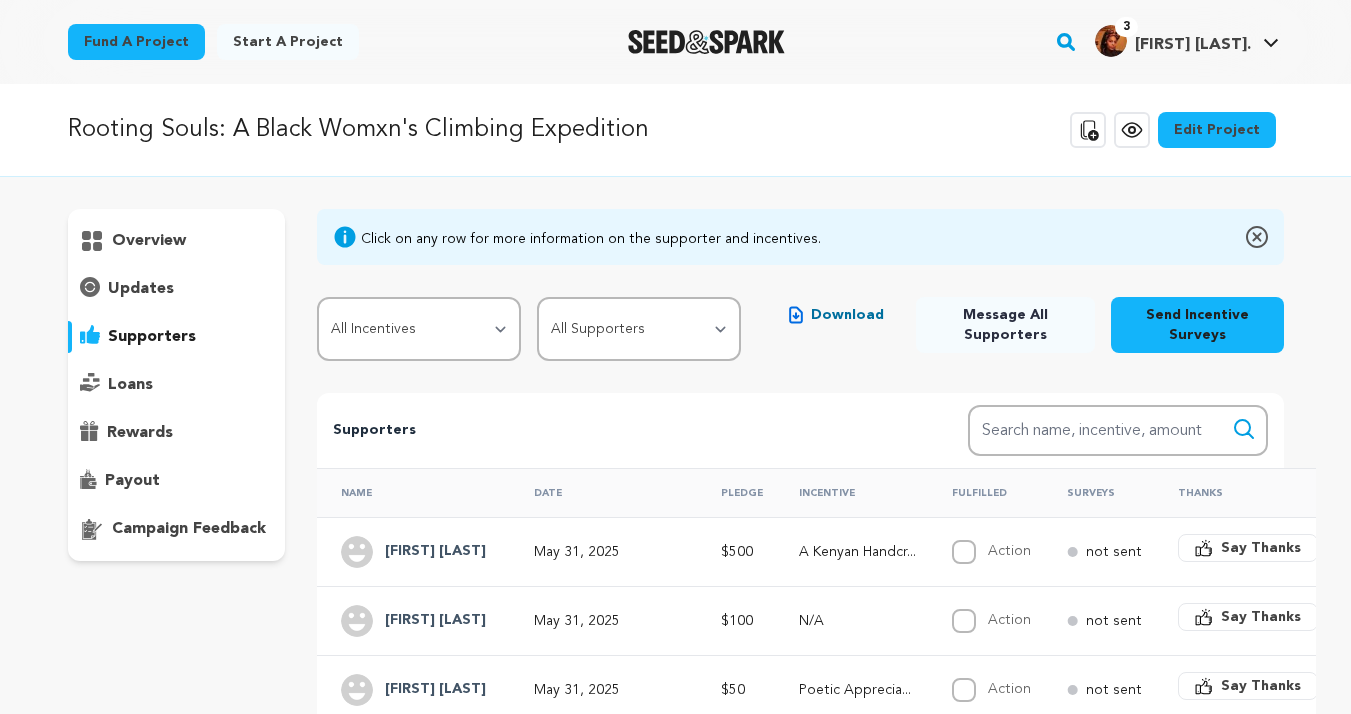 scroll, scrollTop: 16, scrollLeft: 0, axis: vertical 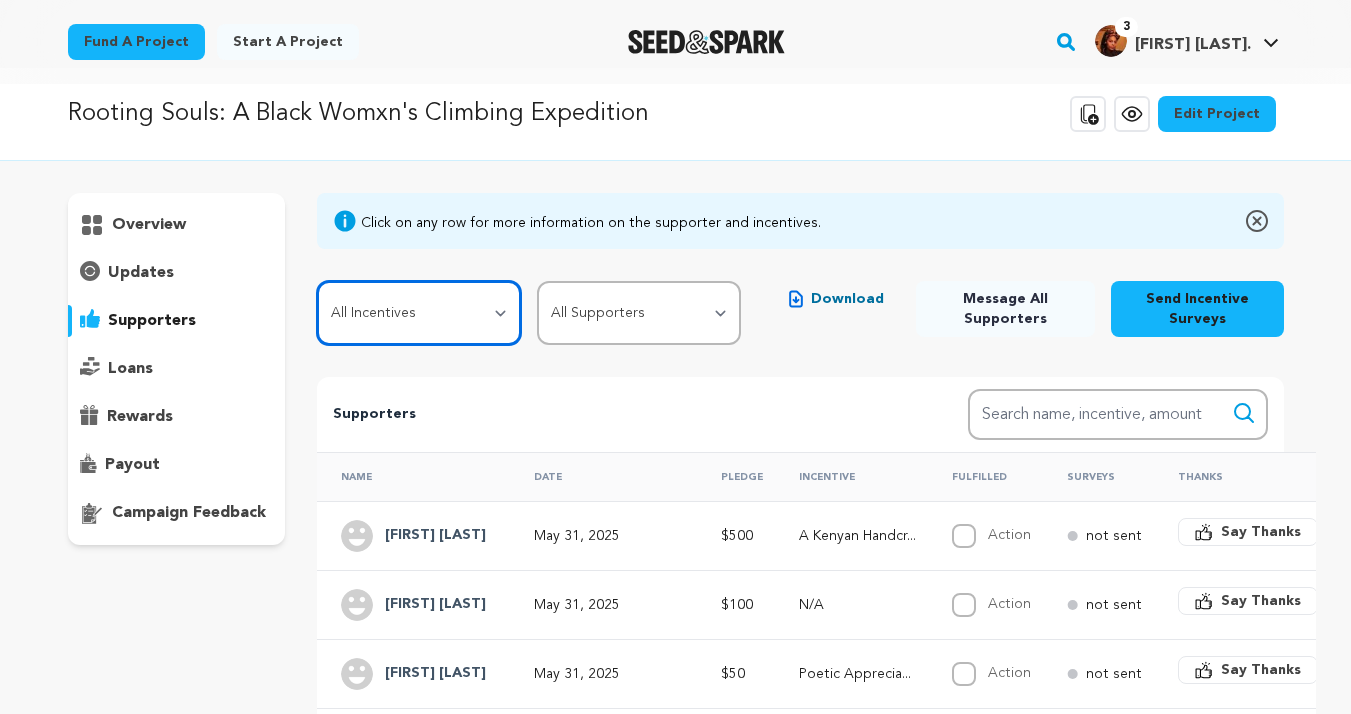 click on "All Incentives
Mountains of Gratitude
Special Thanks
Poetic Appreciation
Rough Play
Take a Hike
A Kenyan Handcrafted Surprise" at bounding box center (419, 313) 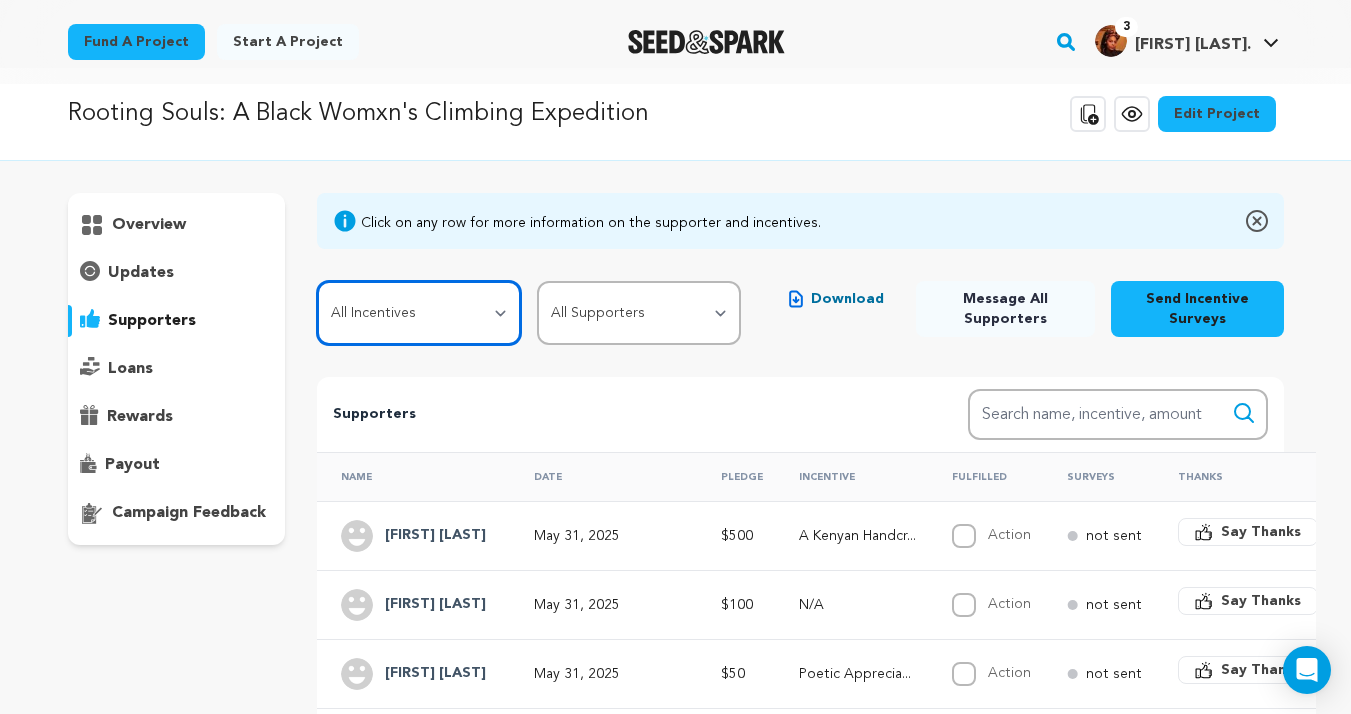 select on "108365" 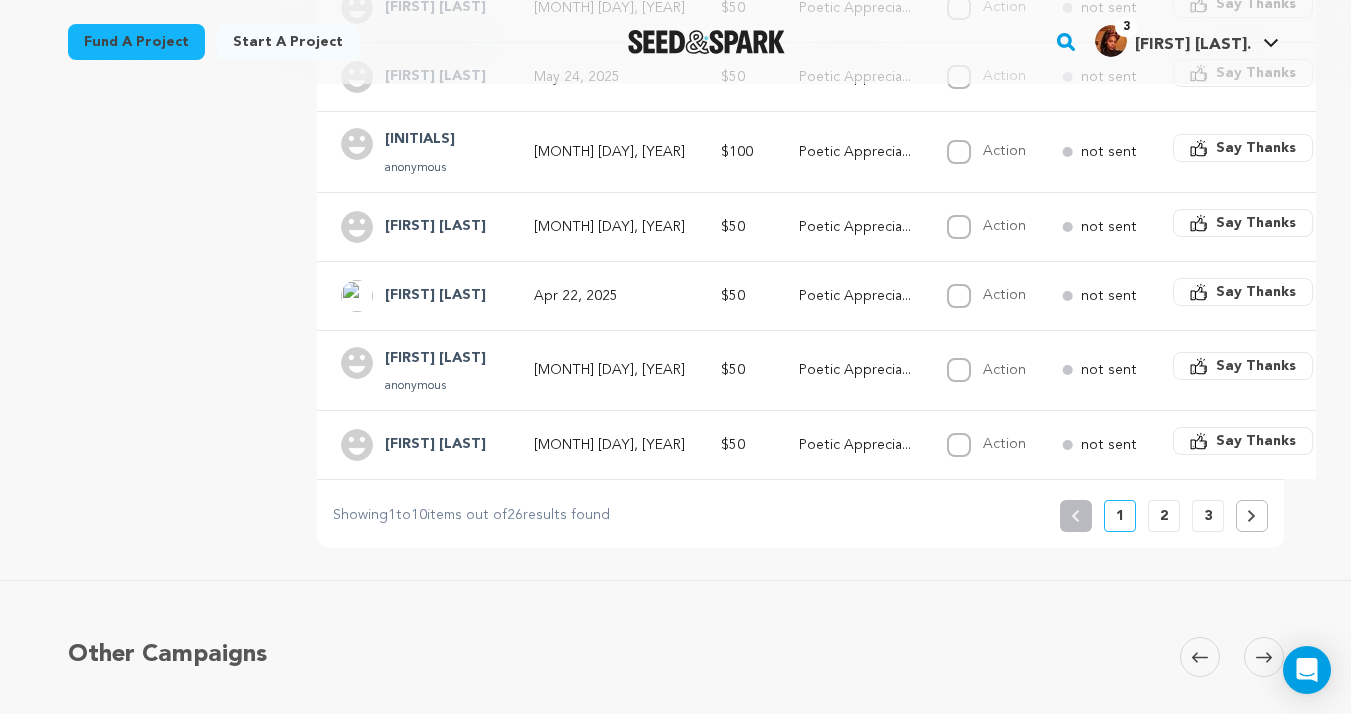 scroll, scrollTop: 773, scrollLeft: 0, axis: vertical 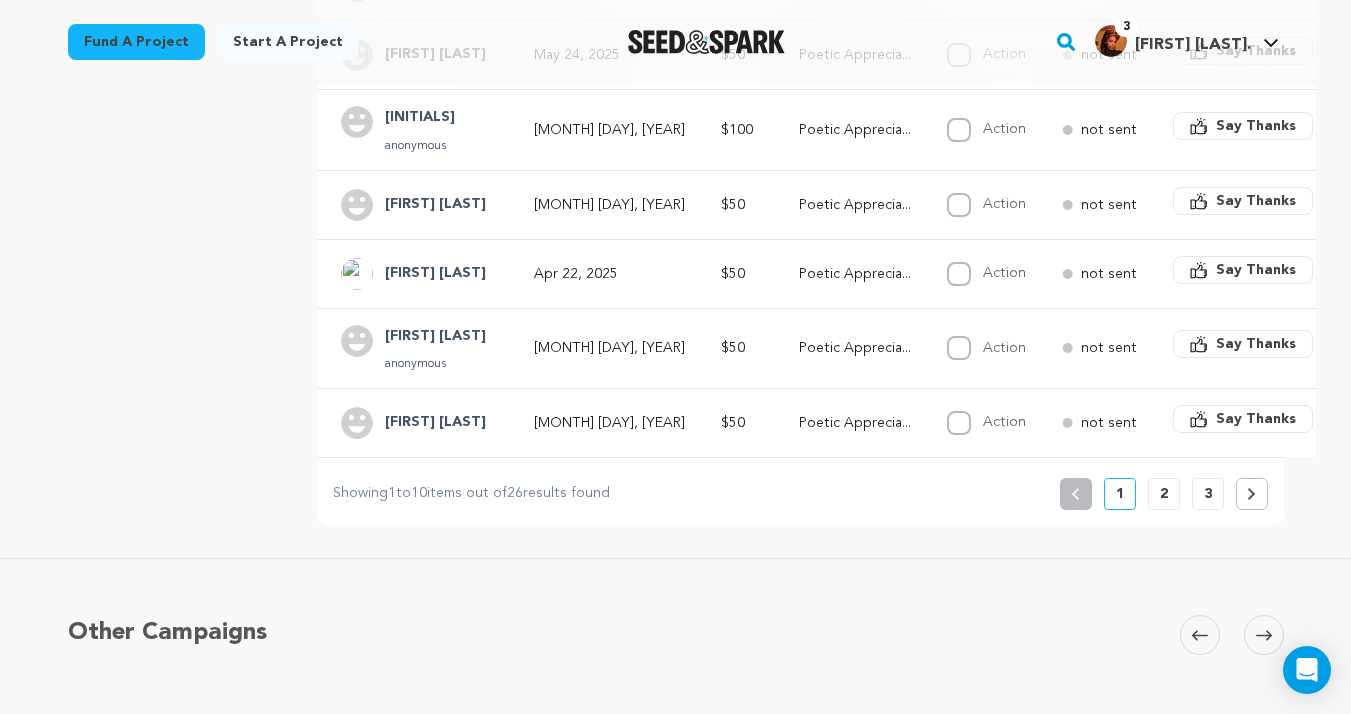 click on "2" at bounding box center [1164, 494] 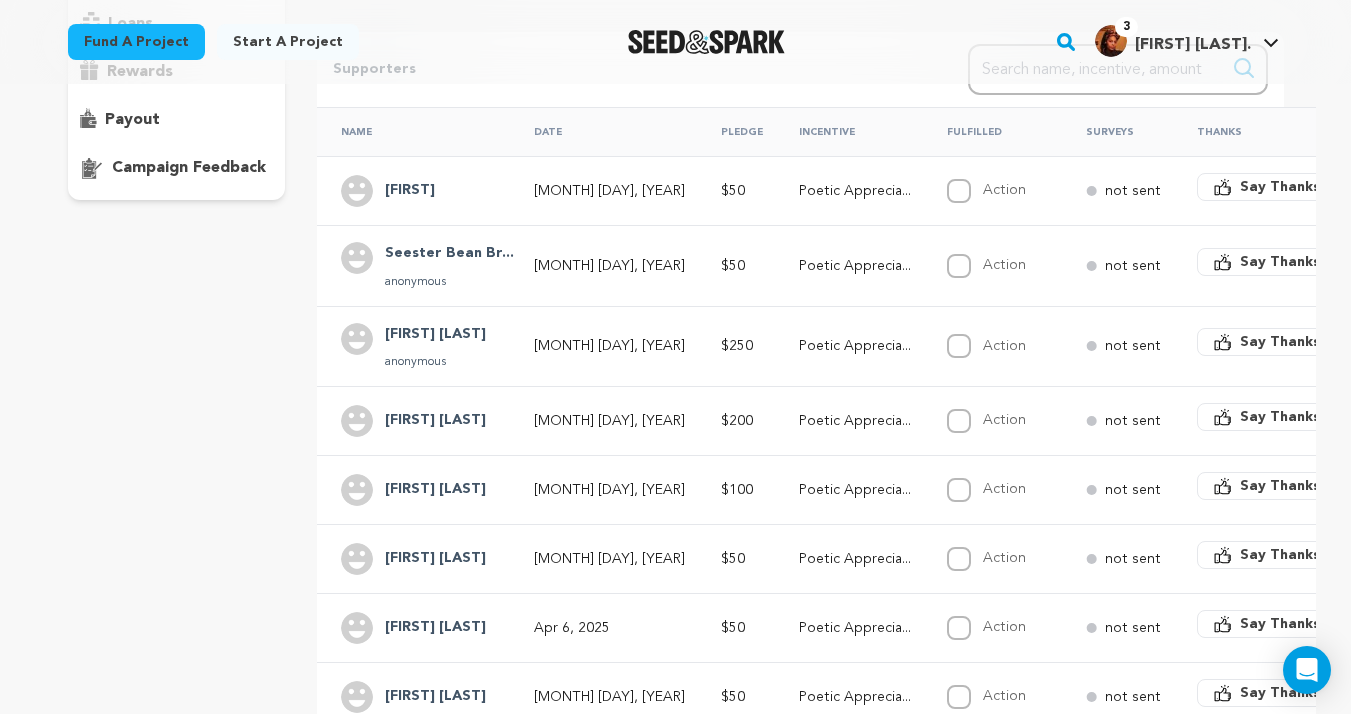 scroll, scrollTop: 424, scrollLeft: 0, axis: vertical 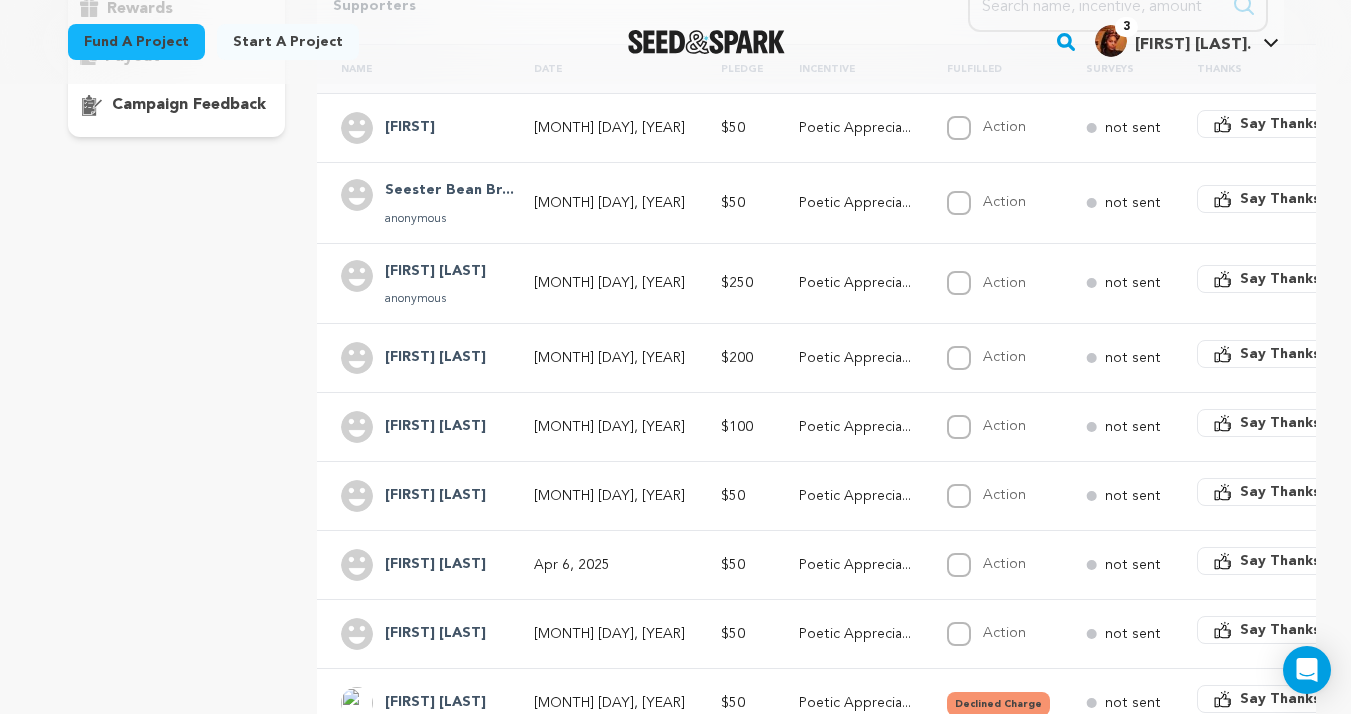 click on "Apr 7, 2025" at bounding box center [609, 427] 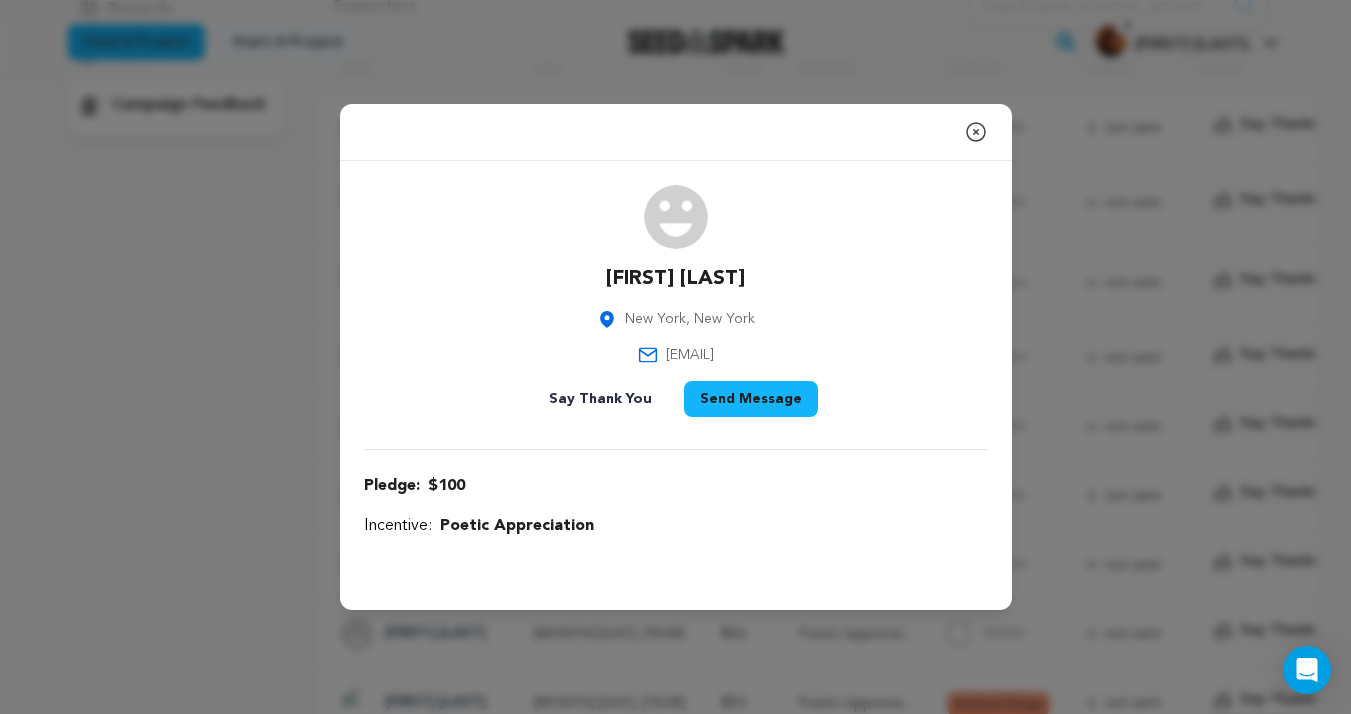 click on "Send Message" at bounding box center (751, 399) 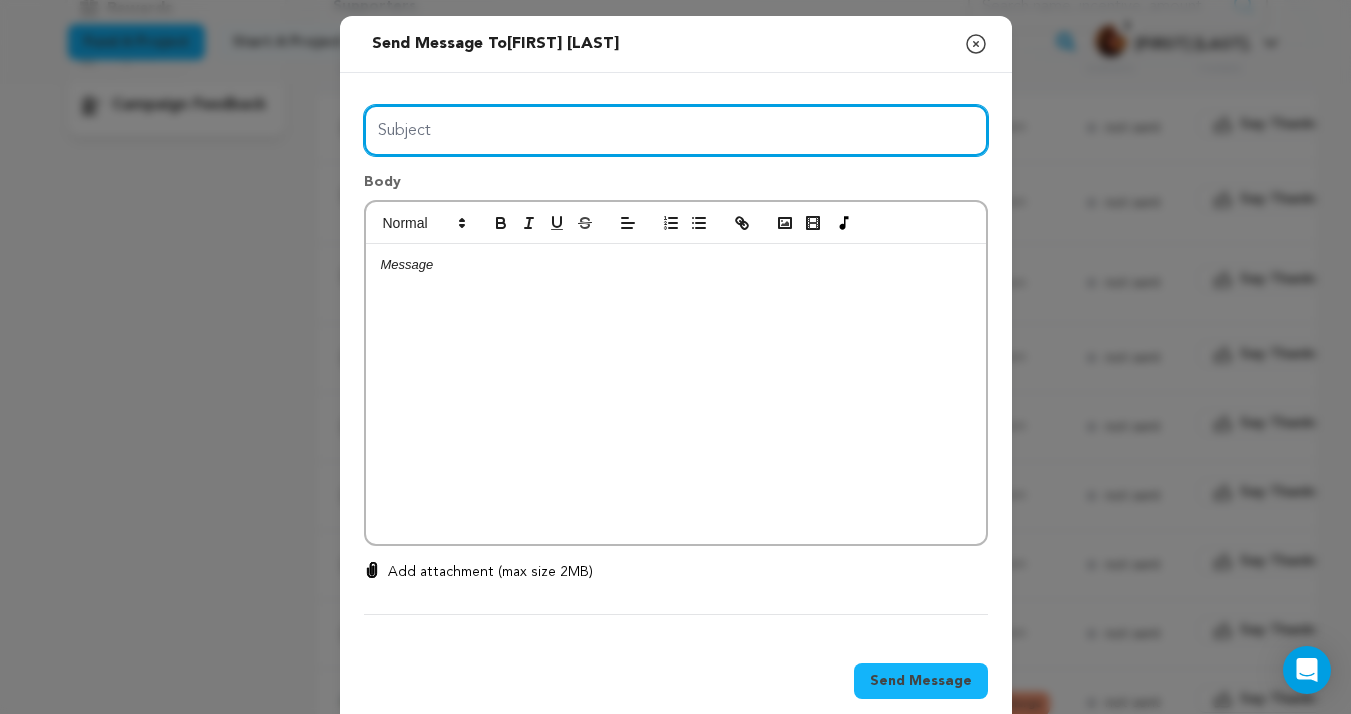 click on "Subject" at bounding box center [676, 130] 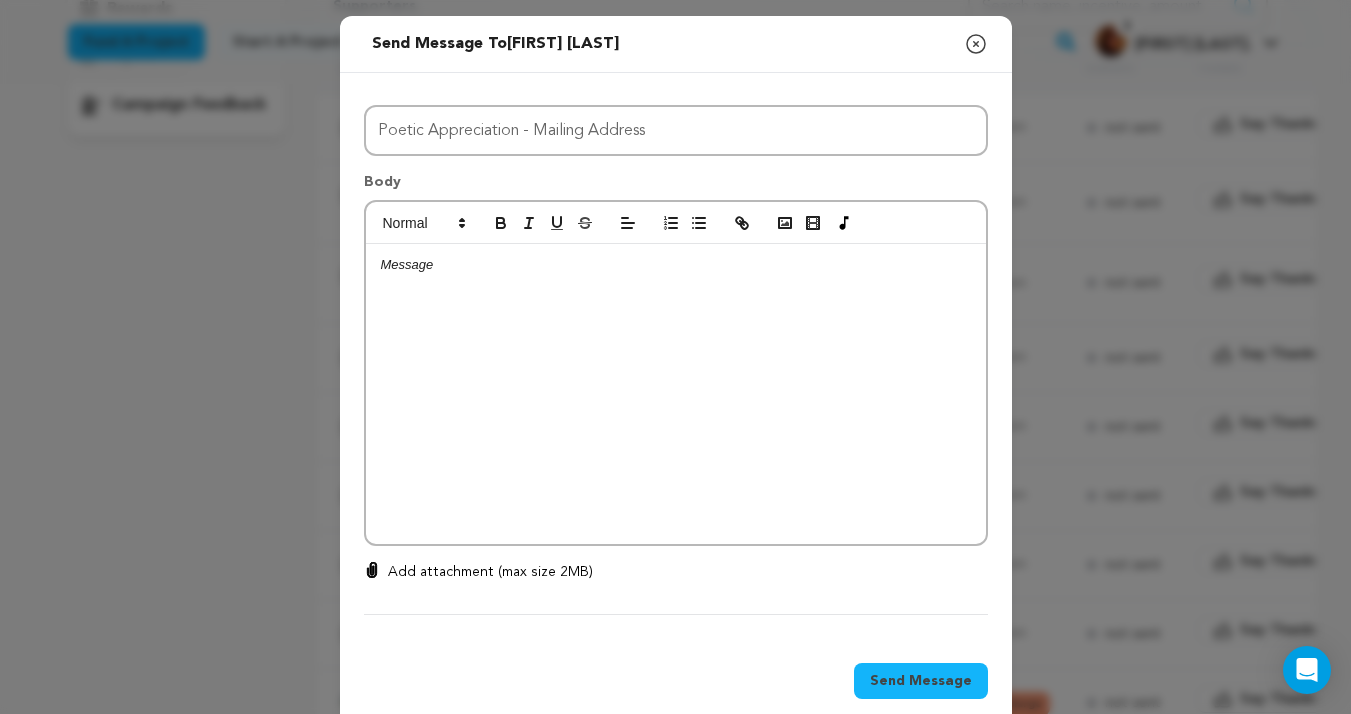 click at bounding box center (676, 394) 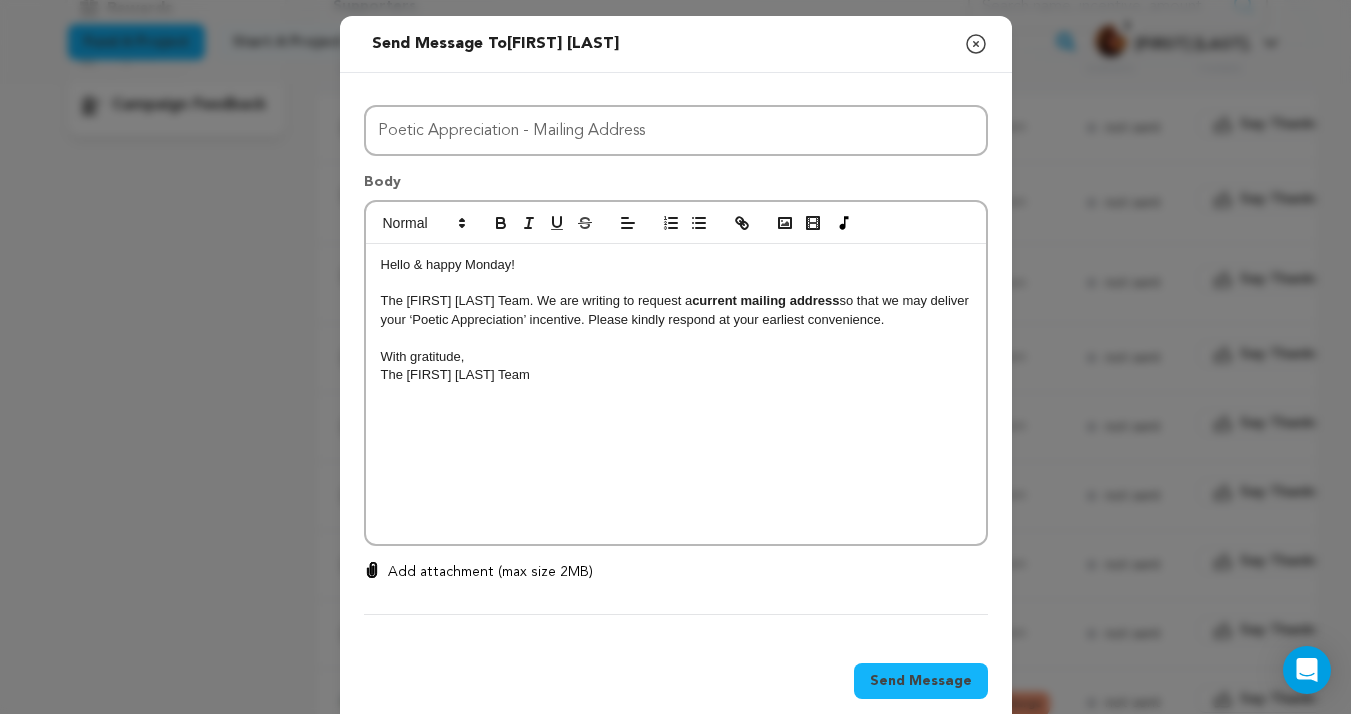 click on "Send Message" at bounding box center (921, 681) 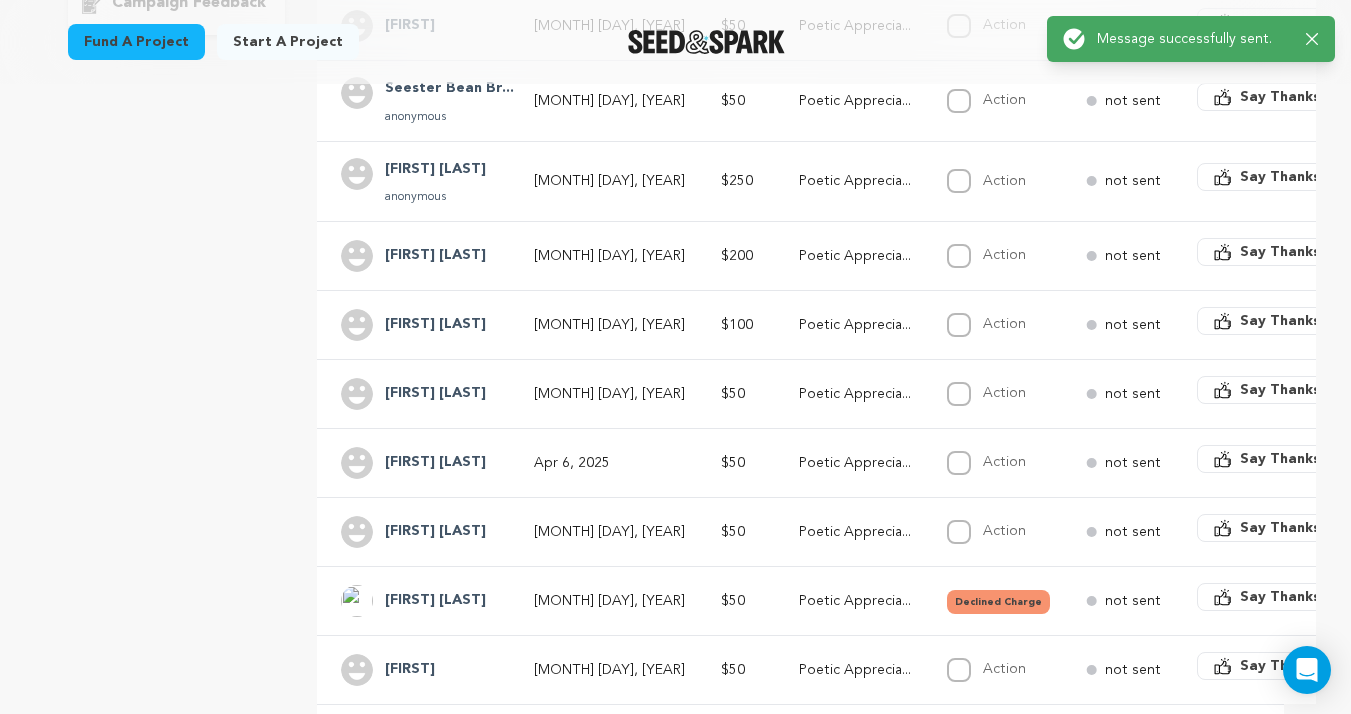 scroll, scrollTop: 535, scrollLeft: 0, axis: vertical 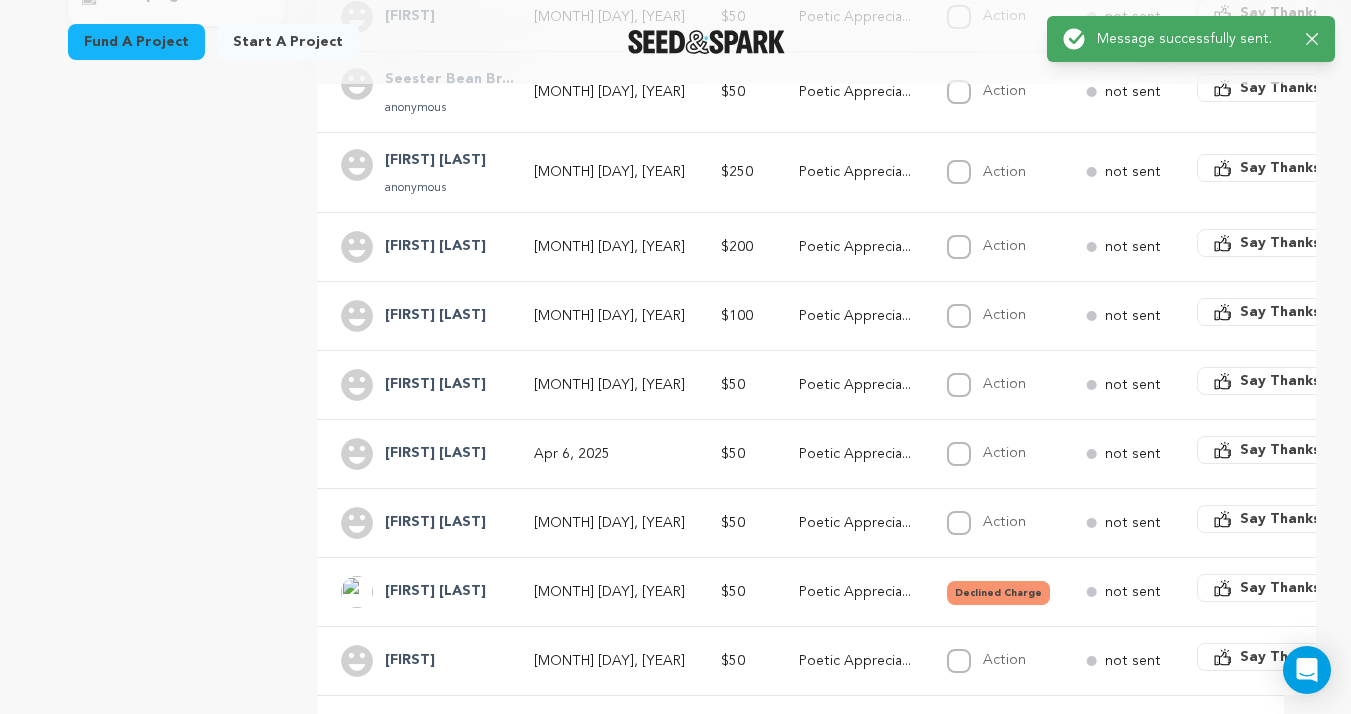 click on "Apr 7, 2025" at bounding box center (609, 385) 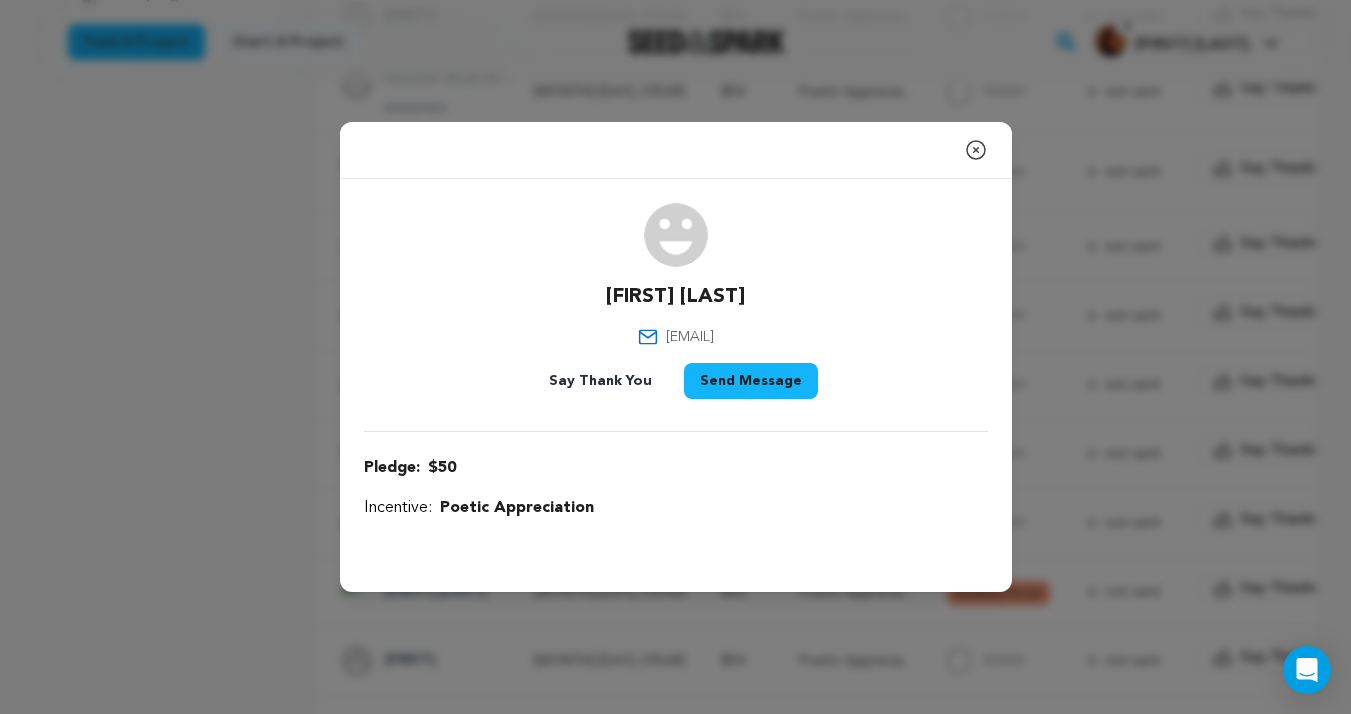 click on "Send Message" at bounding box center (751, 381) 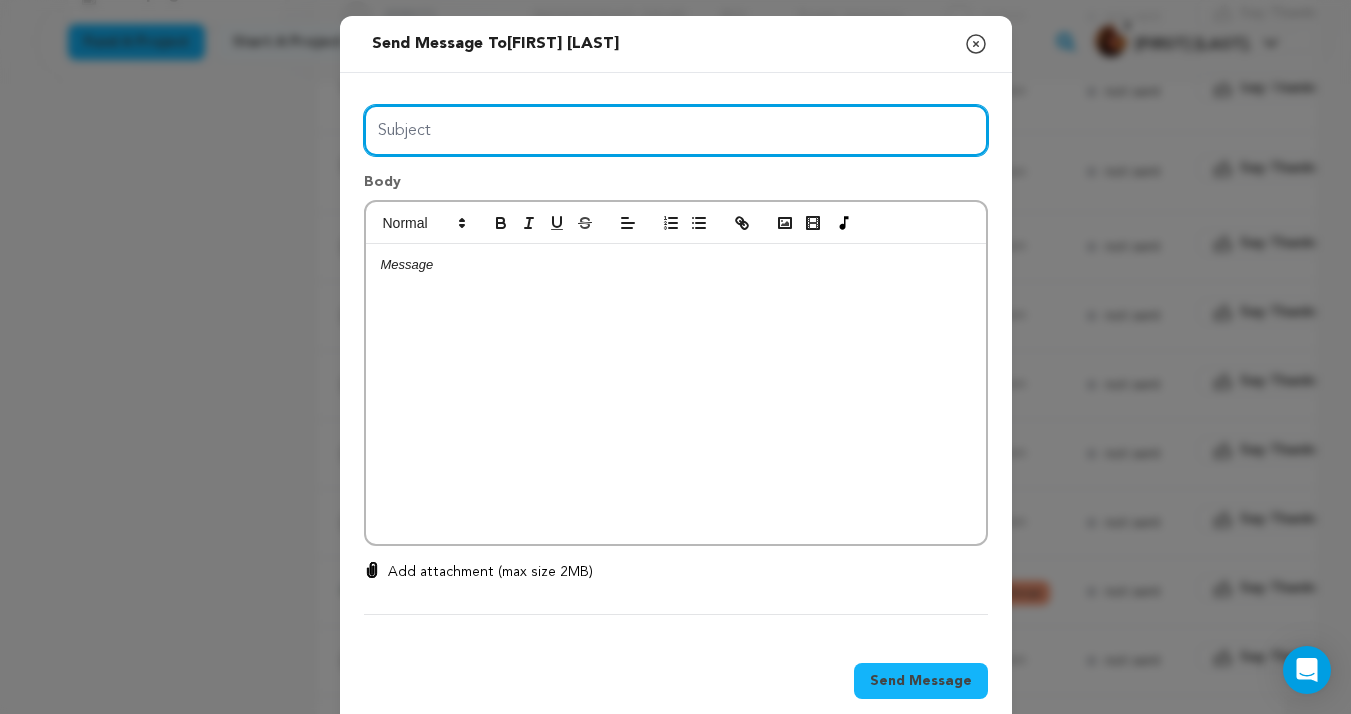 click on "Subject" at bounding box center [676, 130] 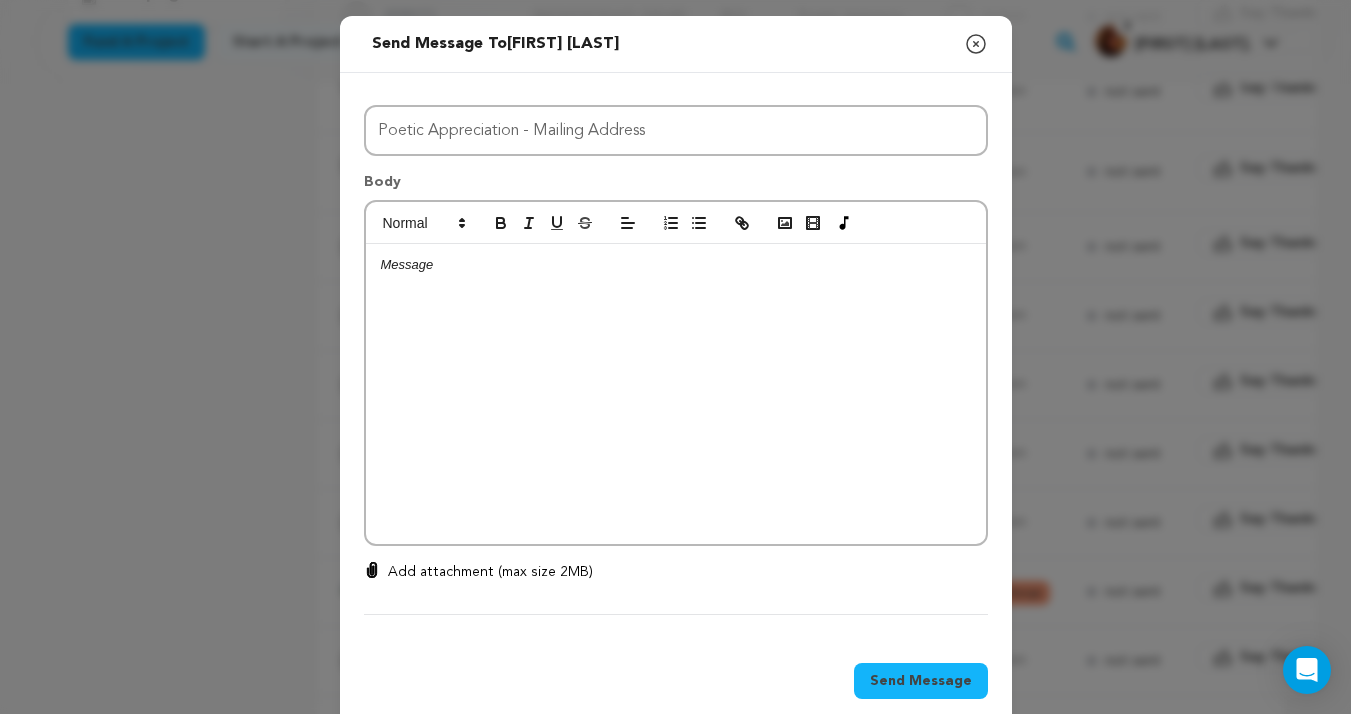 click at bounding box center (676, 394) 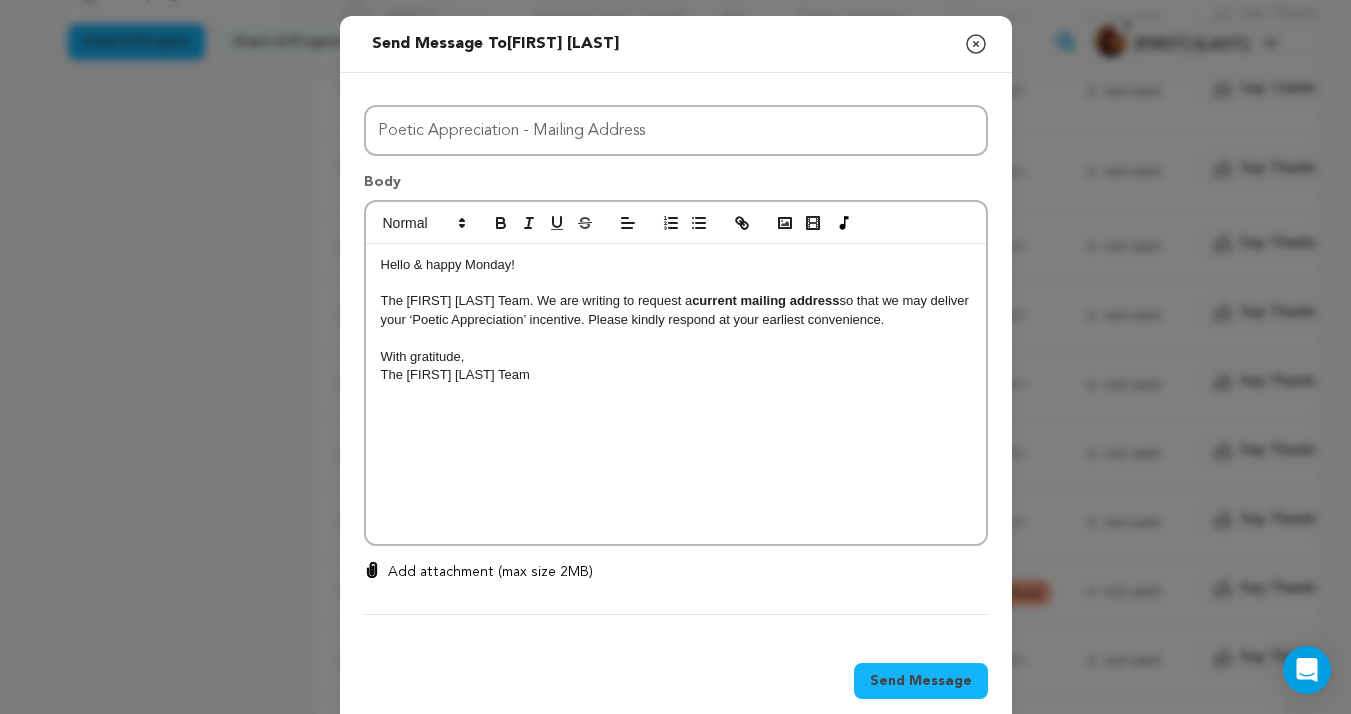 click on "Send Message" at bounding box center (921, 681) 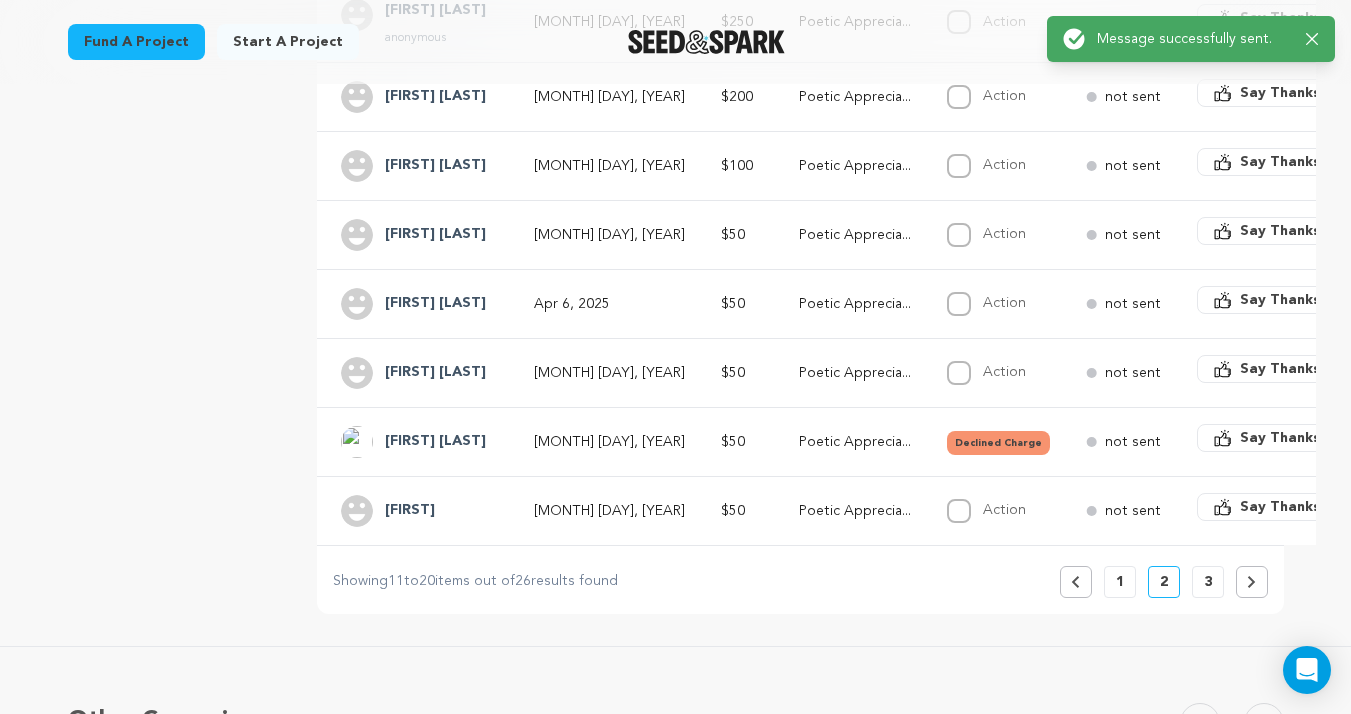 scroll, scrollTop: 699, scrollLeft: 0, axis: vertical 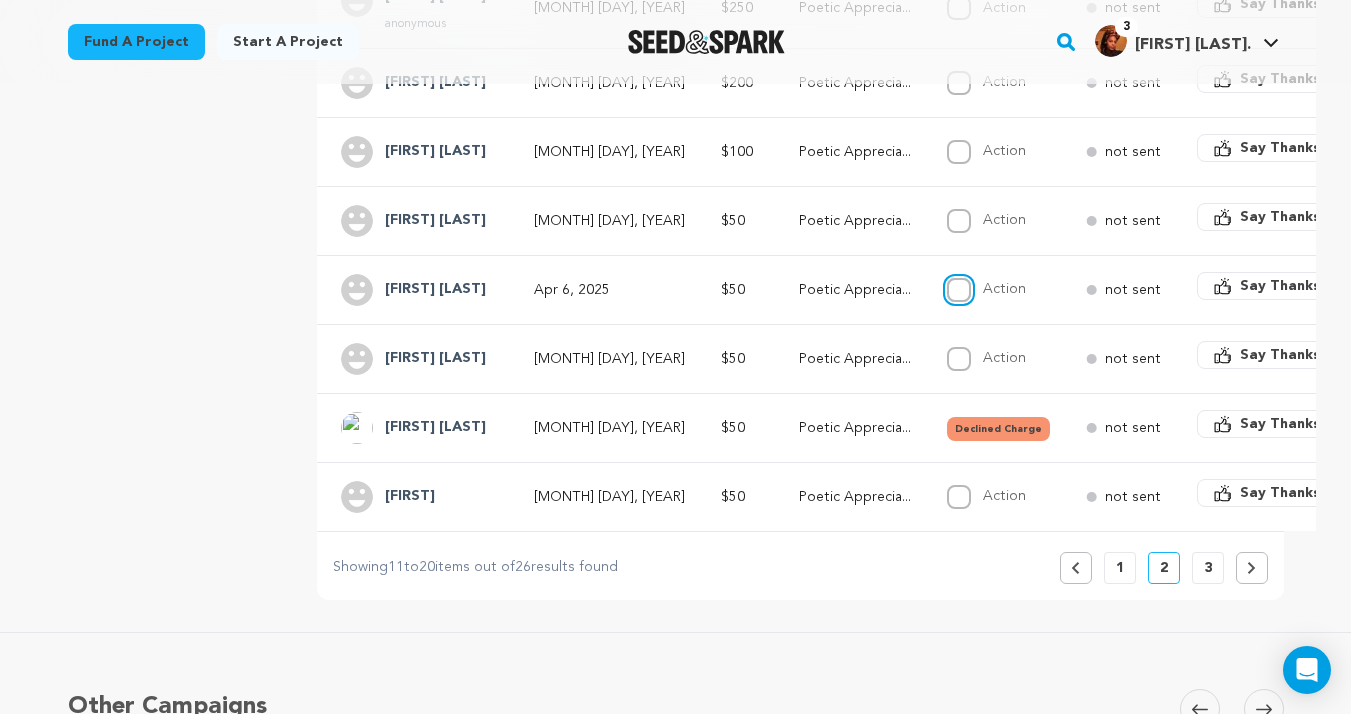 click on "Action" at bounding box center [959, 290] 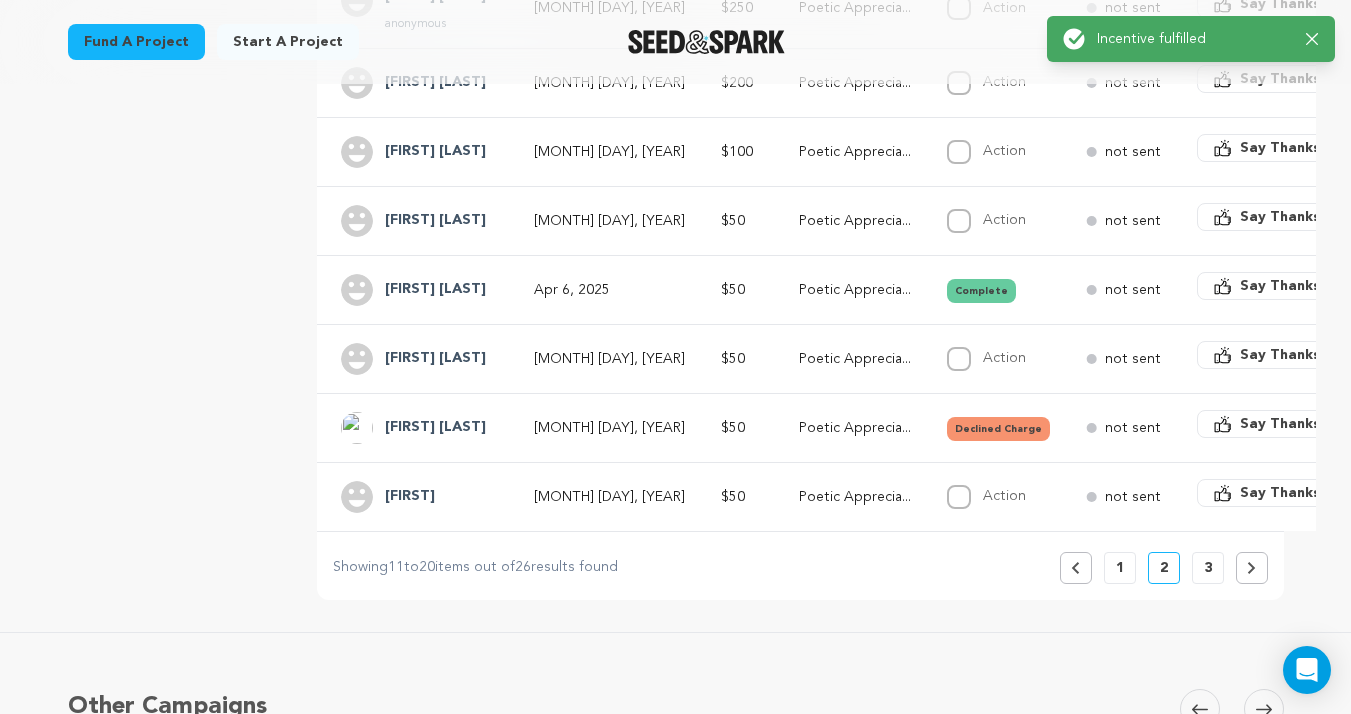 click on "Apr 5, 2025" at bounding box center (609, 359) 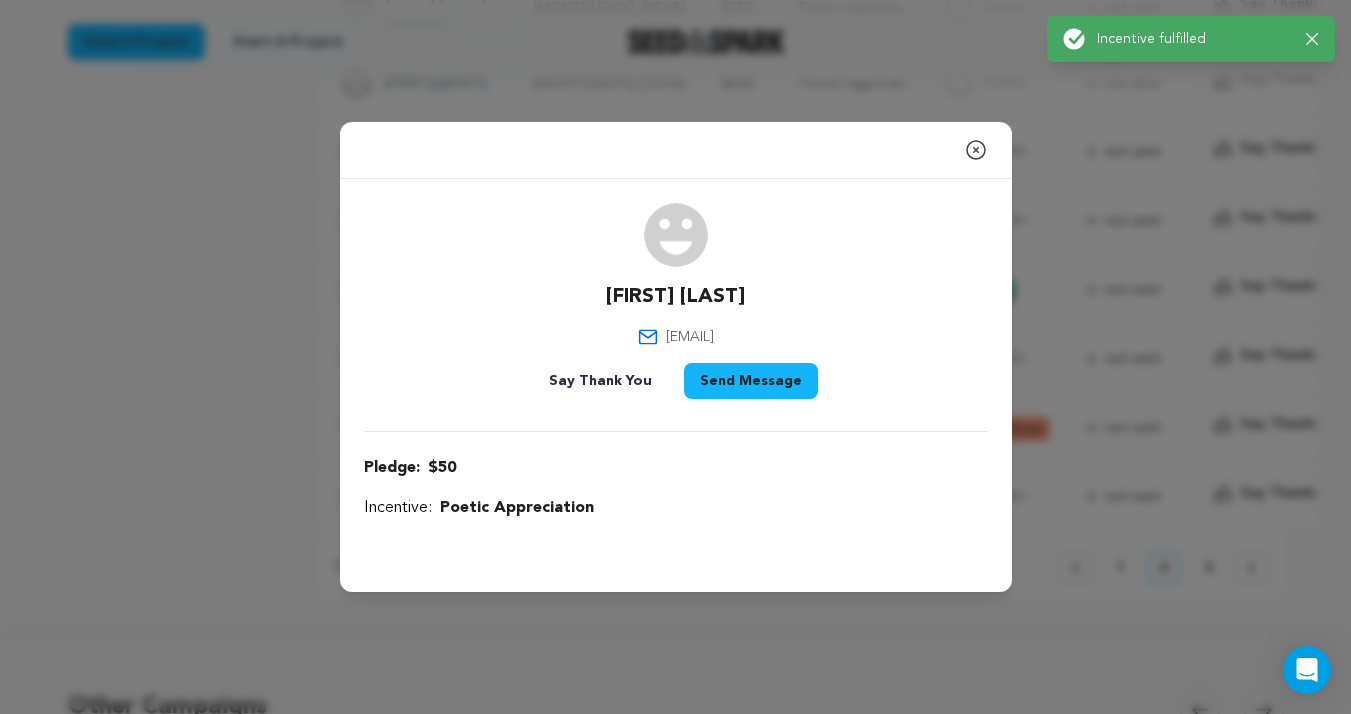 click on "Send Message" at bounding box center [751, 381] 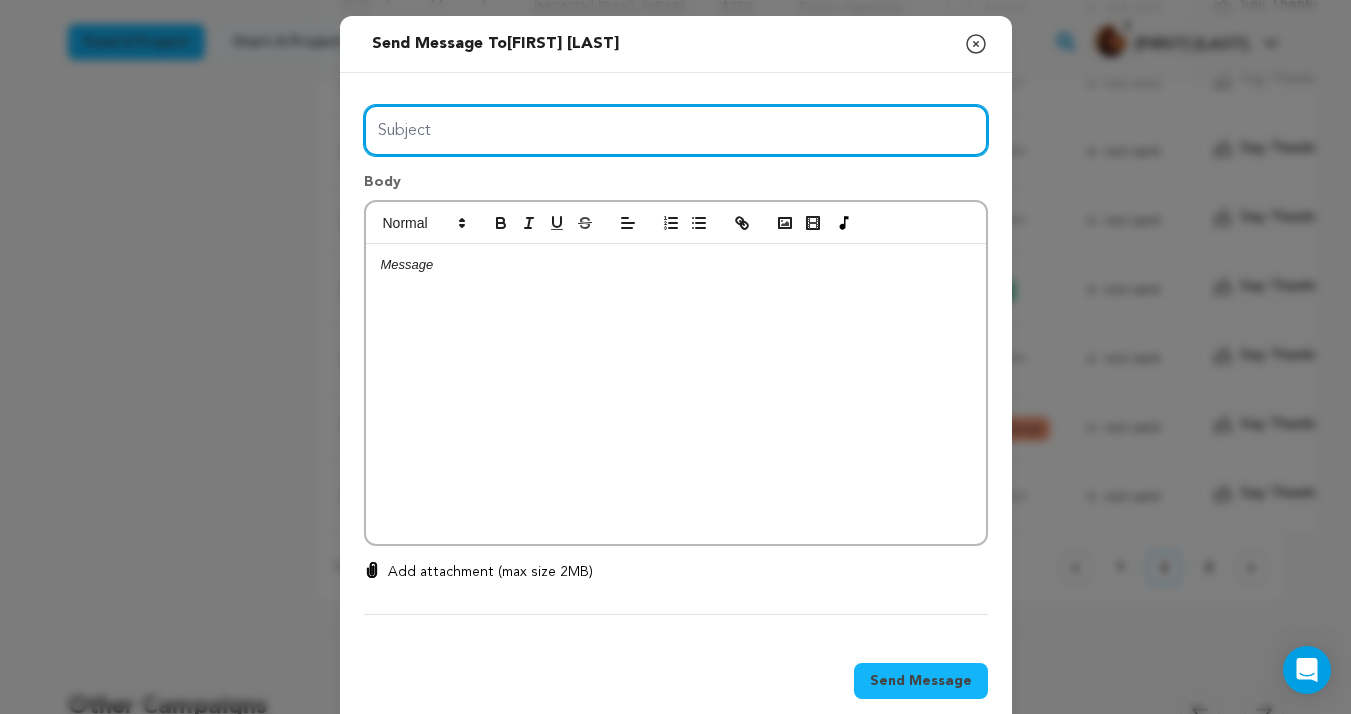 click on "Subject" at bounding box center [676, 130] 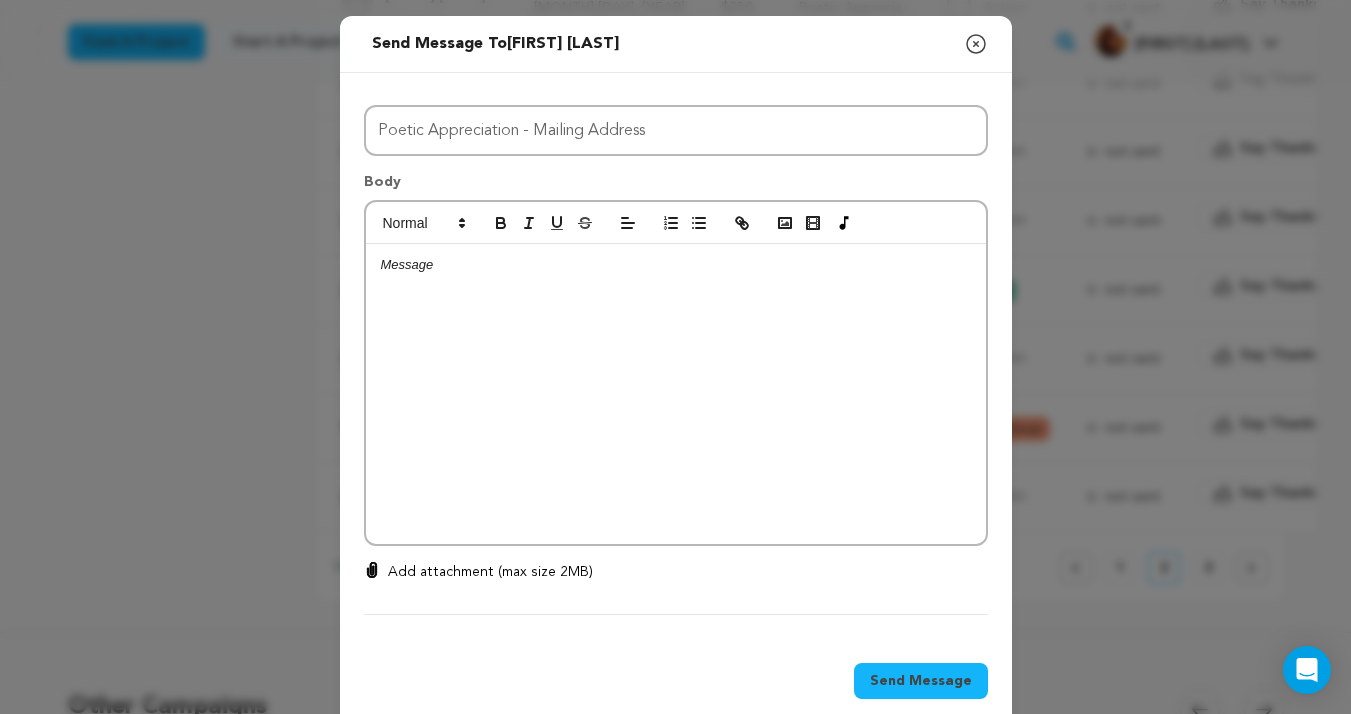 click at bounding box center [676, 394] 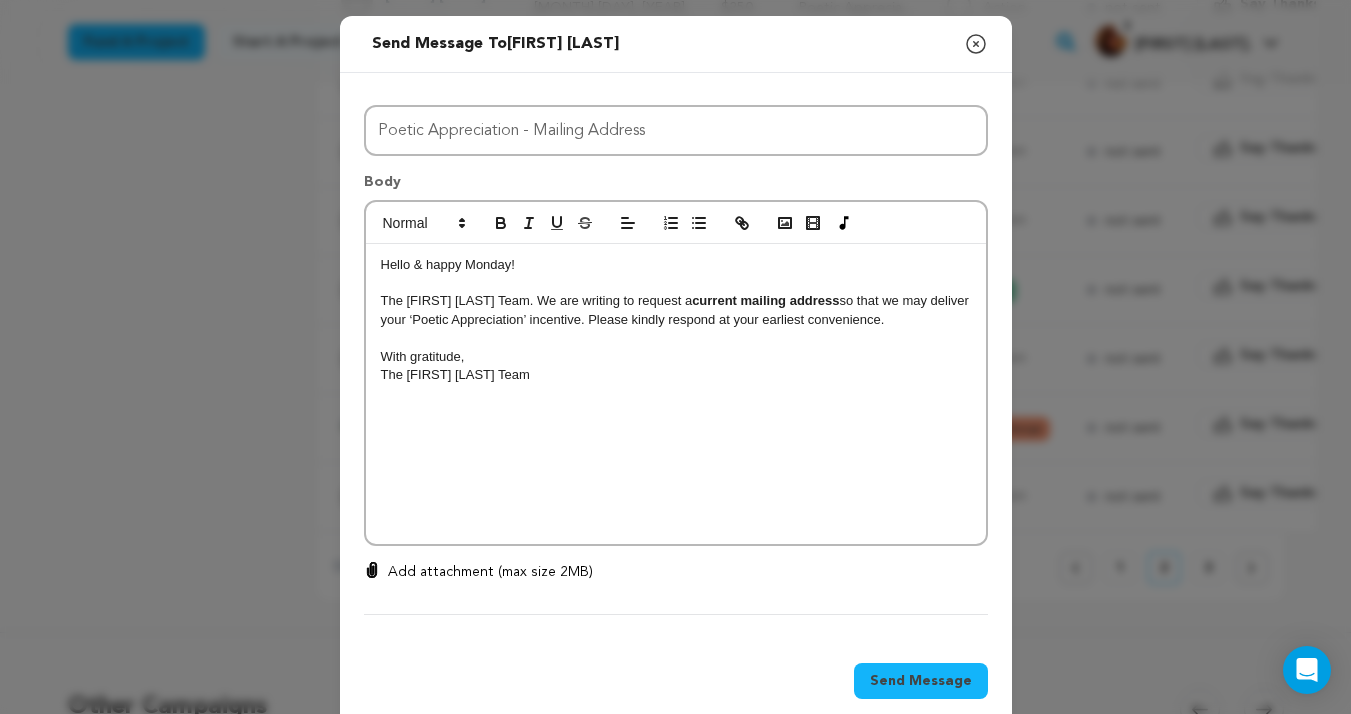 scroll, scrollTop: 0, scrollLeft: 0, axis: both 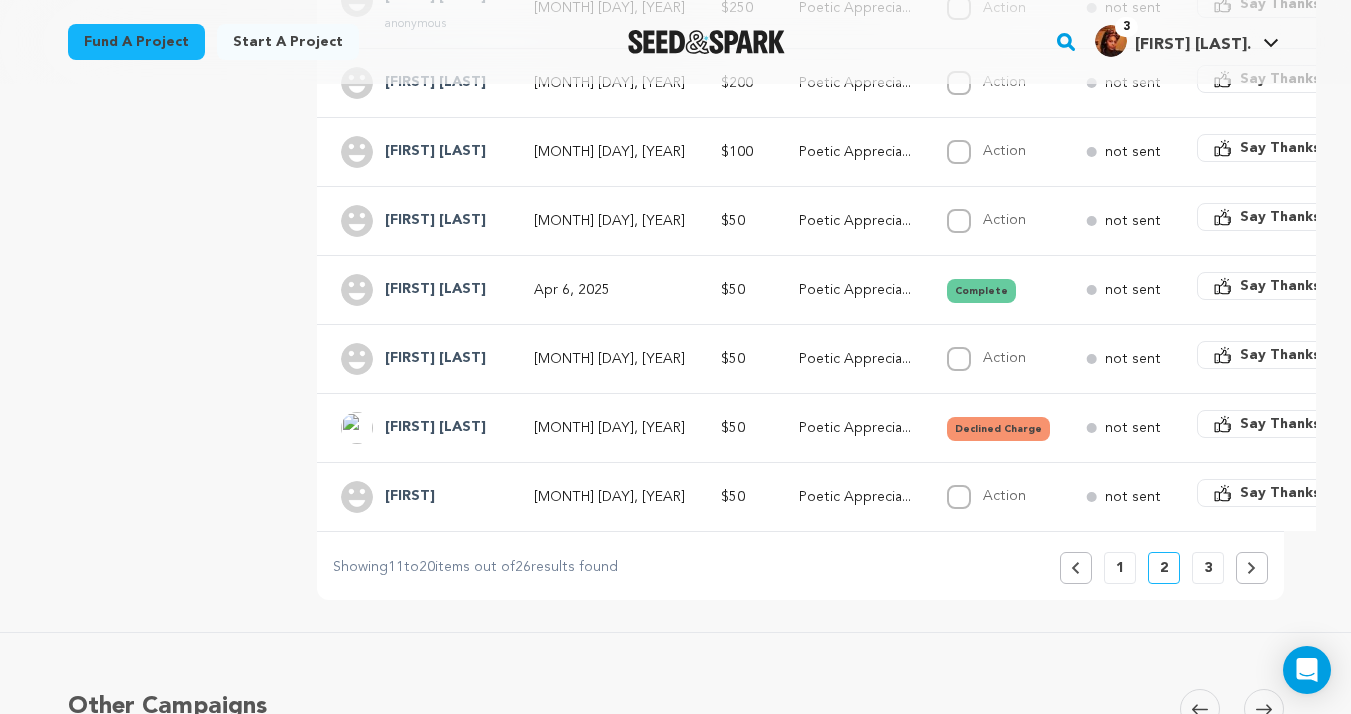 click on "Apr 5, 2025" at bounding box center (609, 428) 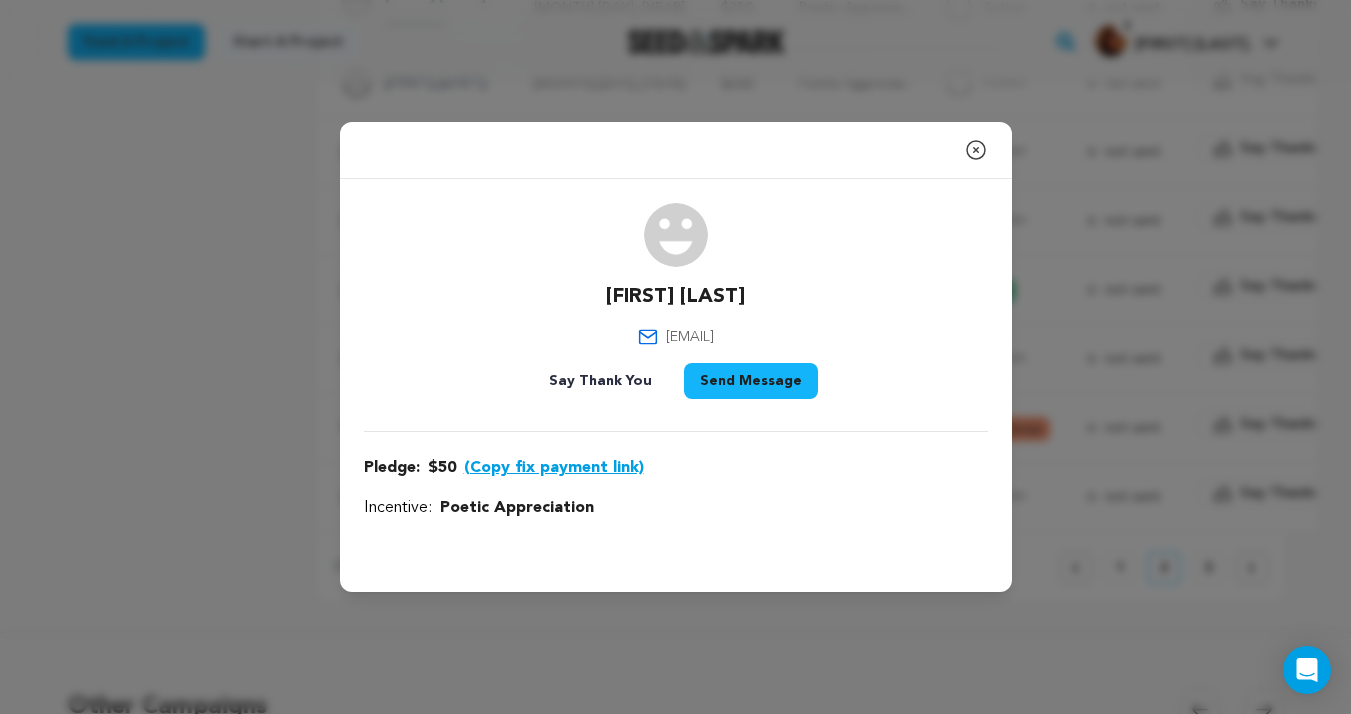 click on "Send Message" at bounding box center [751, 381] 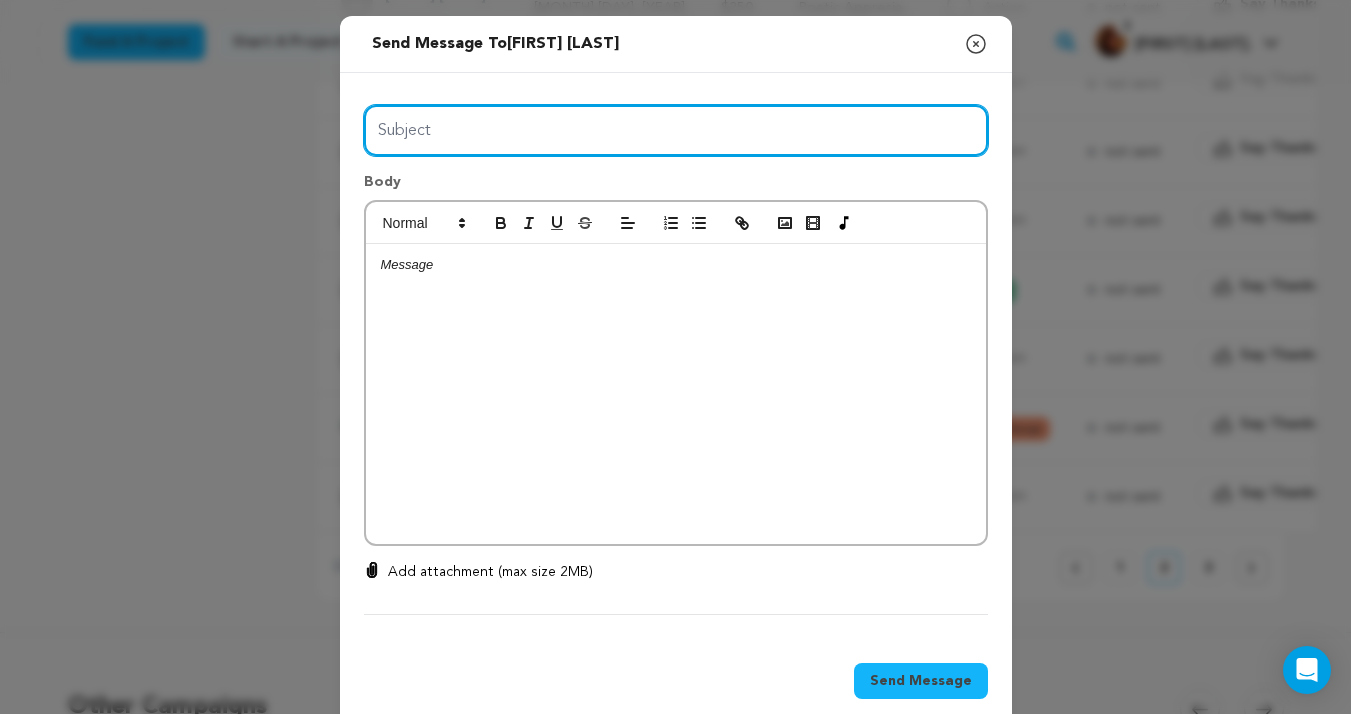 click on "Subject" at bounding box center [676, 130] 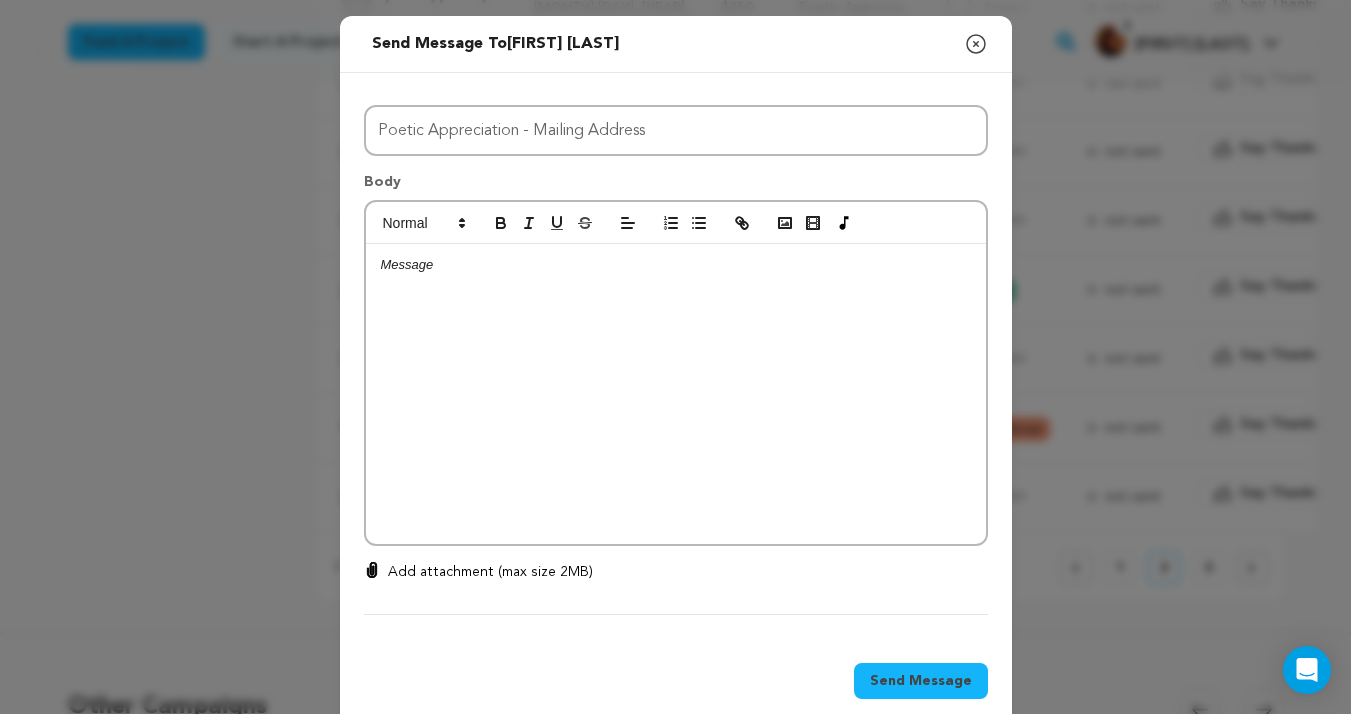 click at bounding box center (676, 394) 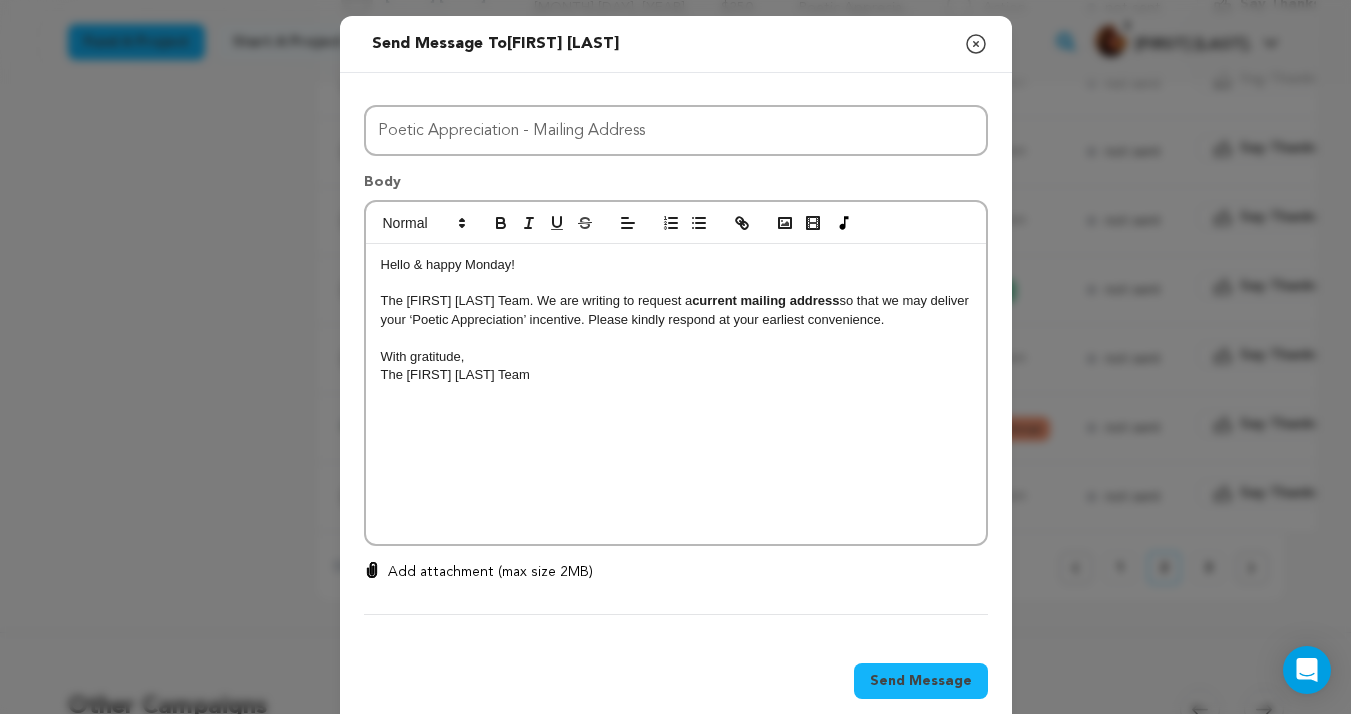 scroll, scrollTop: 0, scrollLeft: 0, axis: both 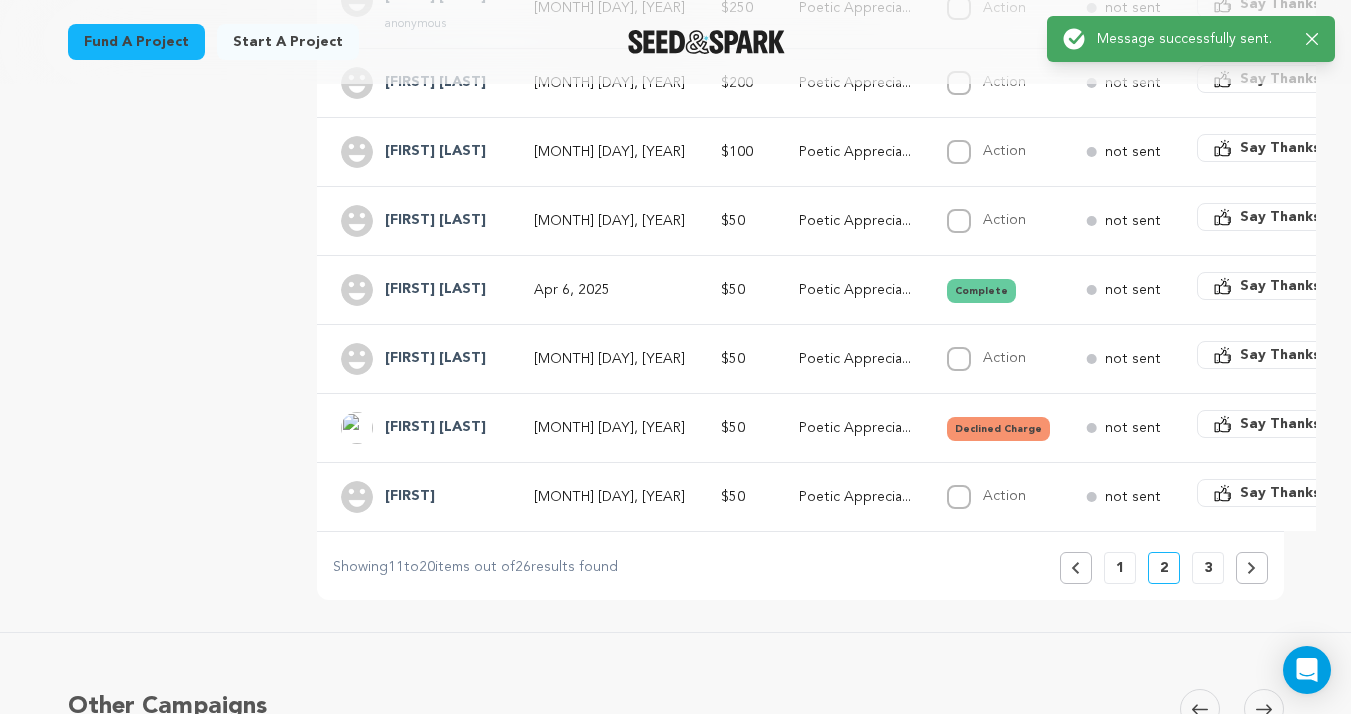 click on "Apr 4, 2025" at bounding box center [609, 497] 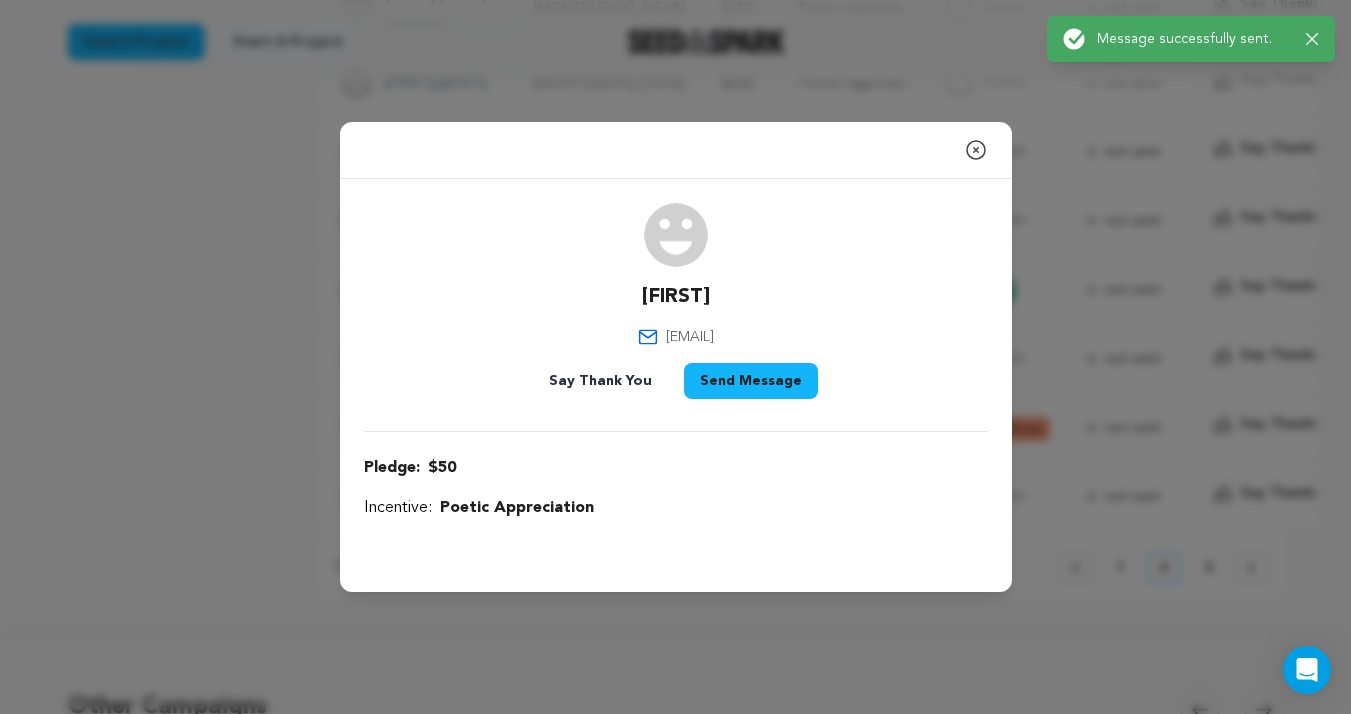 click on "Send Message" at bounding box center (751, 381) 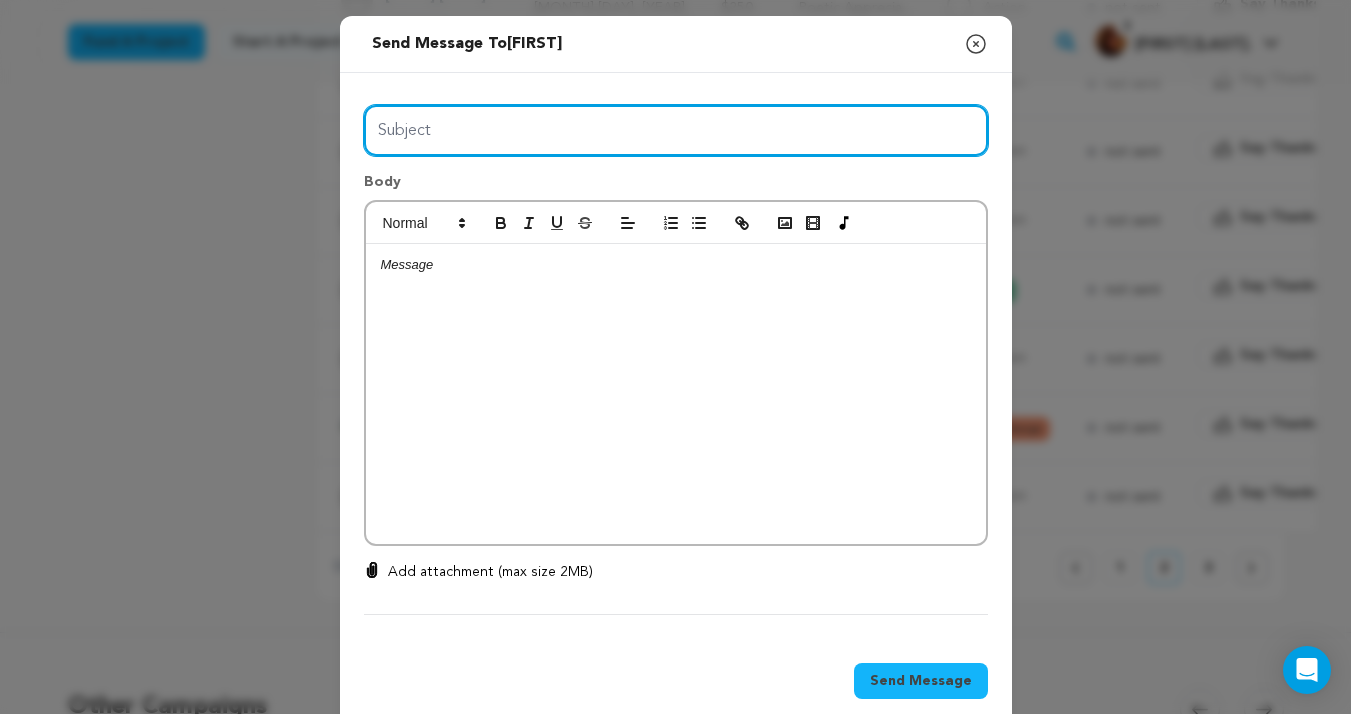 click on "Subject" at bounding box center [676, 130] 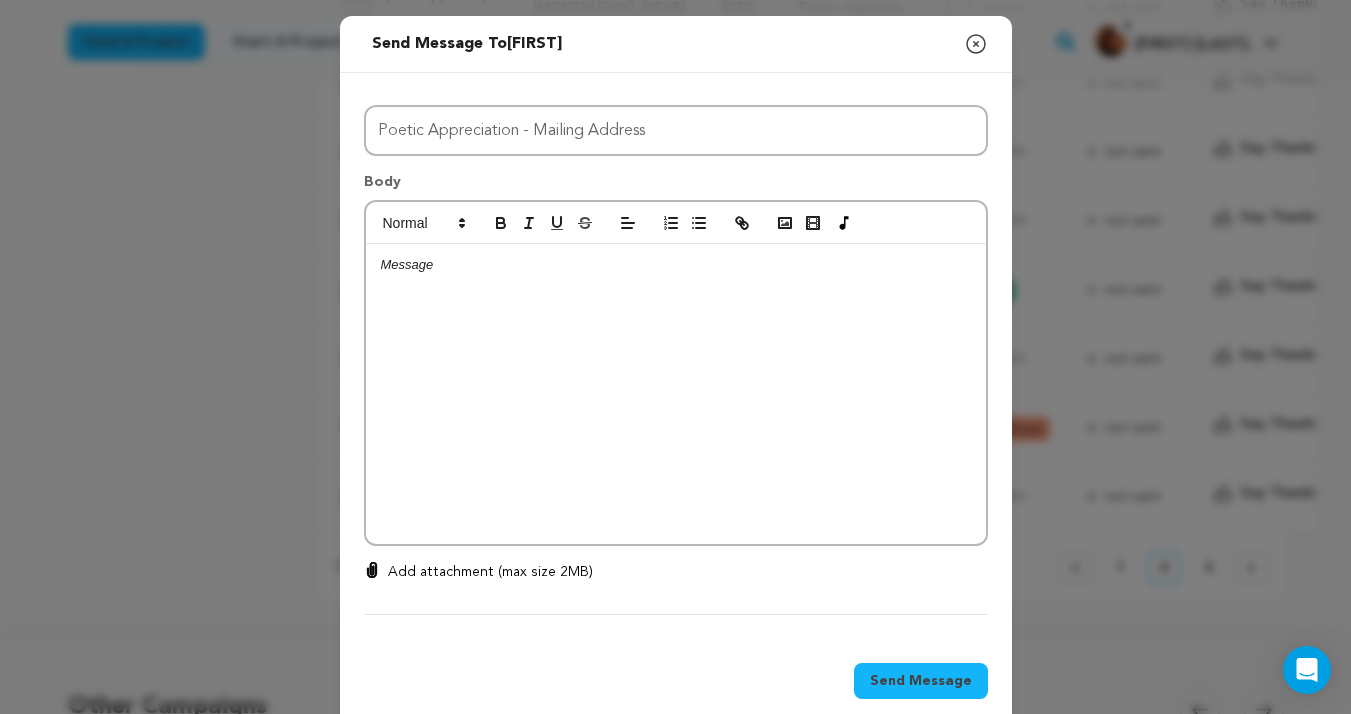 click at bounding box center [676, 394] 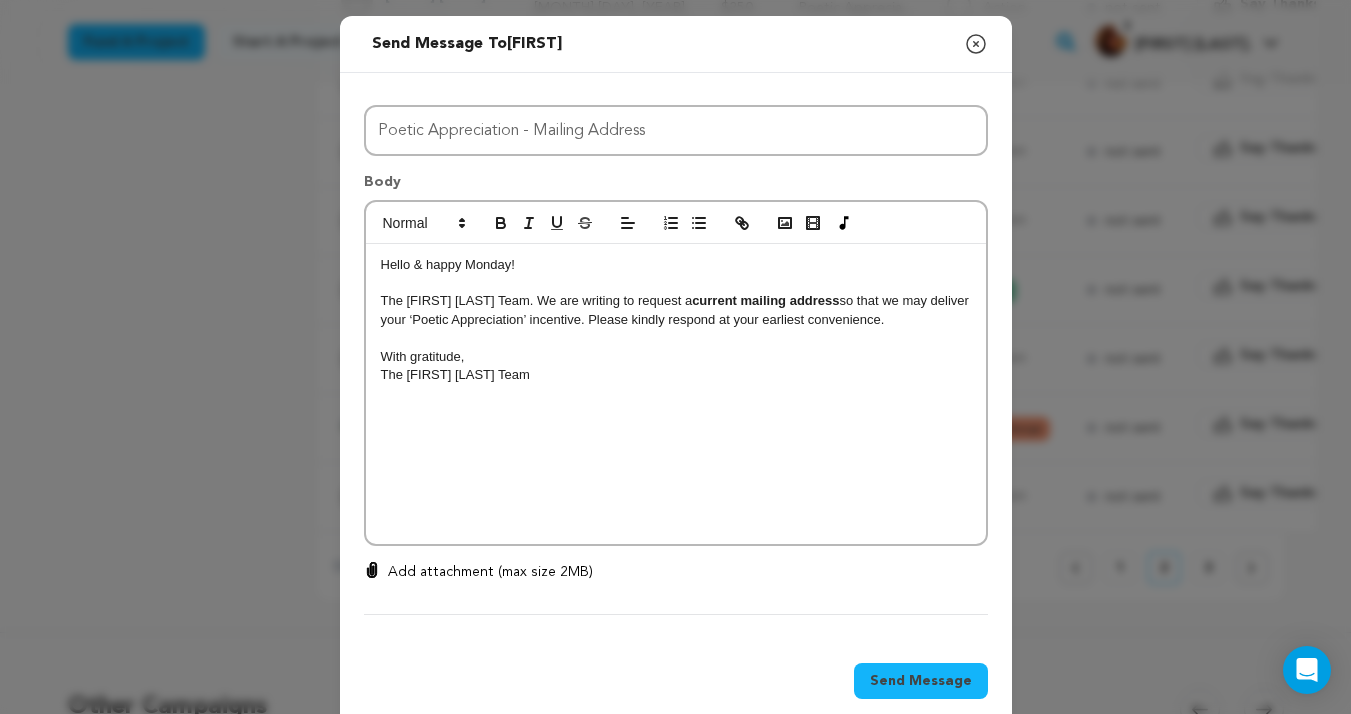 scroll, scrollTop: 0, scrollLeft: 0, axis: both 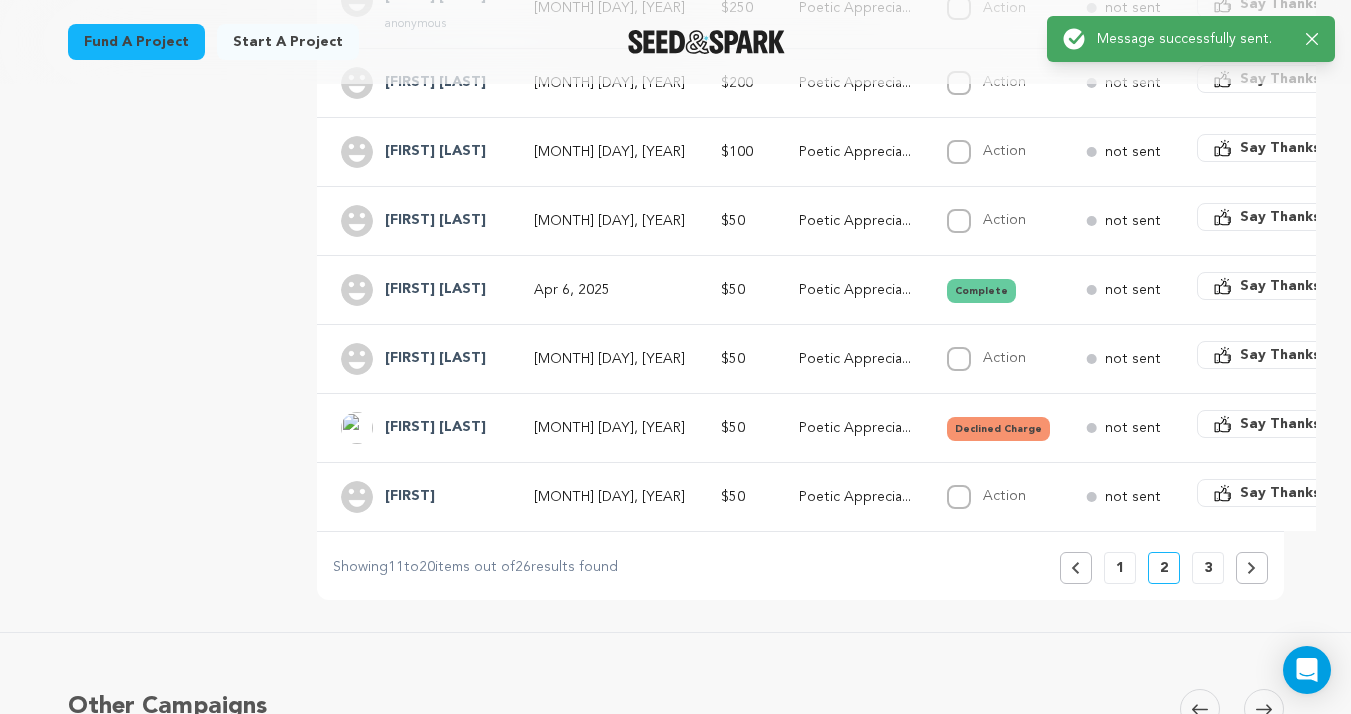 click on "3" at bounding box center (1208, 568) 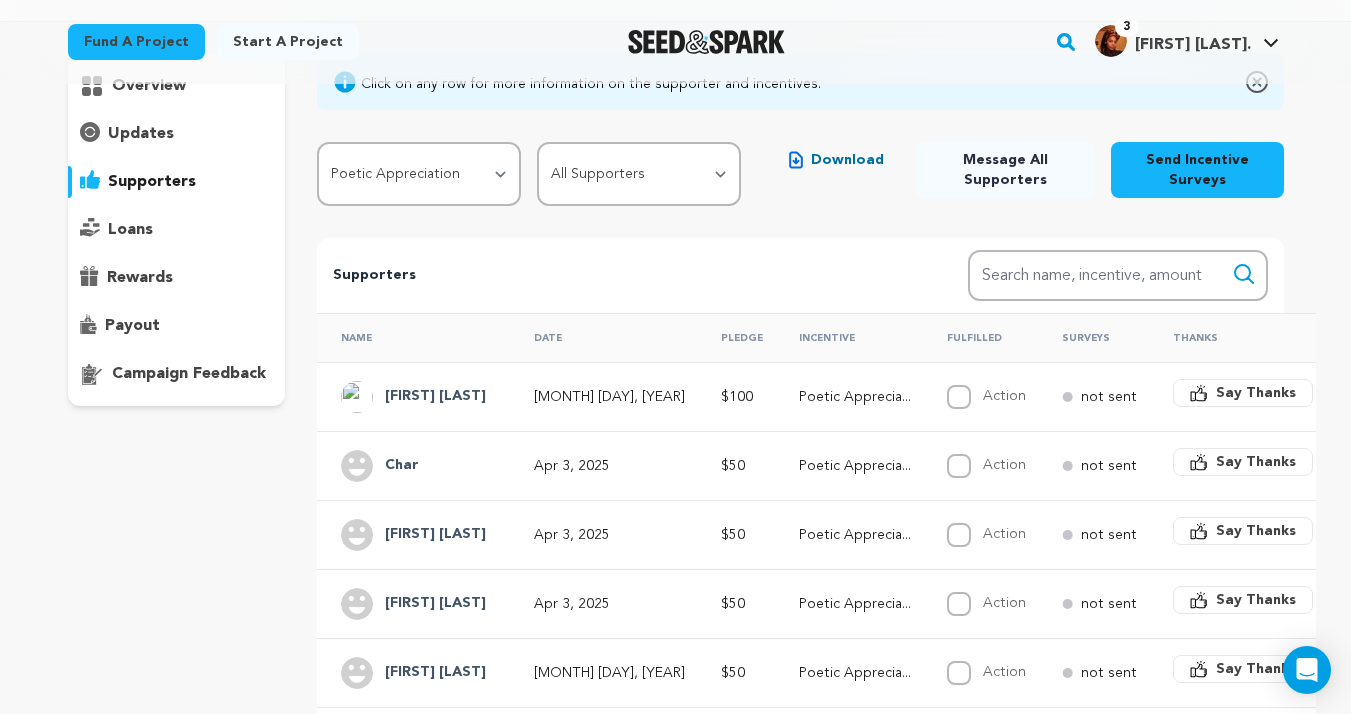 scroll, scrollTop: 275, scrollLeft: 0, axis: vertical 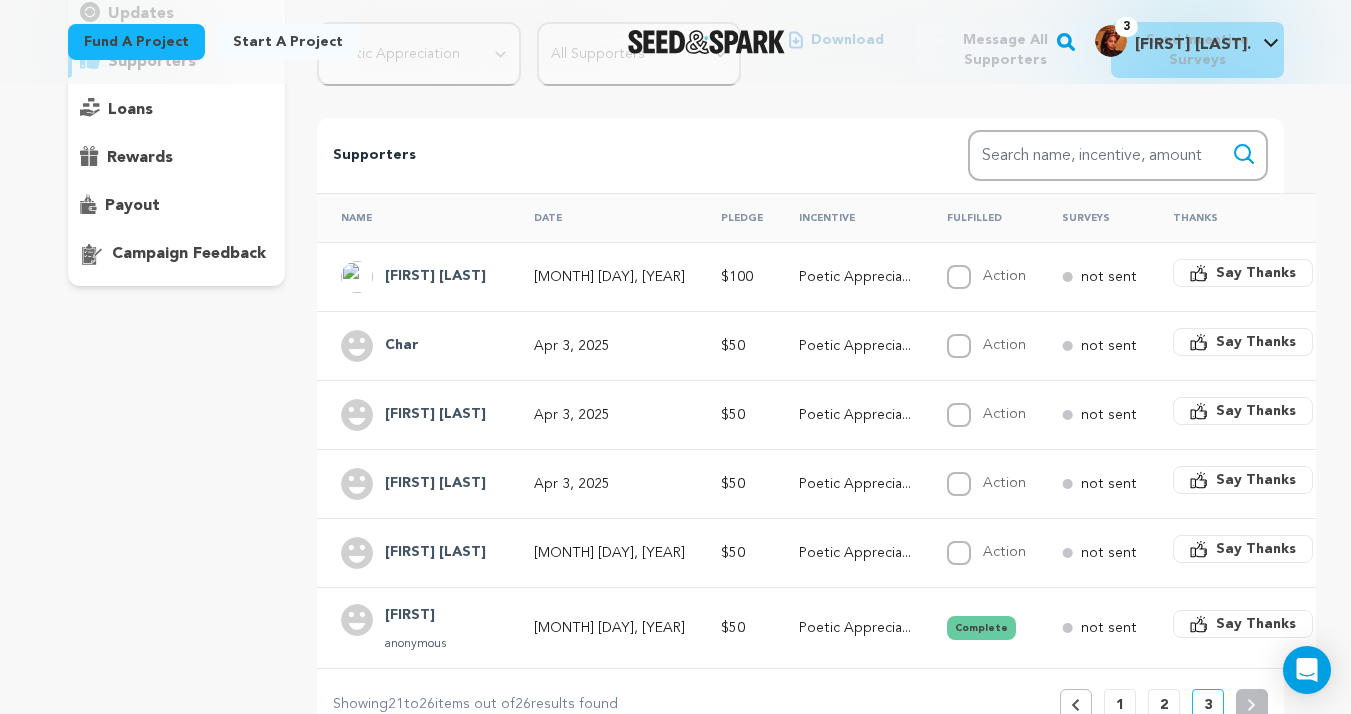 click on "Apr 3, 2025" at bounding box center [609, 346] 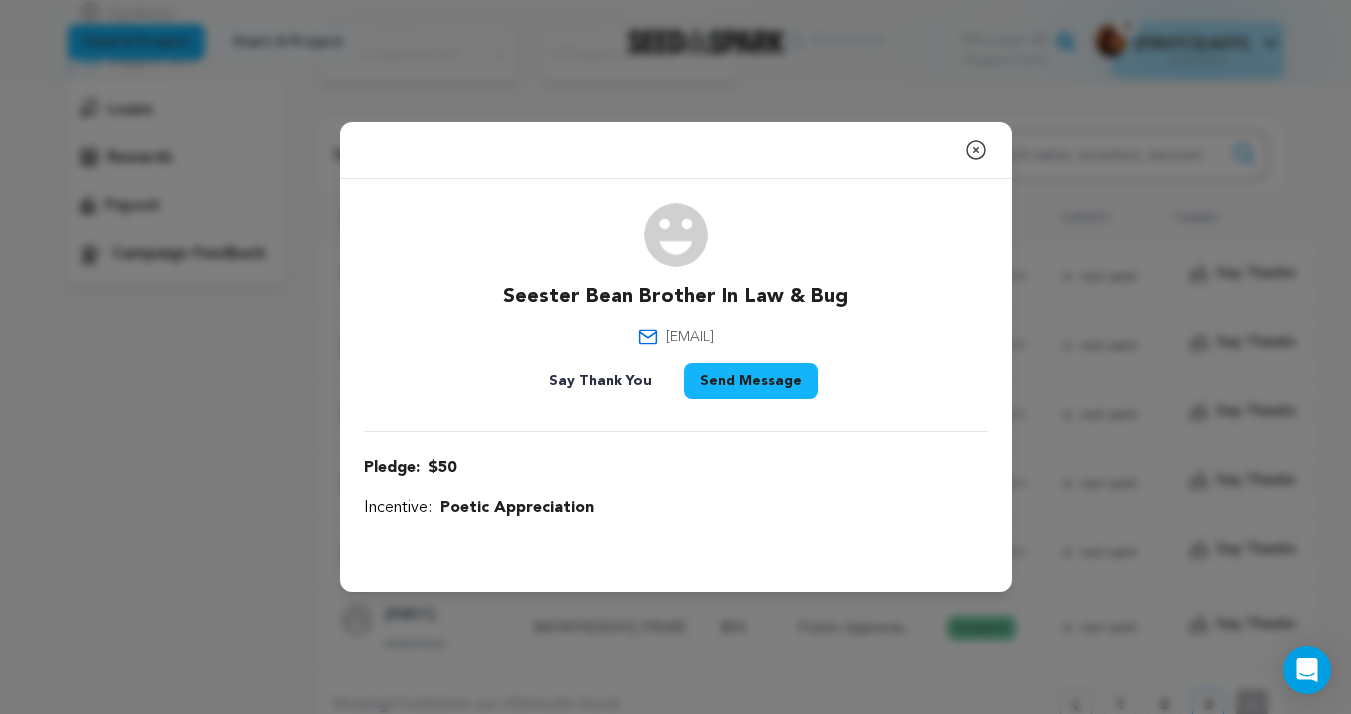 click on "Send Message" at bounding box center [751, 381] 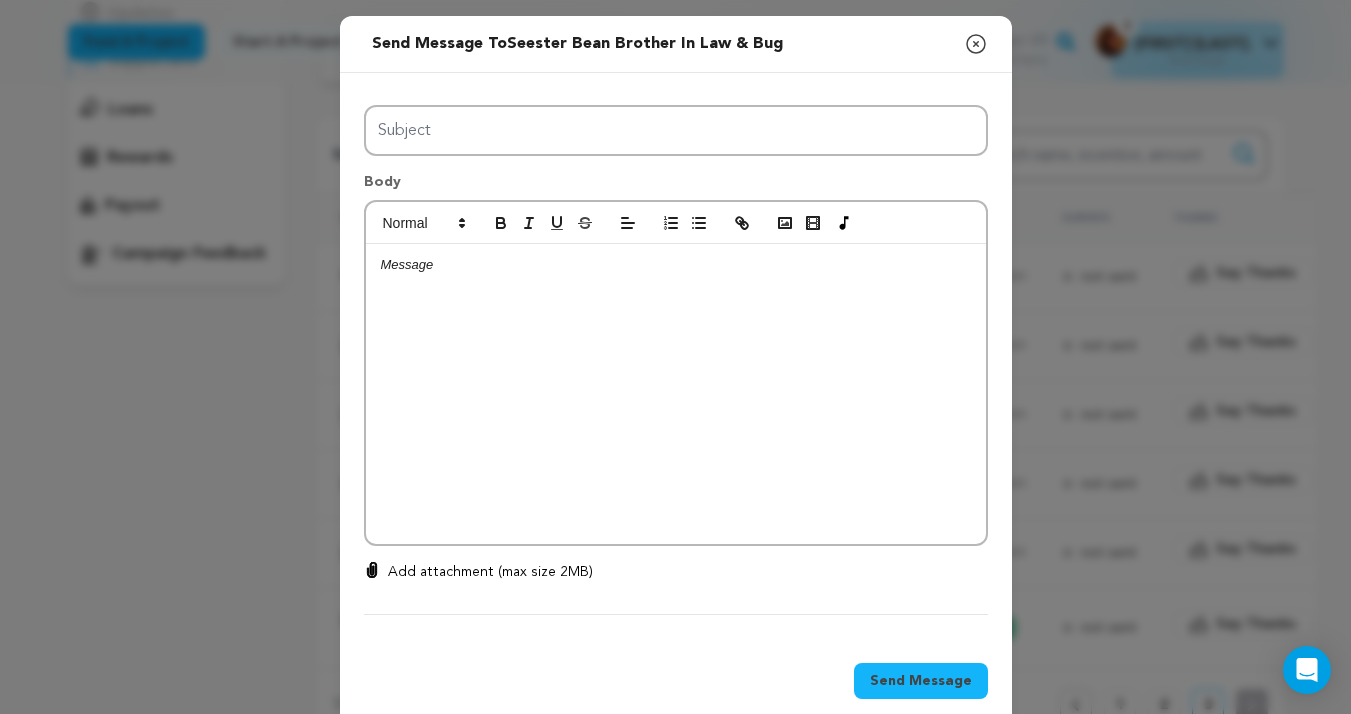 click 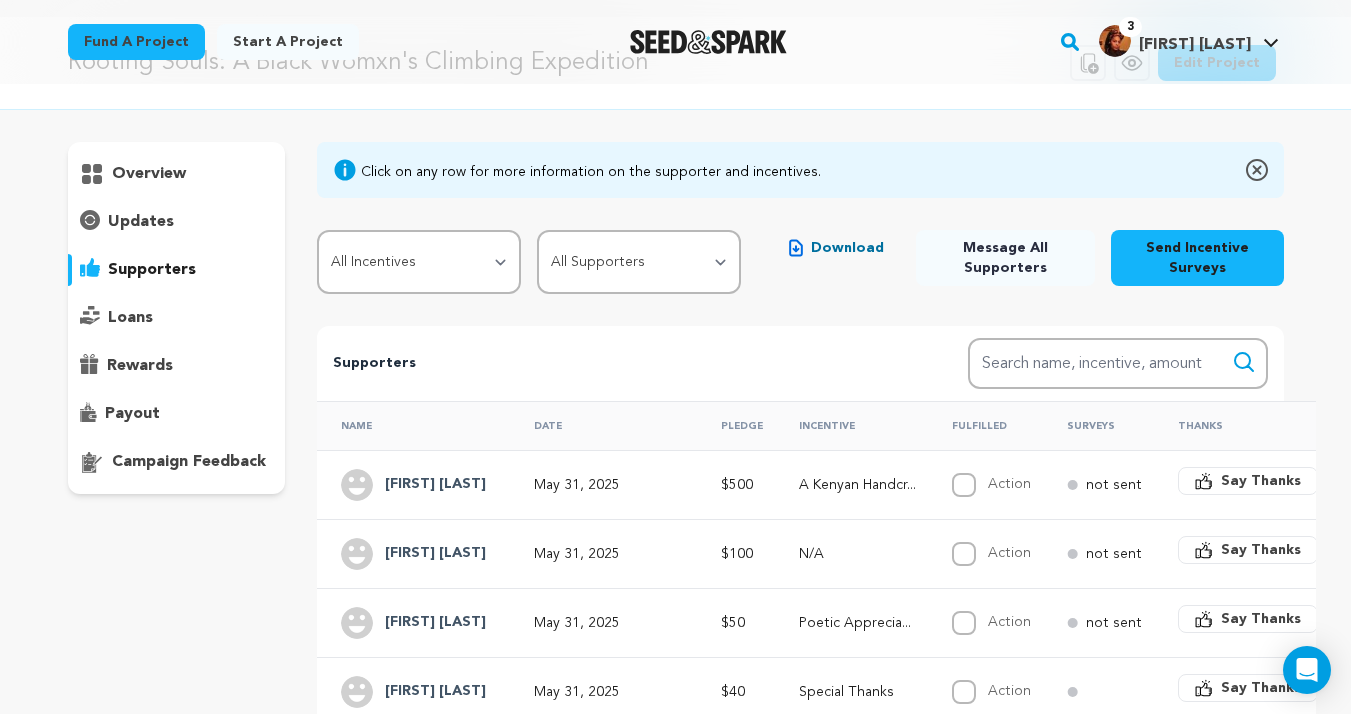 scroll, scrollTop: 66, scrollLeft: 0, axis: vertical 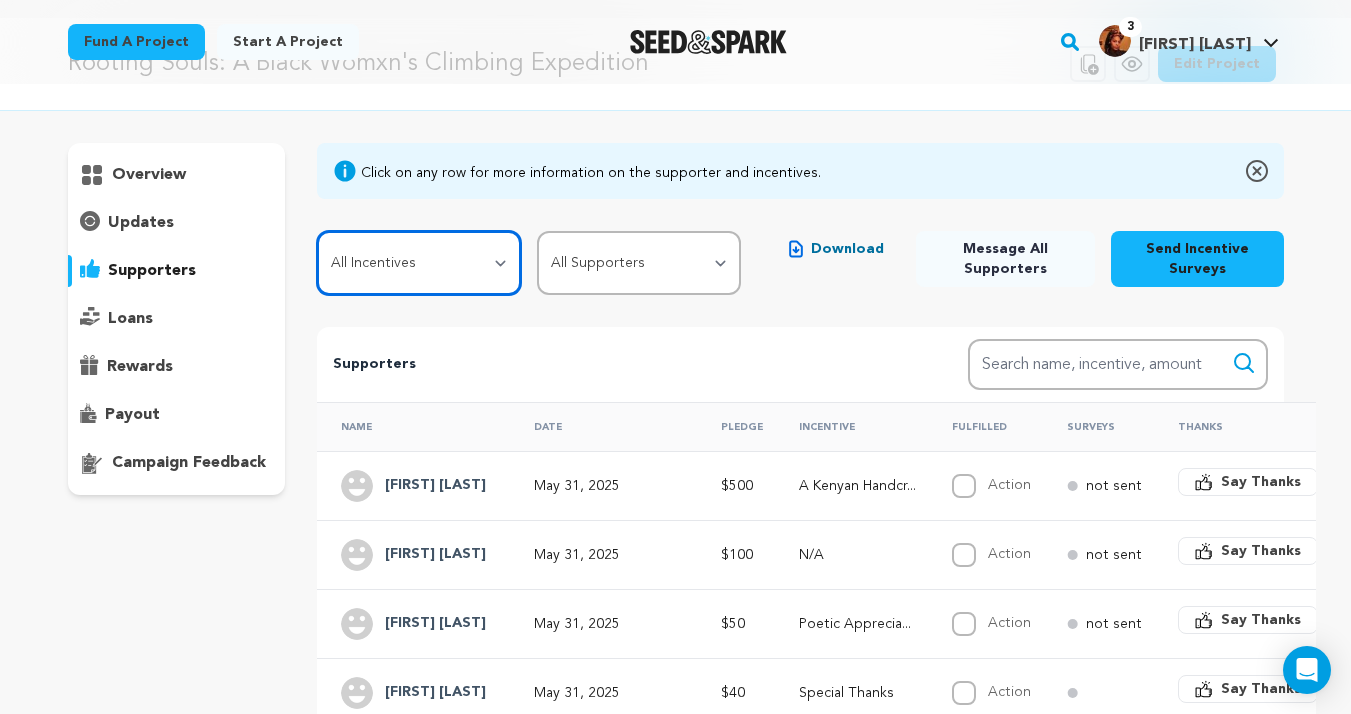 click on "All Incentives
Mountains of Gratitude
Special Thanks
Poetic Appreciation
Rough Play
Take a Hike
A Kenyan Handcrafted Surprise" at bounding box center (419, 263) 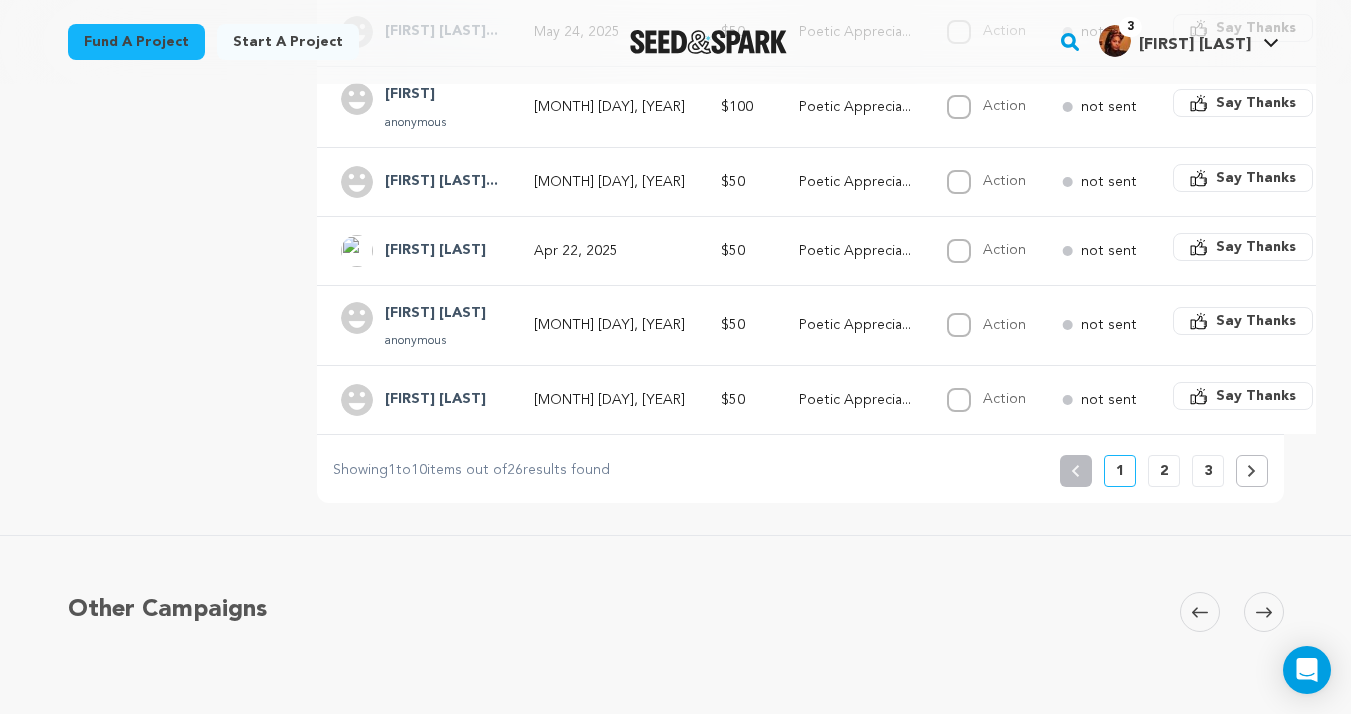 scroll, scrollTop: 917, scrollLeft: 0, axis: vertical 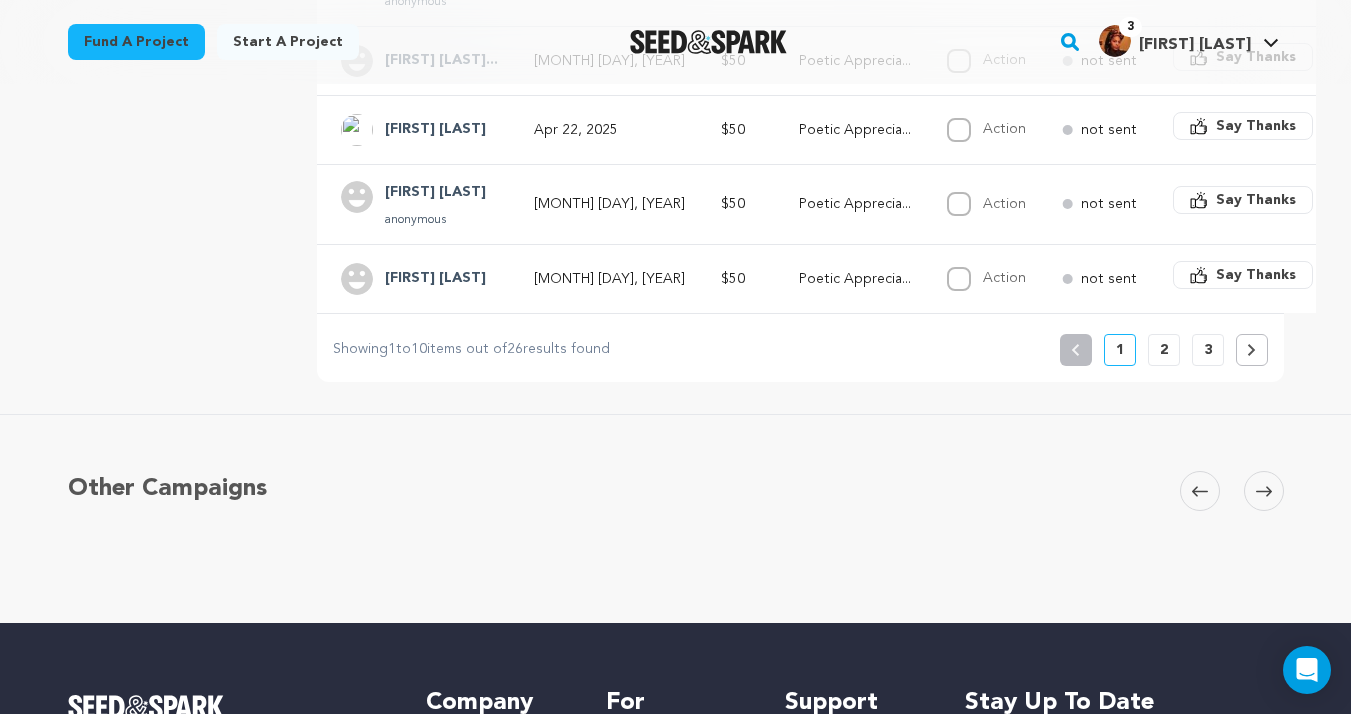 click on "3" at bounding box center (1208, 350) 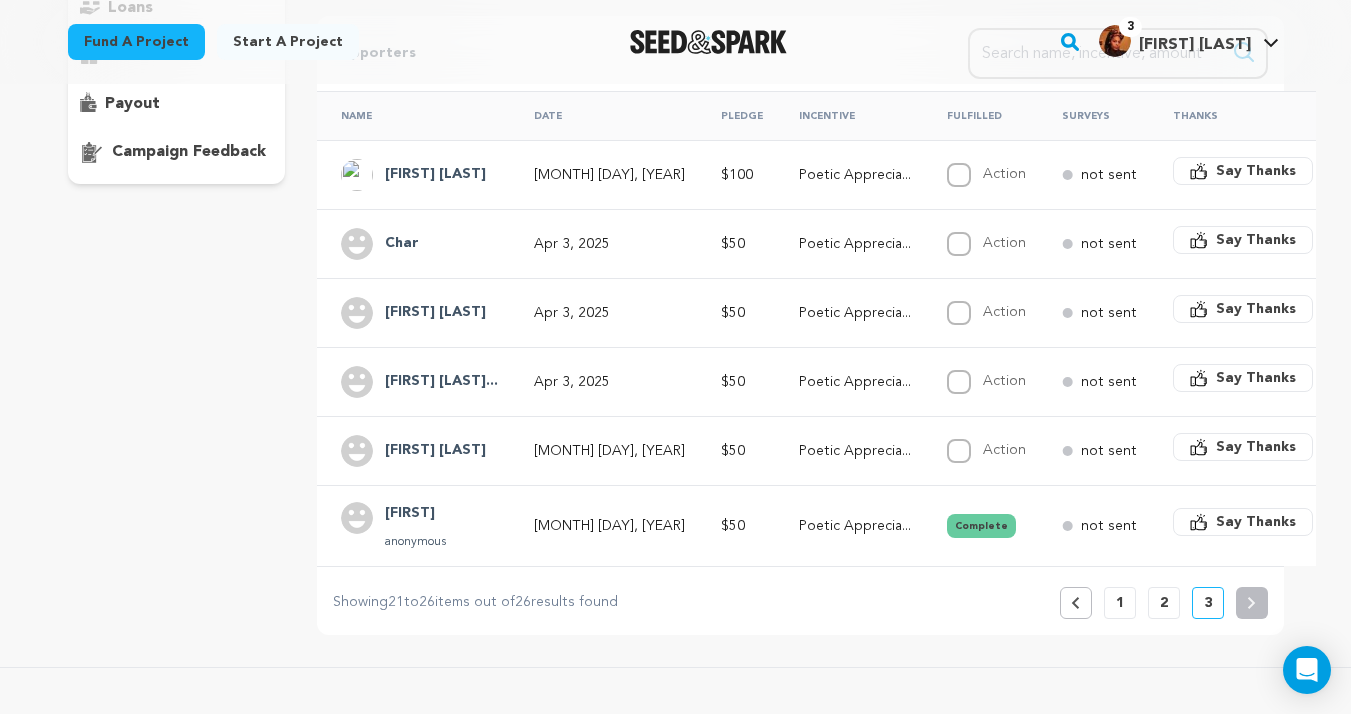 scroll, scrollTop: 376, scrollLeft: 0, axis: vertical 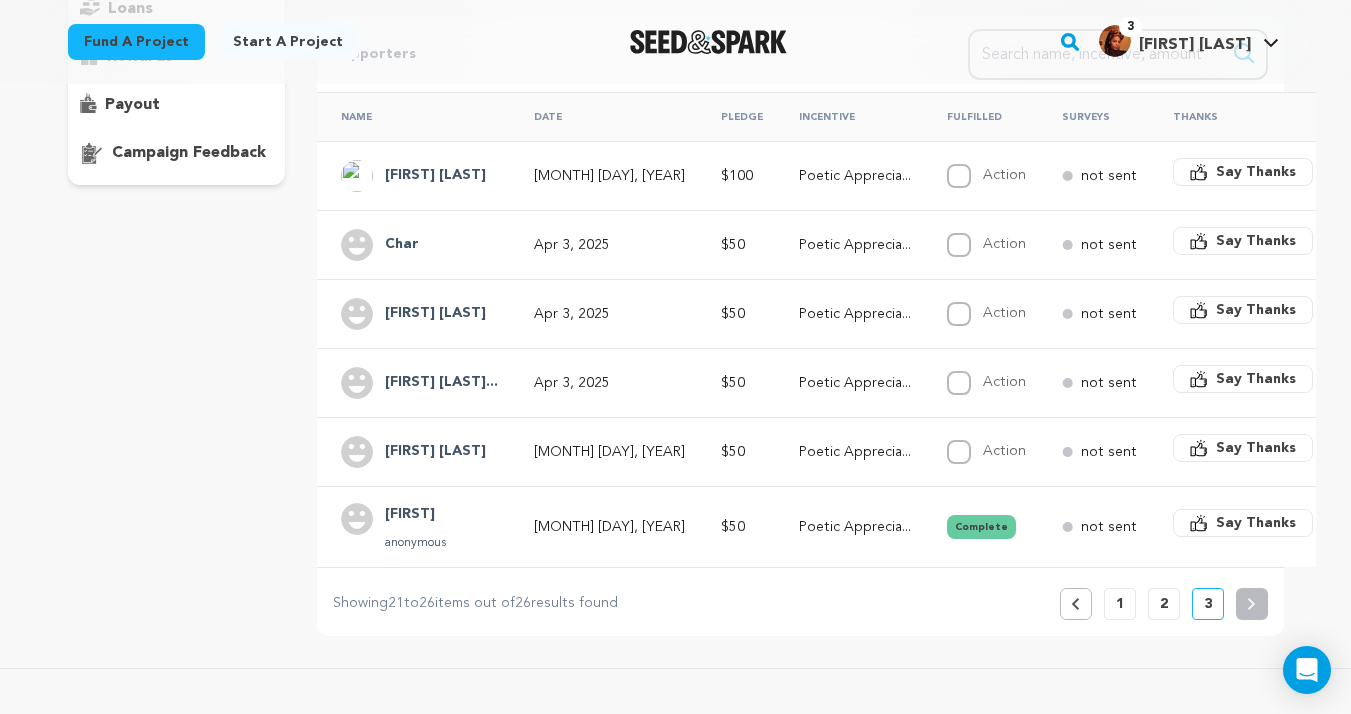 click on "Apr 3, 2025" at bounding box center [609, 245] 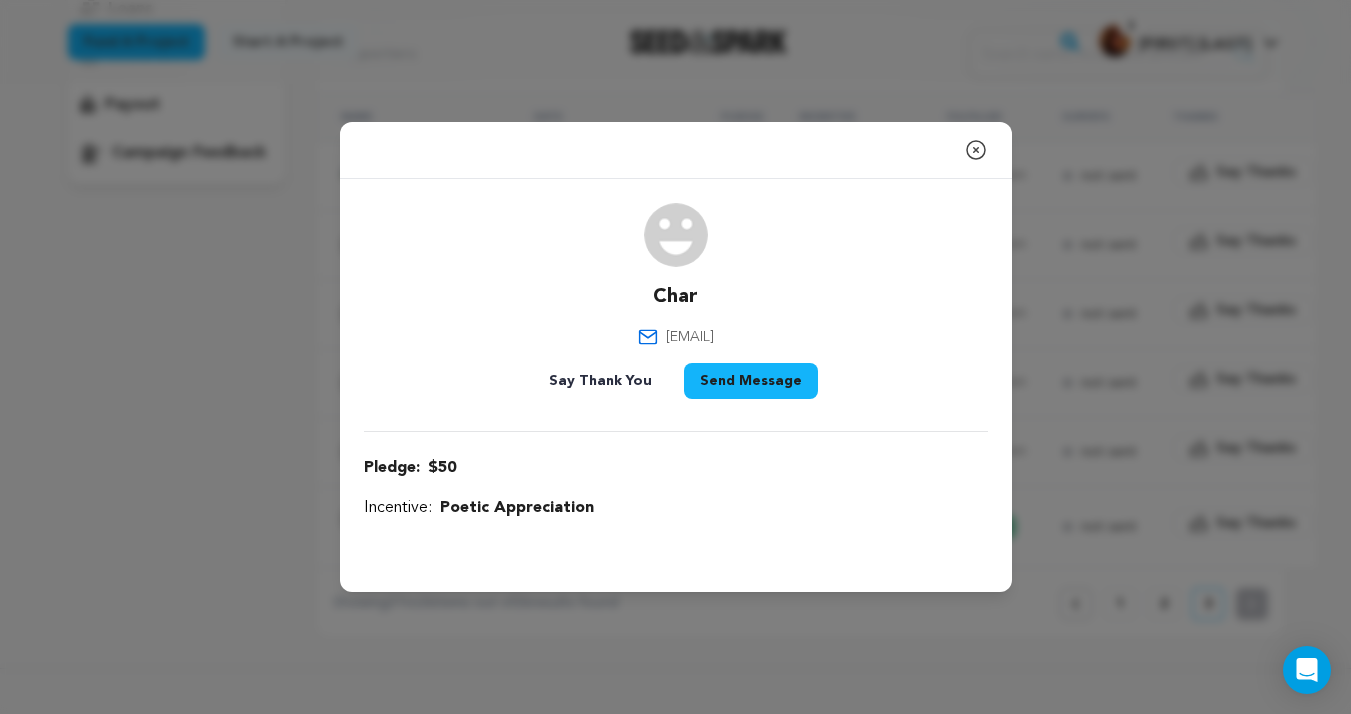 click on "Send Message" at bounding box center [751, 381] 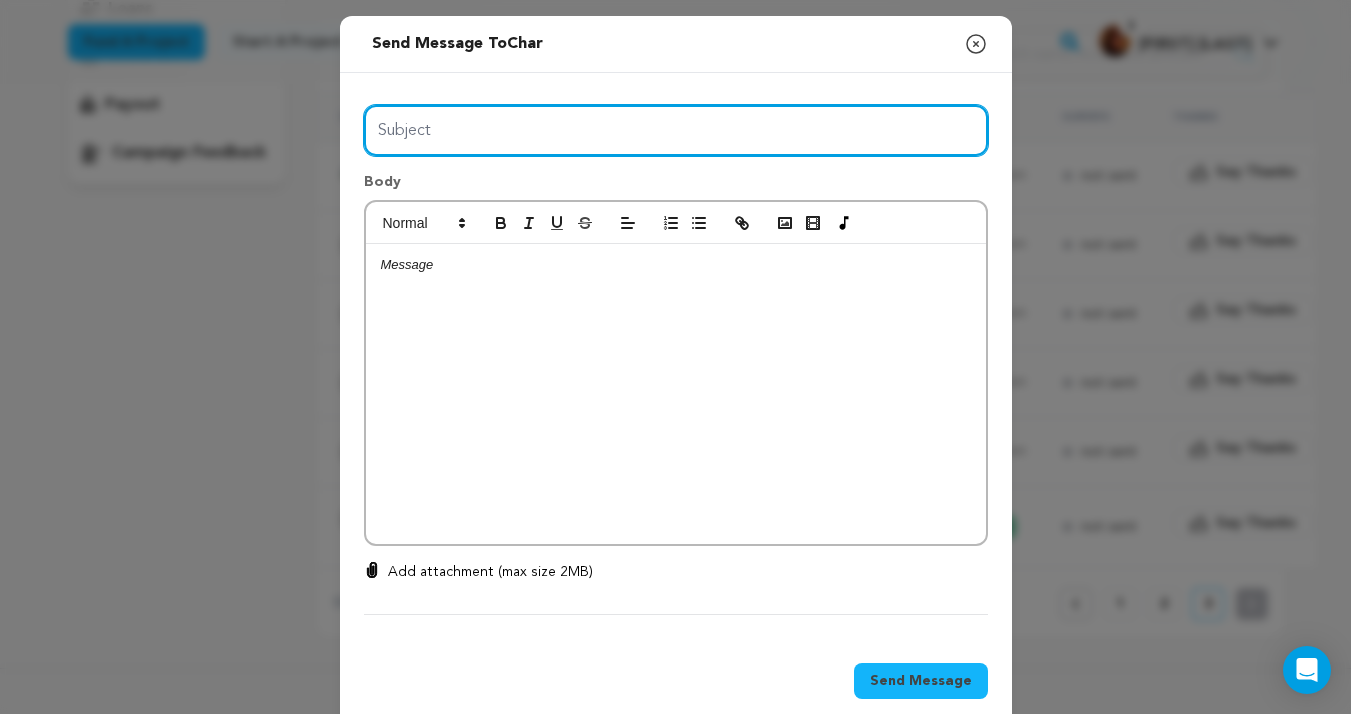 click on "Subject" at bounding box center (676, 130) 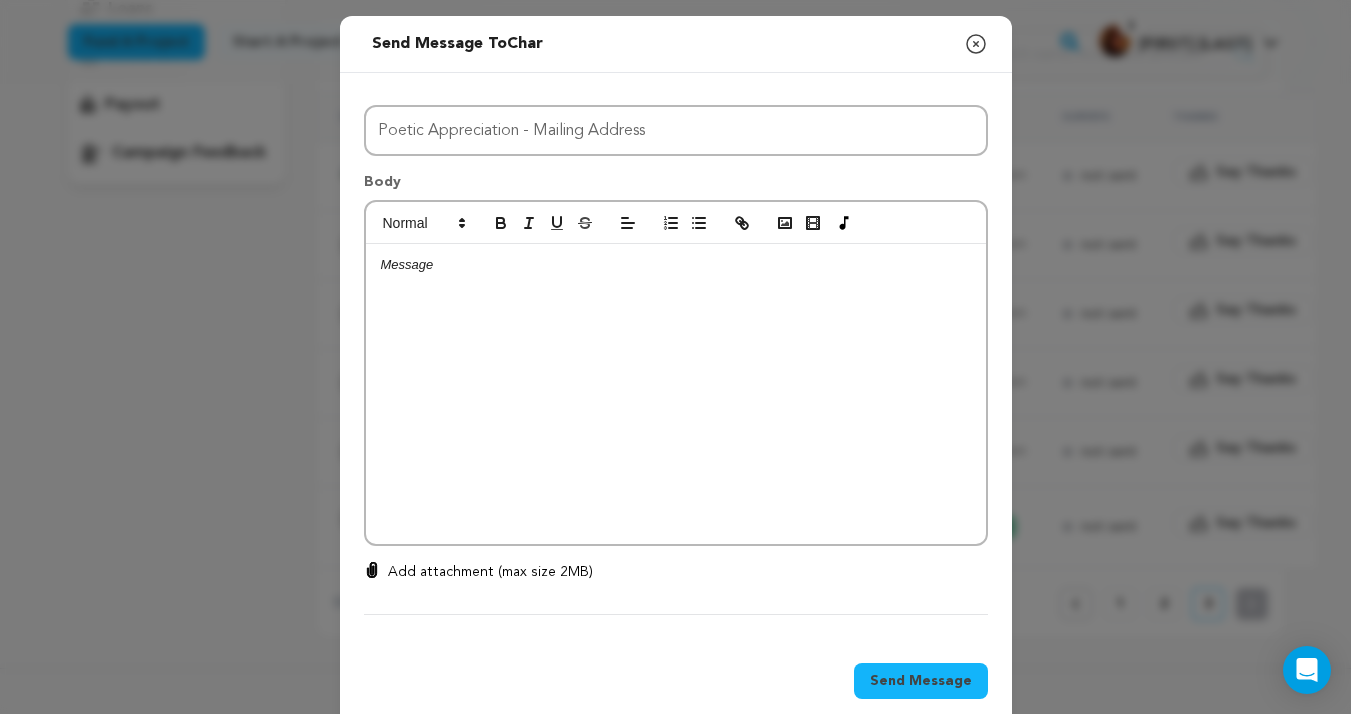 click at bounding box center (676, 394) 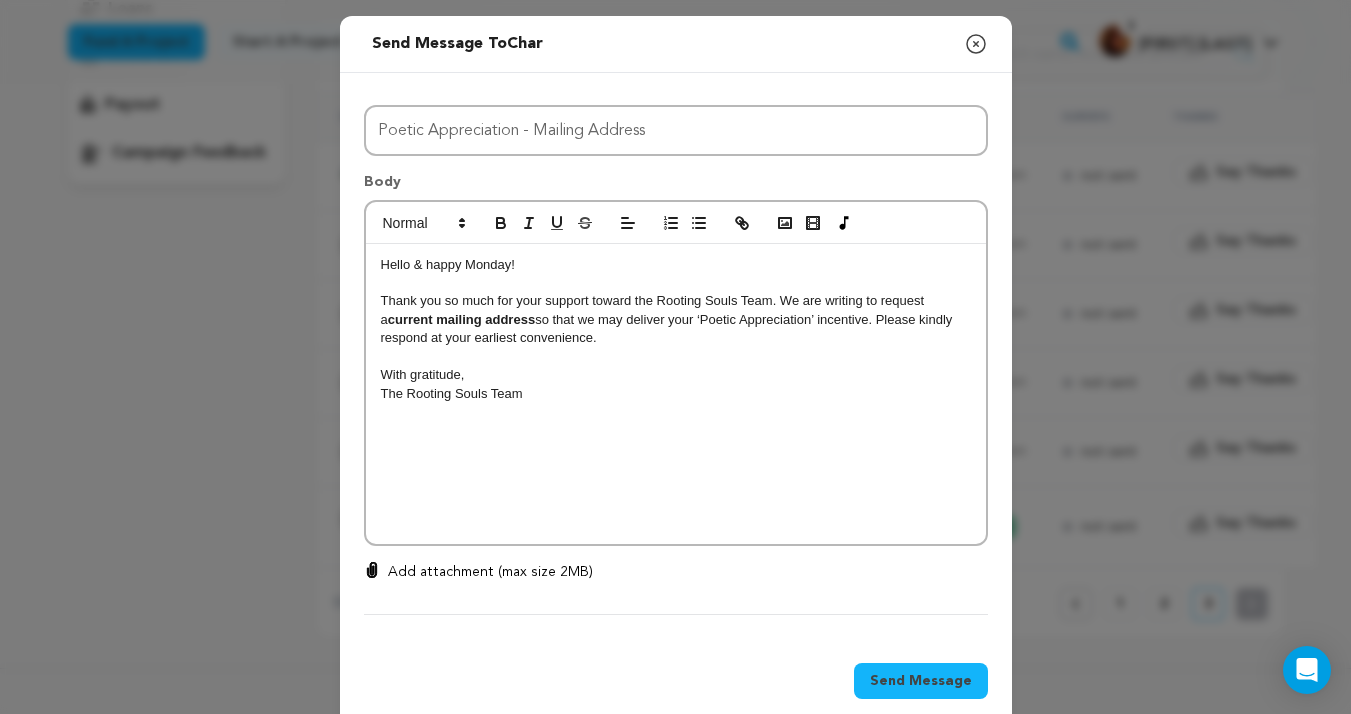 click on "Send Message" at bounding box center [921, 681] 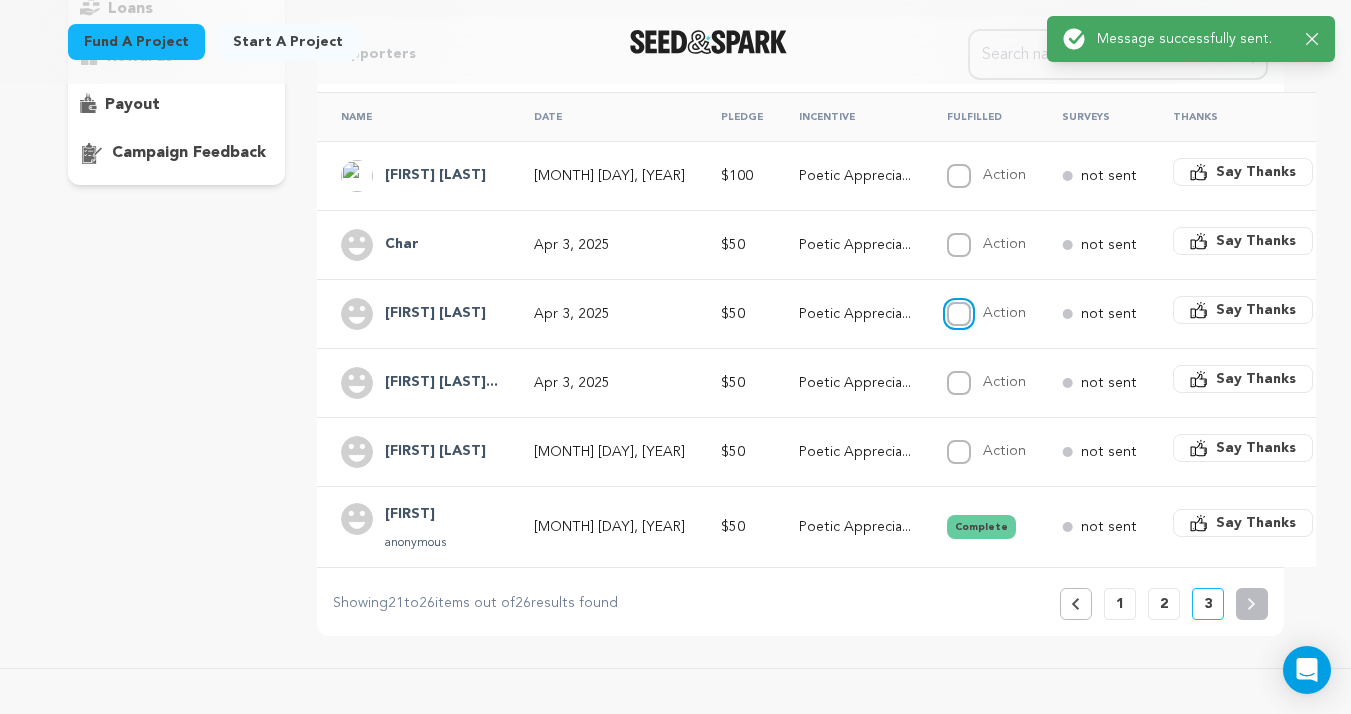 click on "Action" at bounding box center (959, 314) 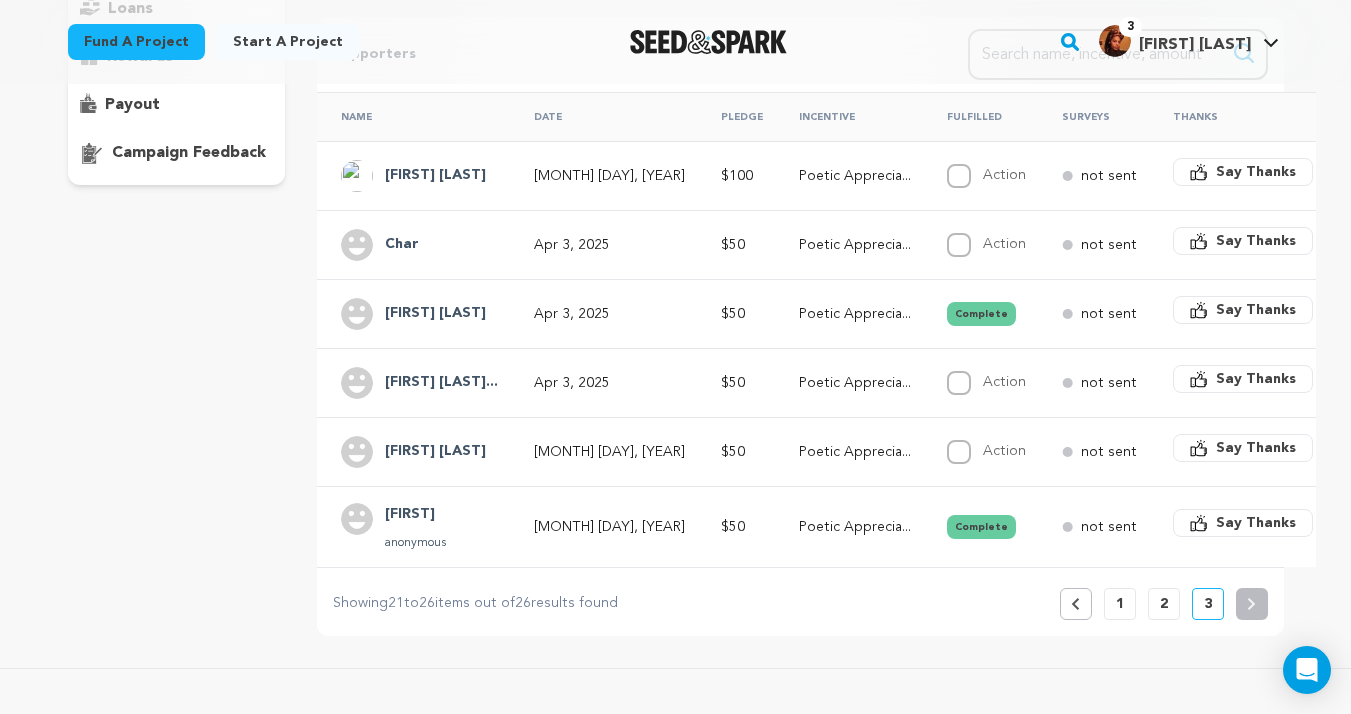 click on "Caterina Barber..." at bounding box center [441, 383] 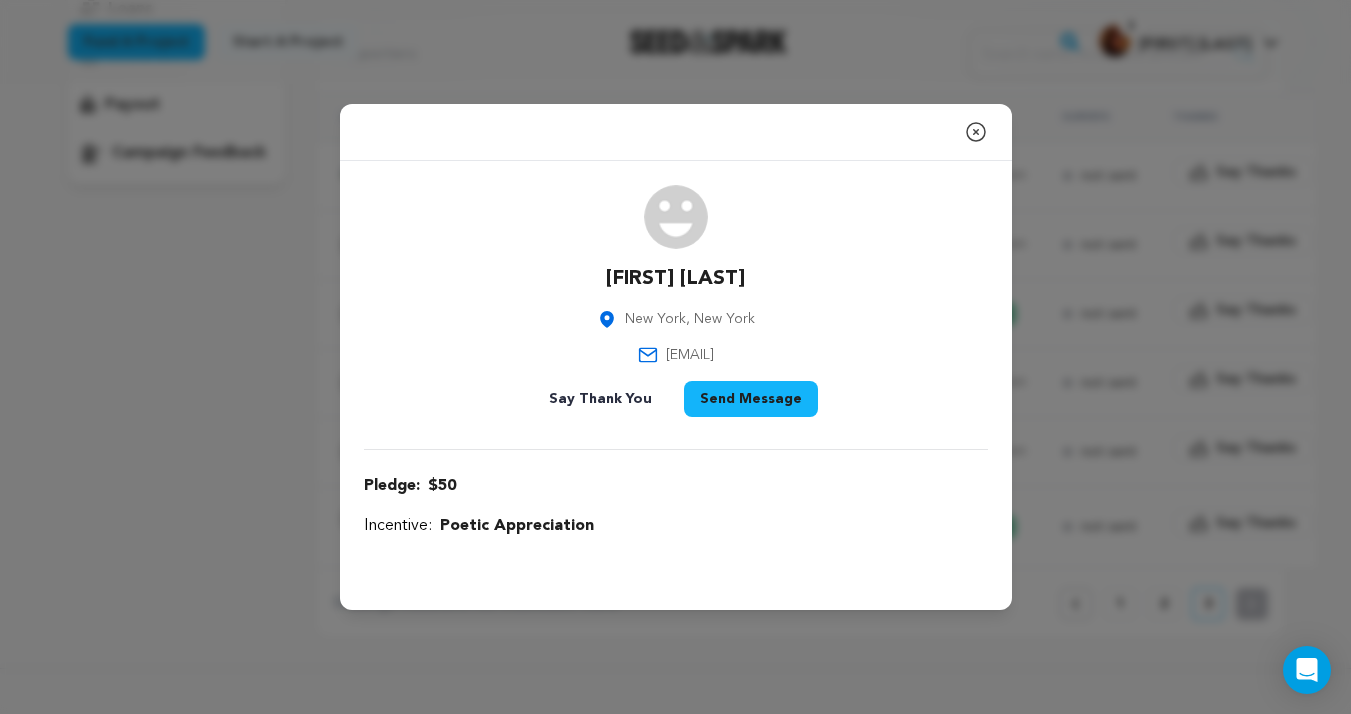 click on "Send Message" at bounding box center [751, 399] 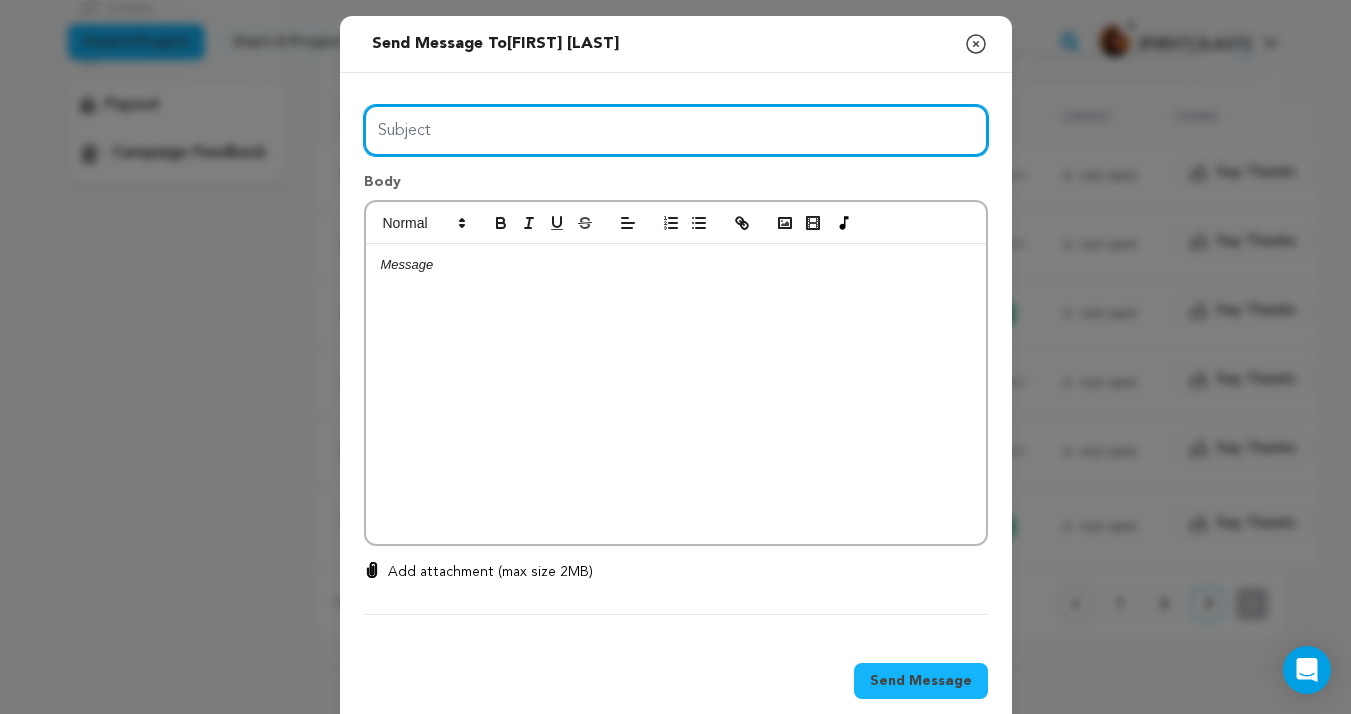 click on "Subject" at bounding box center (676, 130) 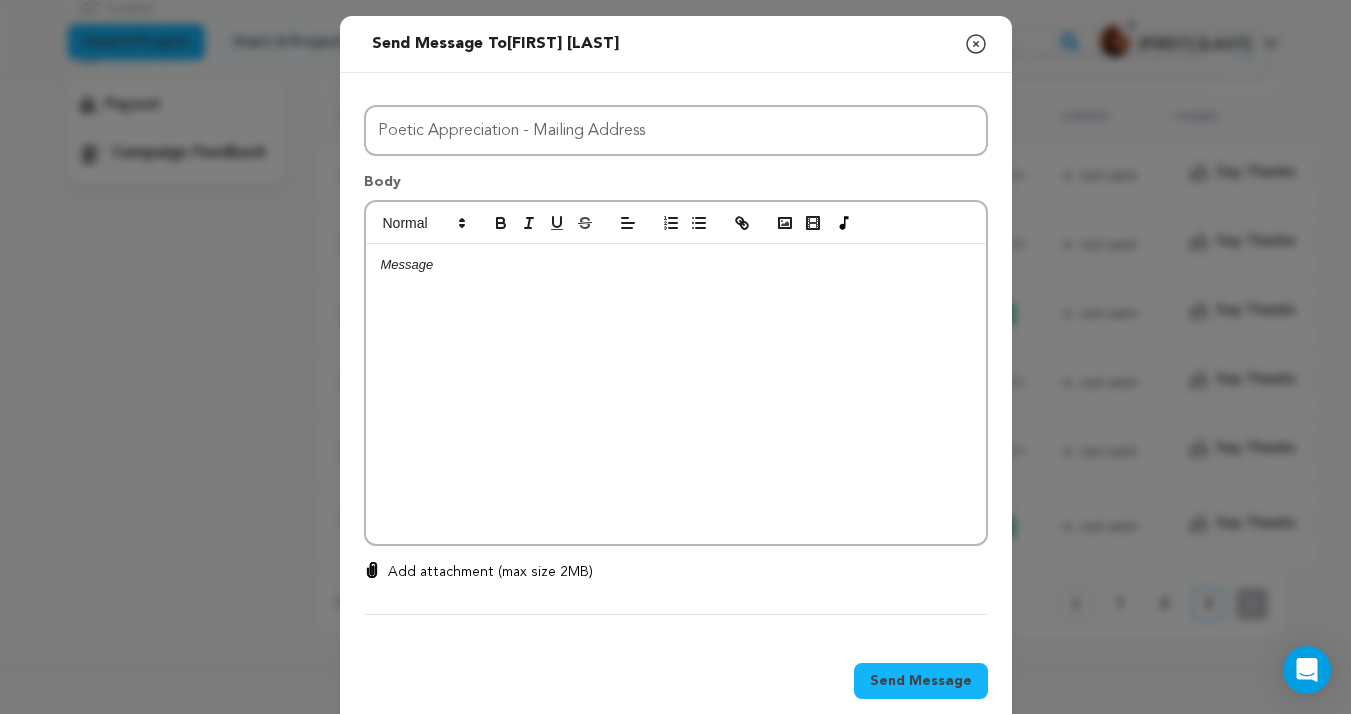 click at bounding box center [676, 394] 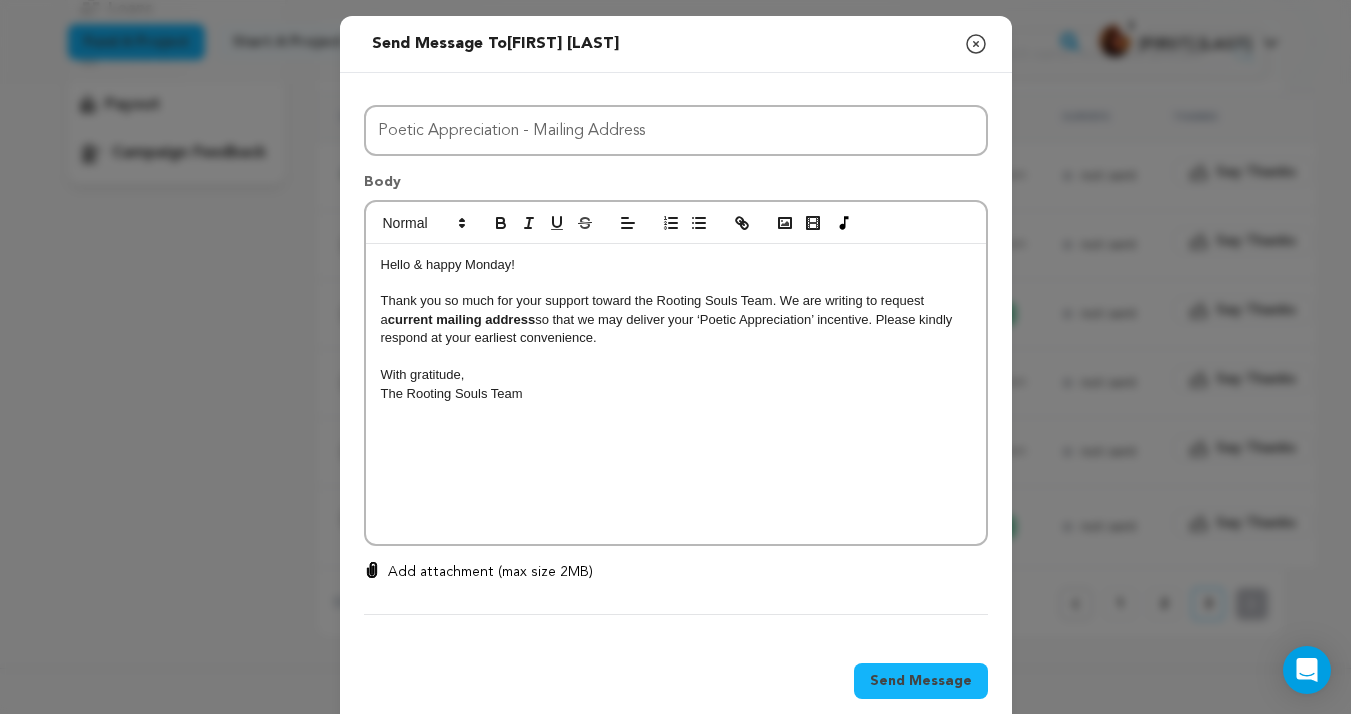 click on "Send Message" at bounding box center (921, 681) 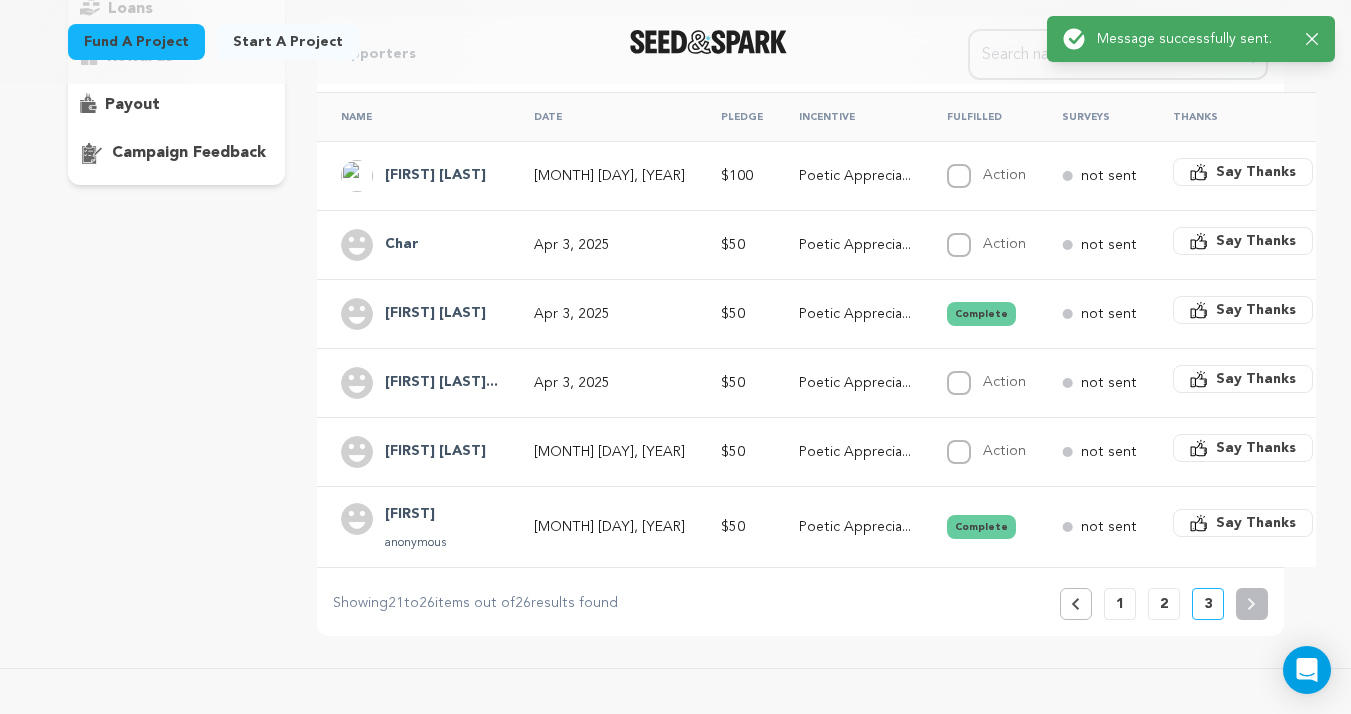 click on "Apr 2, 2025" at bounding box center [609, 452] 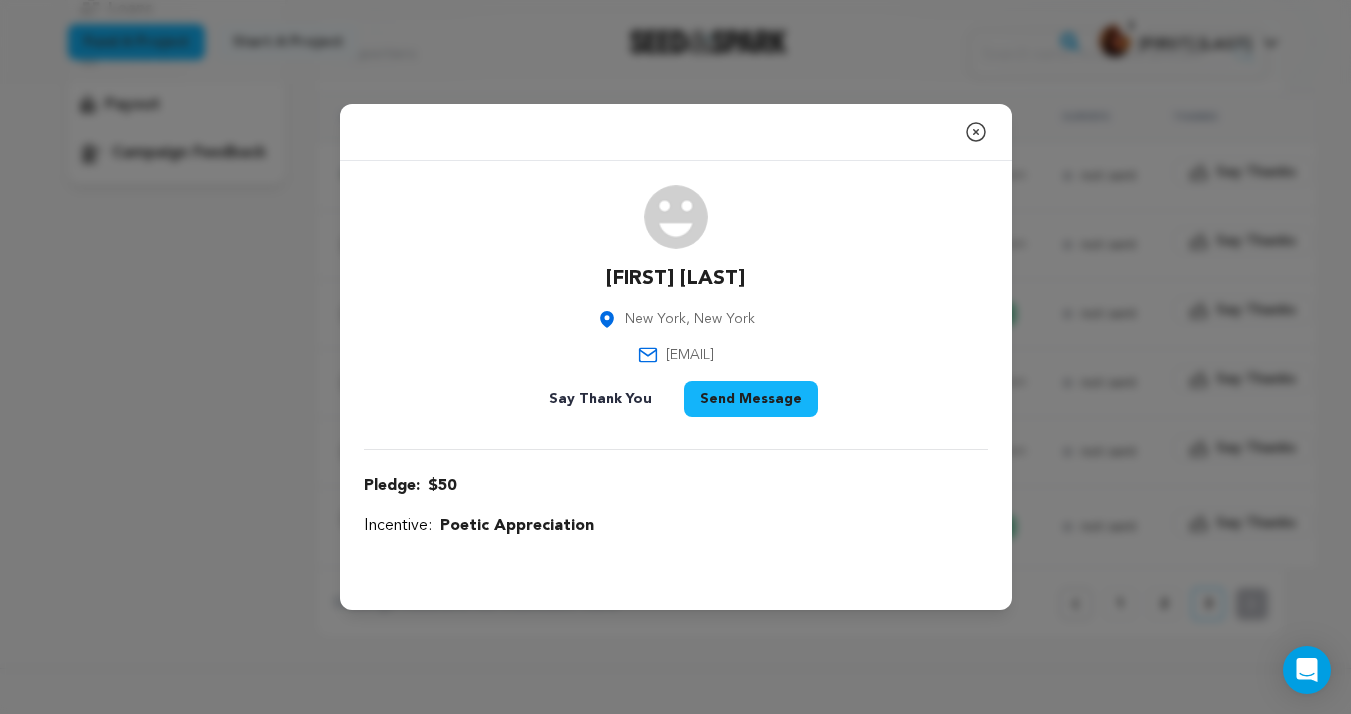 click on "Send Message" at bounding box center [751, 399] 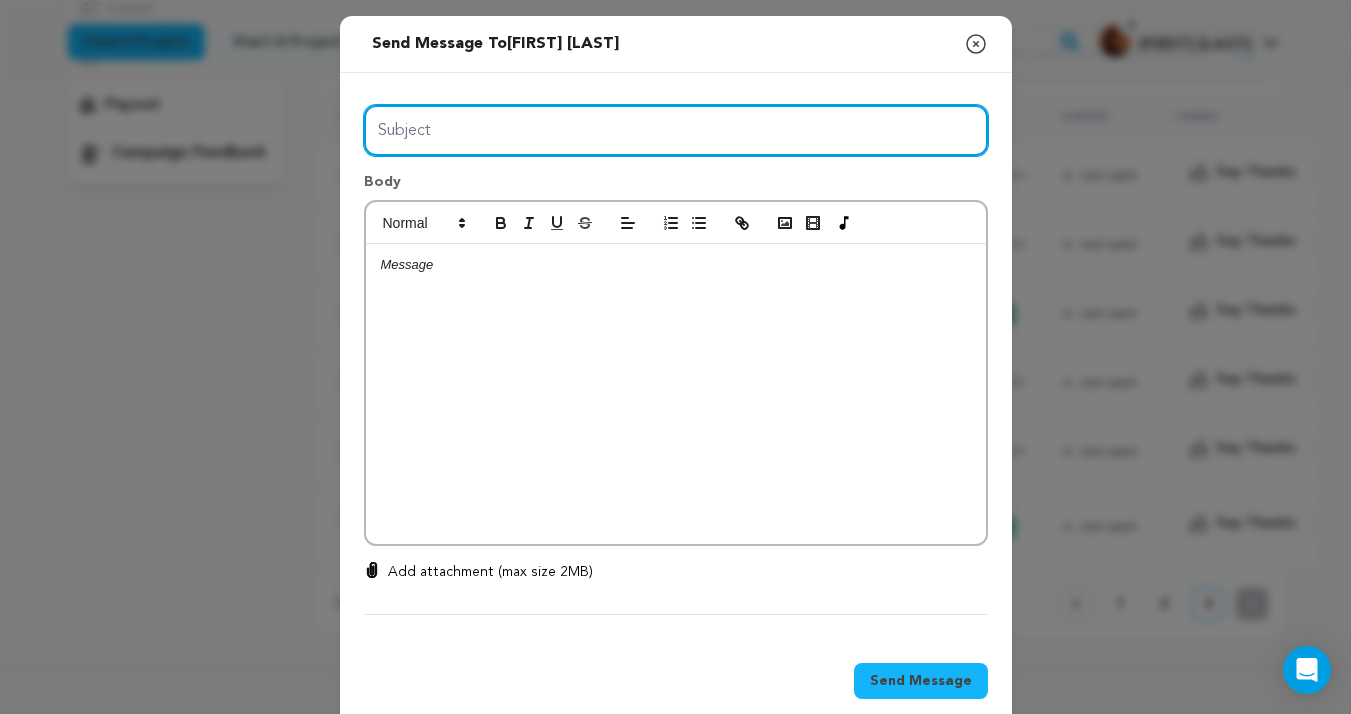 click on "Subject" at bounding box center (676, 130) 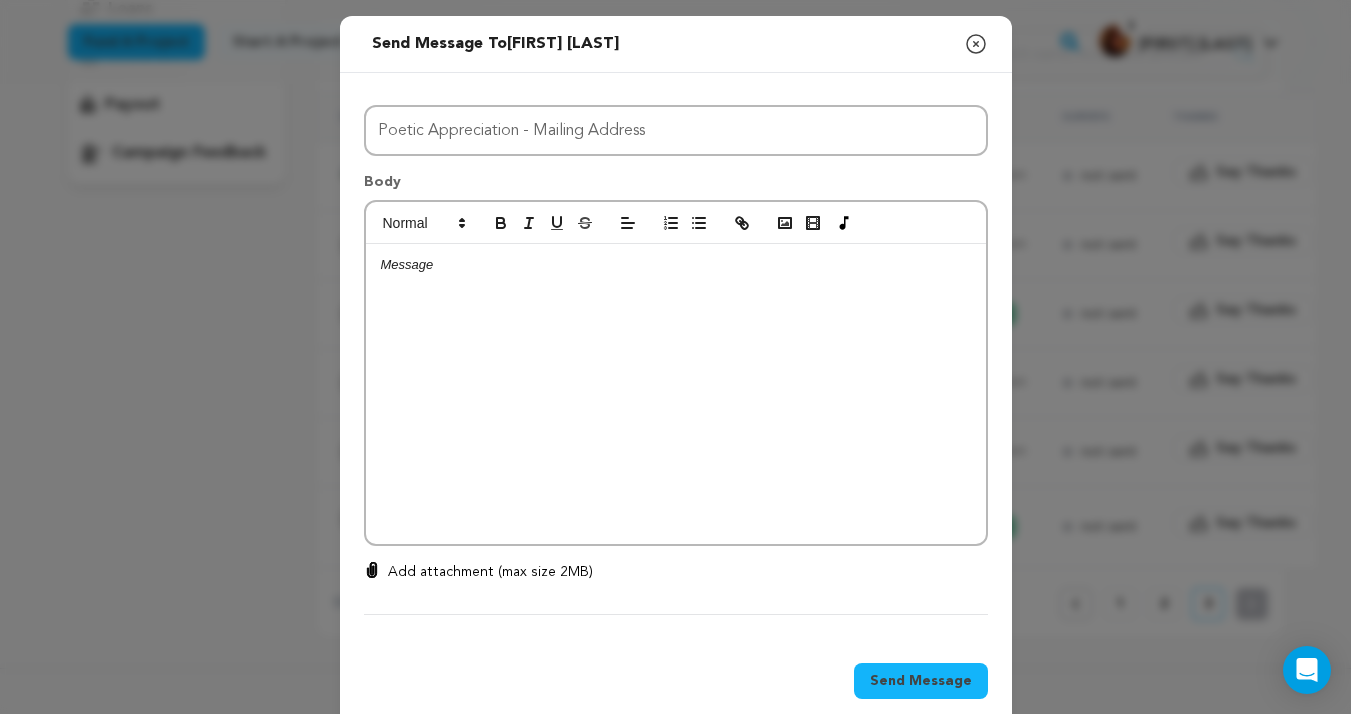 click at bounding box center [676, 394] 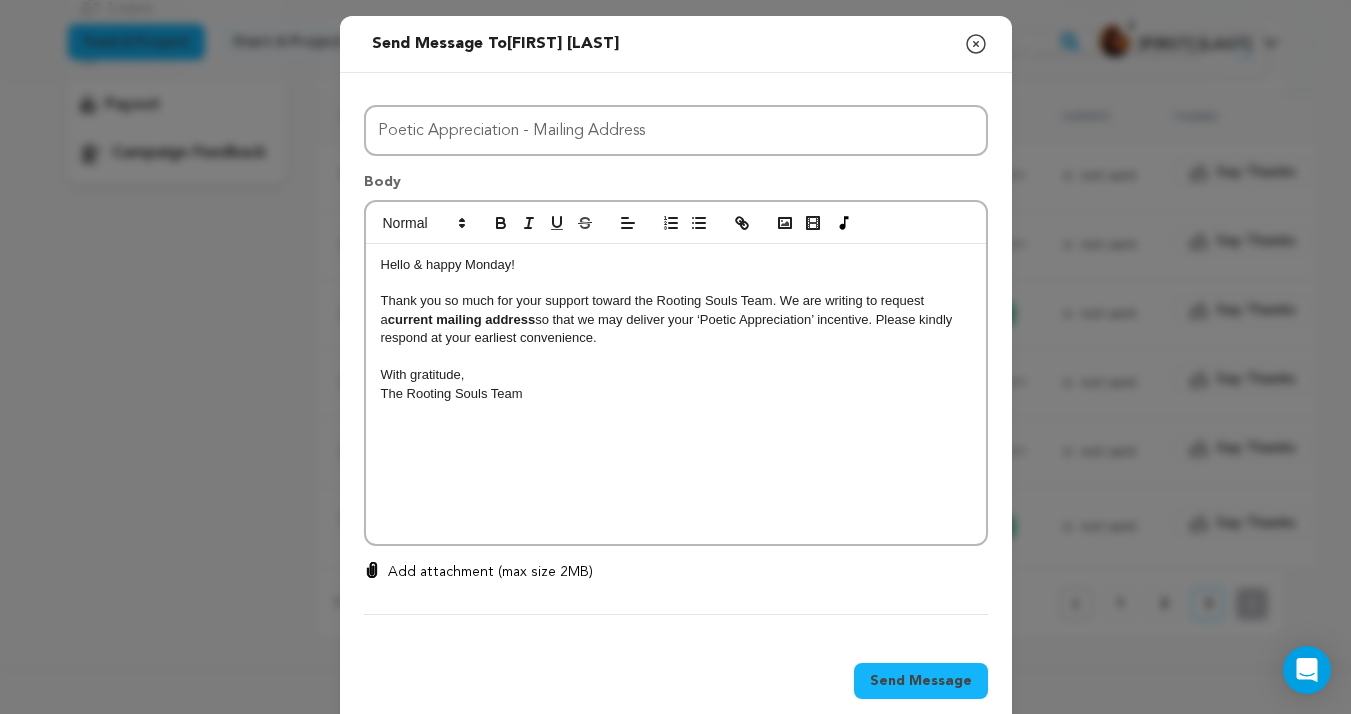 click on "Send Message" at bounding box center (921, 681) 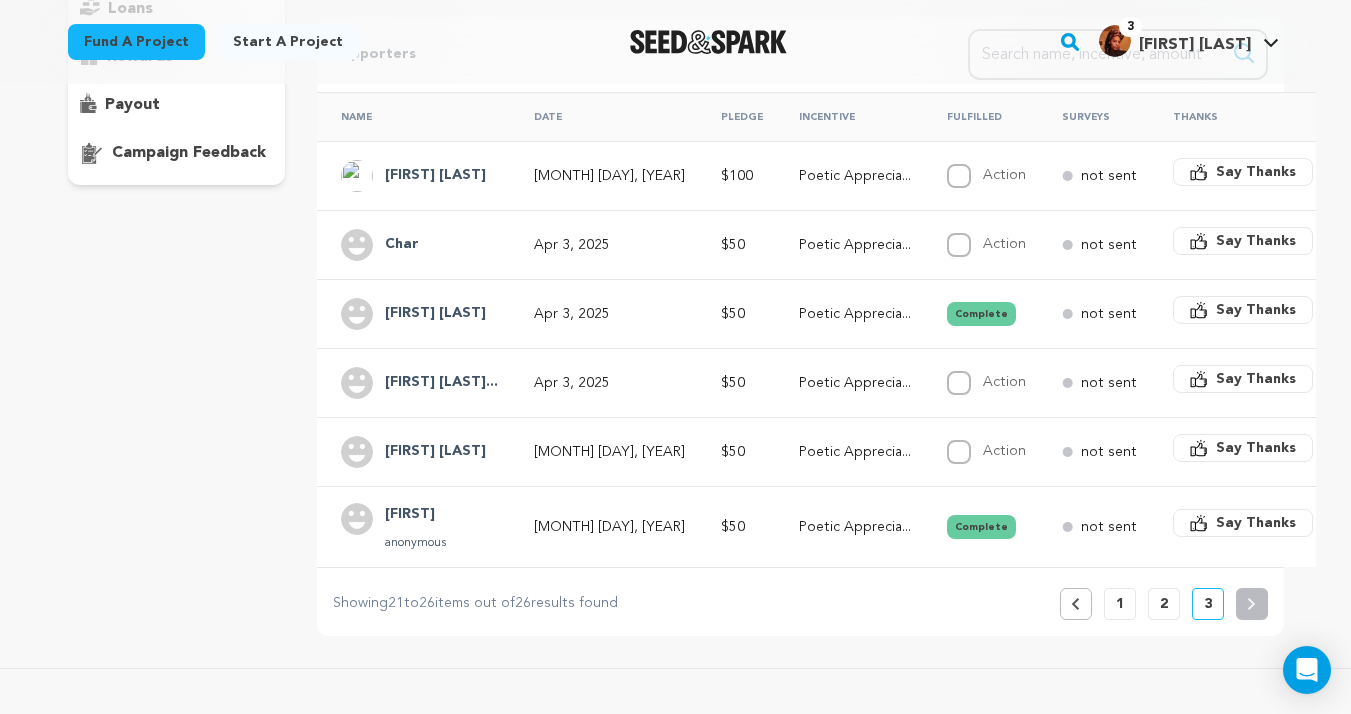 click on "Complete" at bounding box center [981, 527] 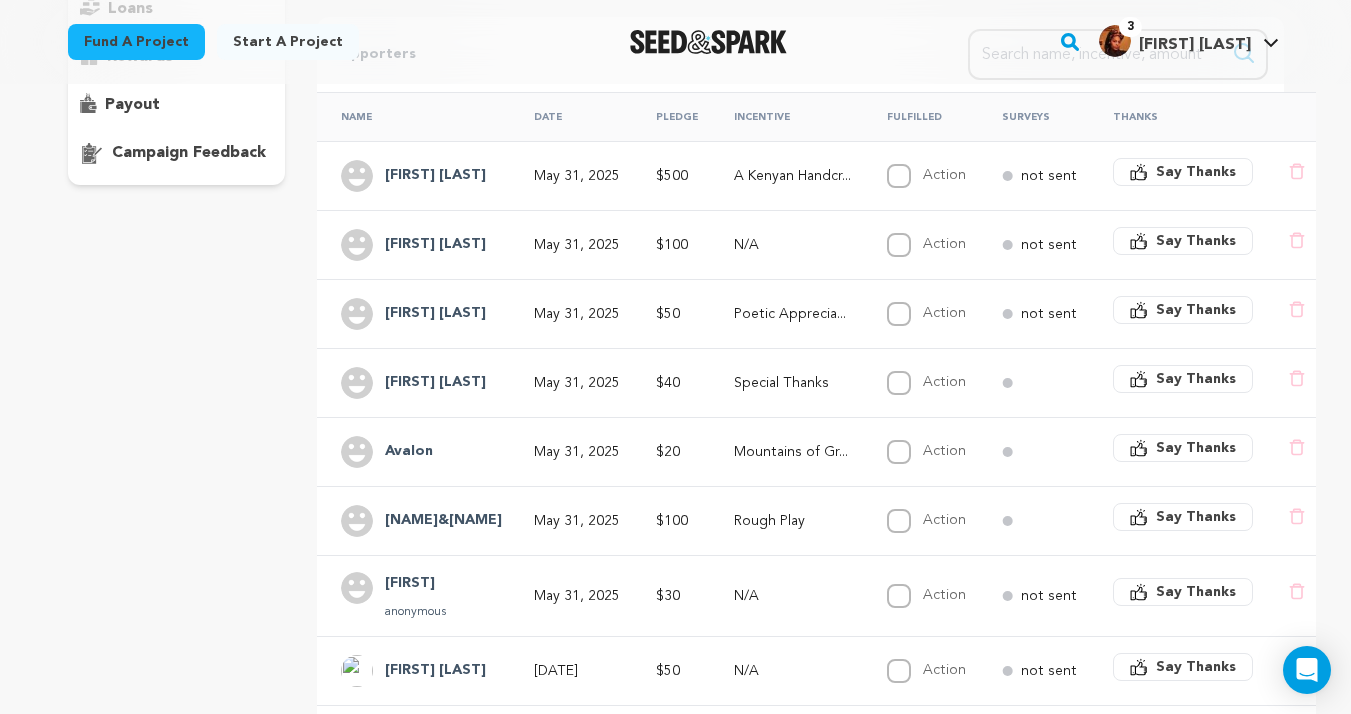 scroll, scrollTop: 0, scrollLeft: 0, axis: both 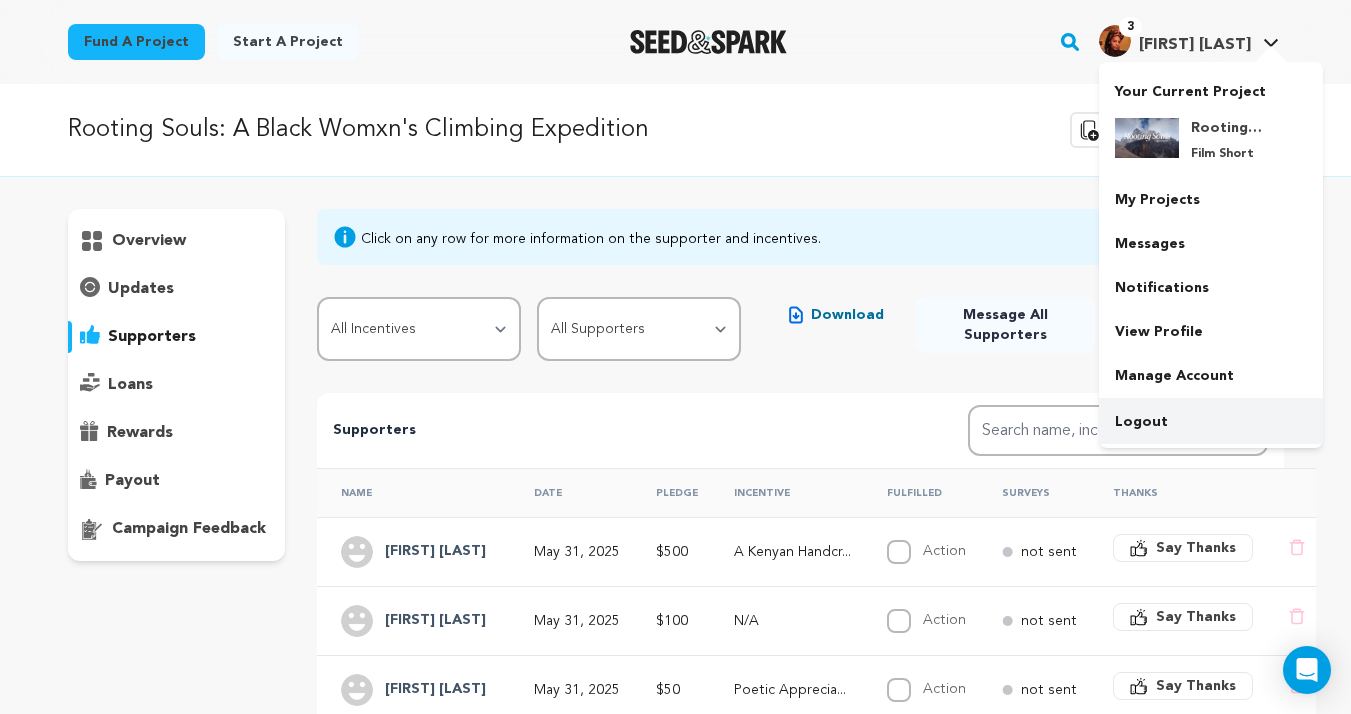 click on "Logout" at bounding box center (1211, 422) 